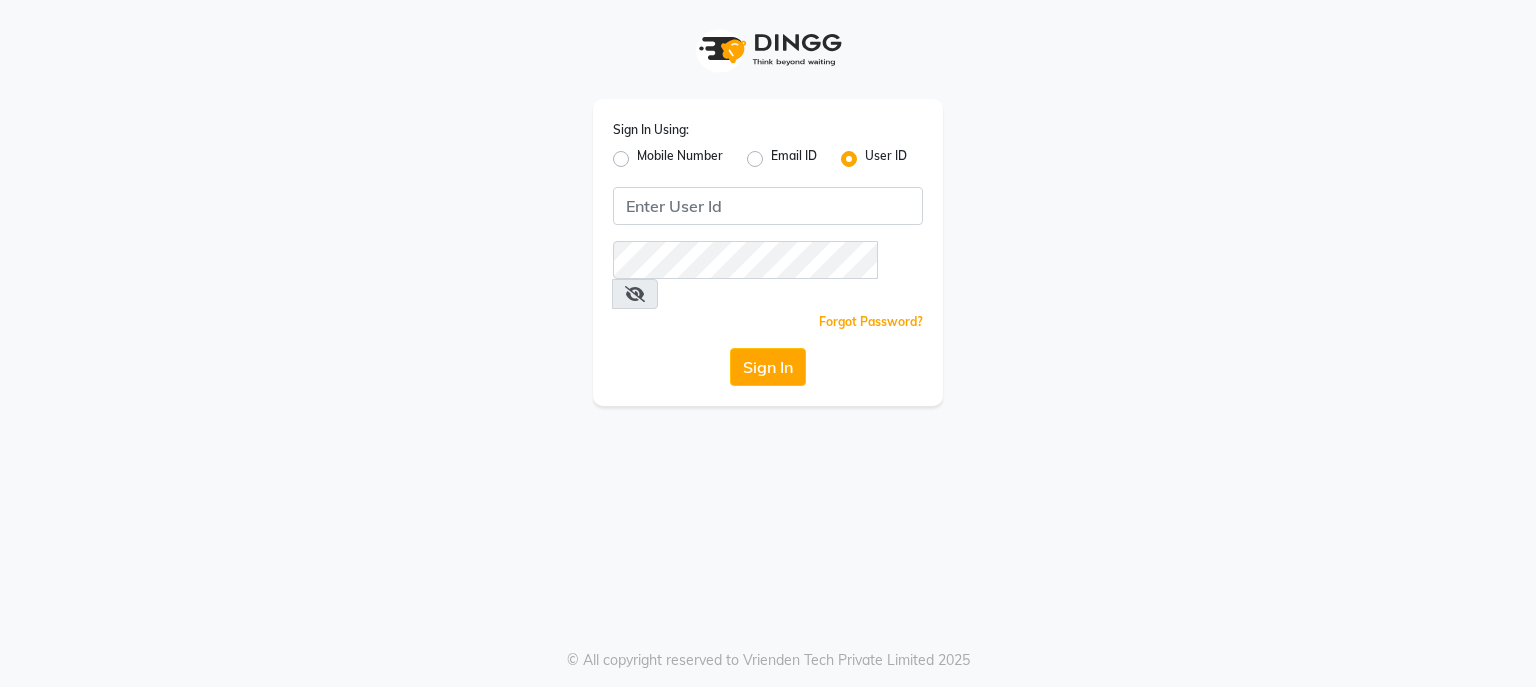 scroll, scrollTop: 0, scrollLeft: 0, axis: both 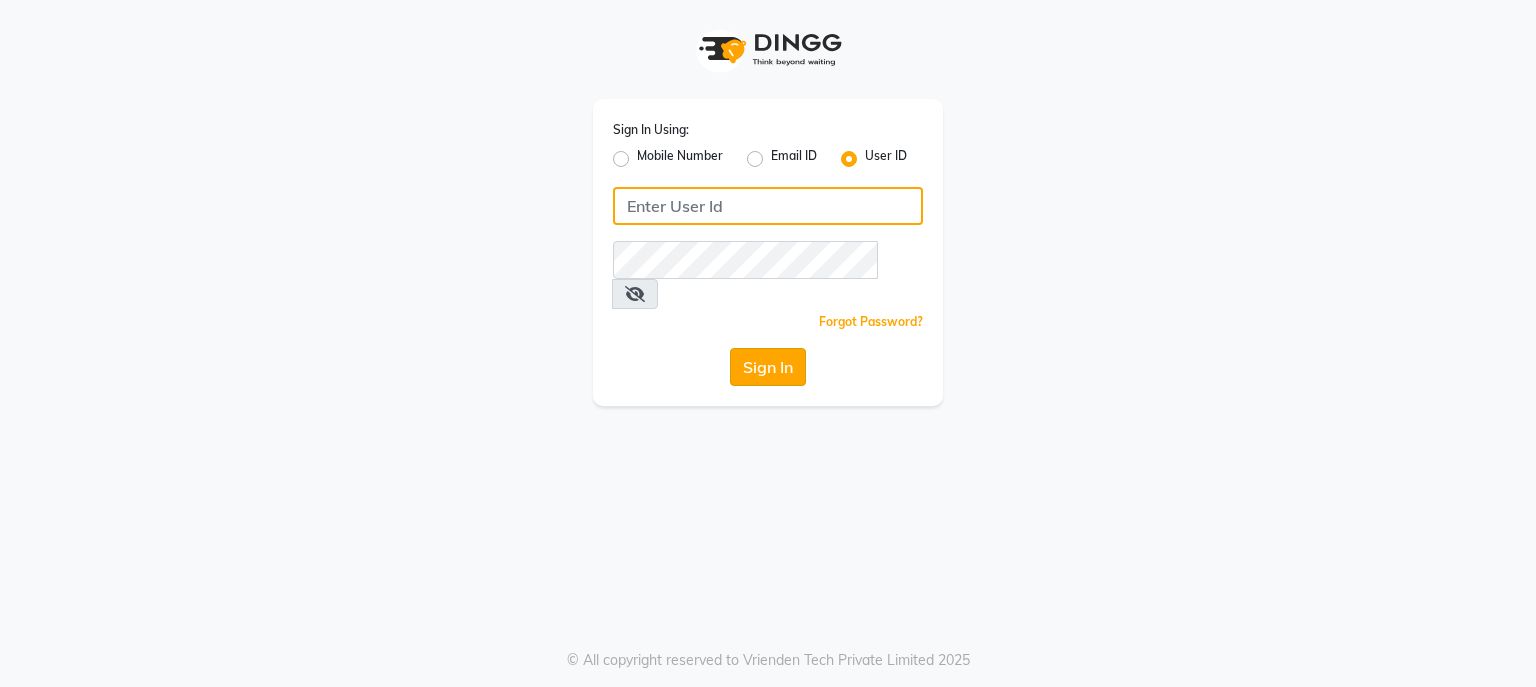 type on "e3694-01" 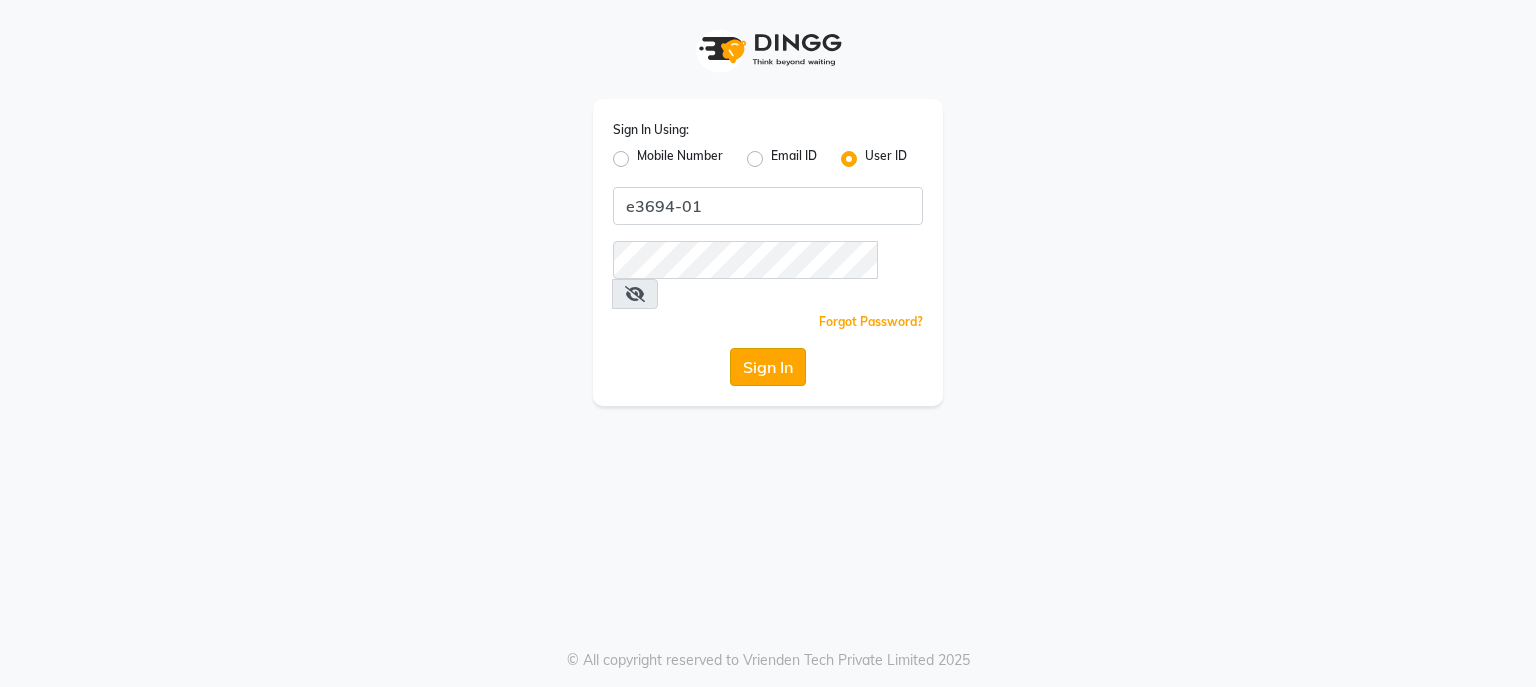 click on "Sign In" 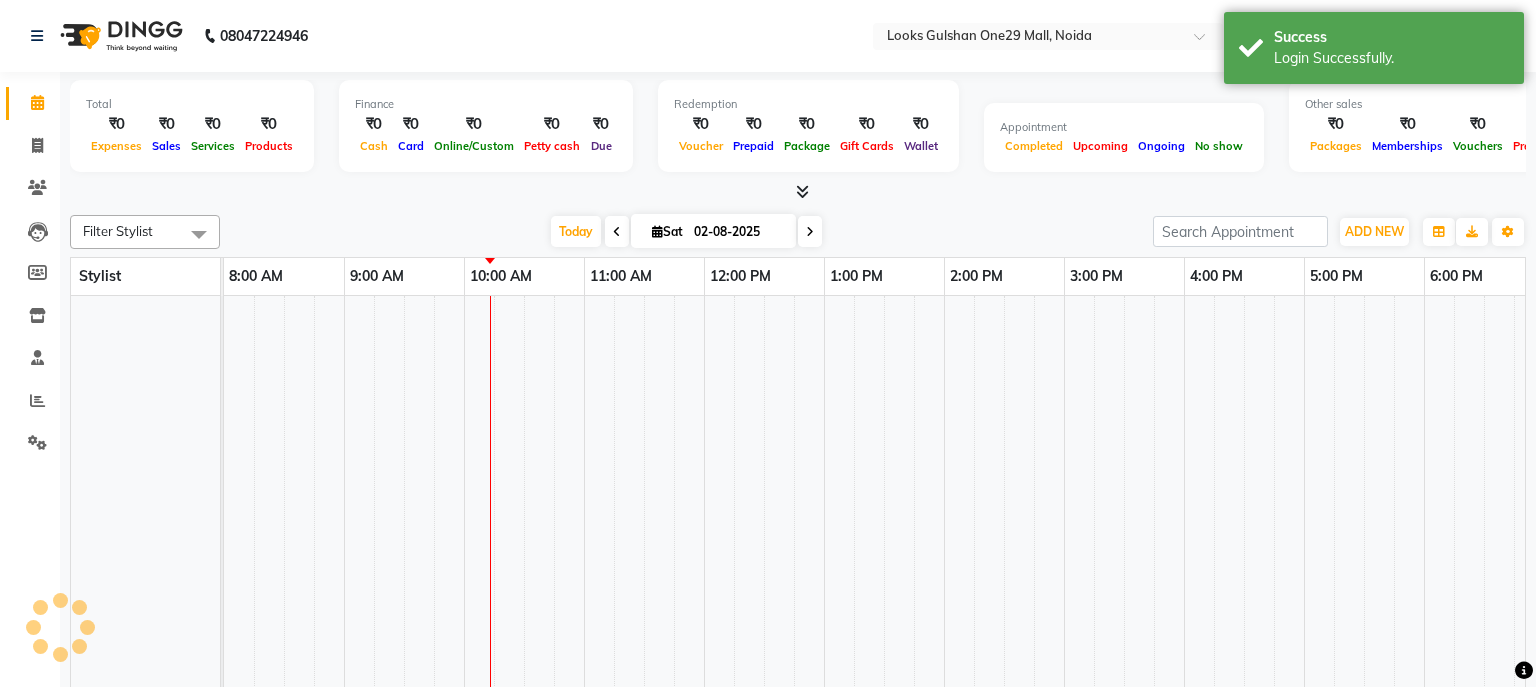 select on "en" 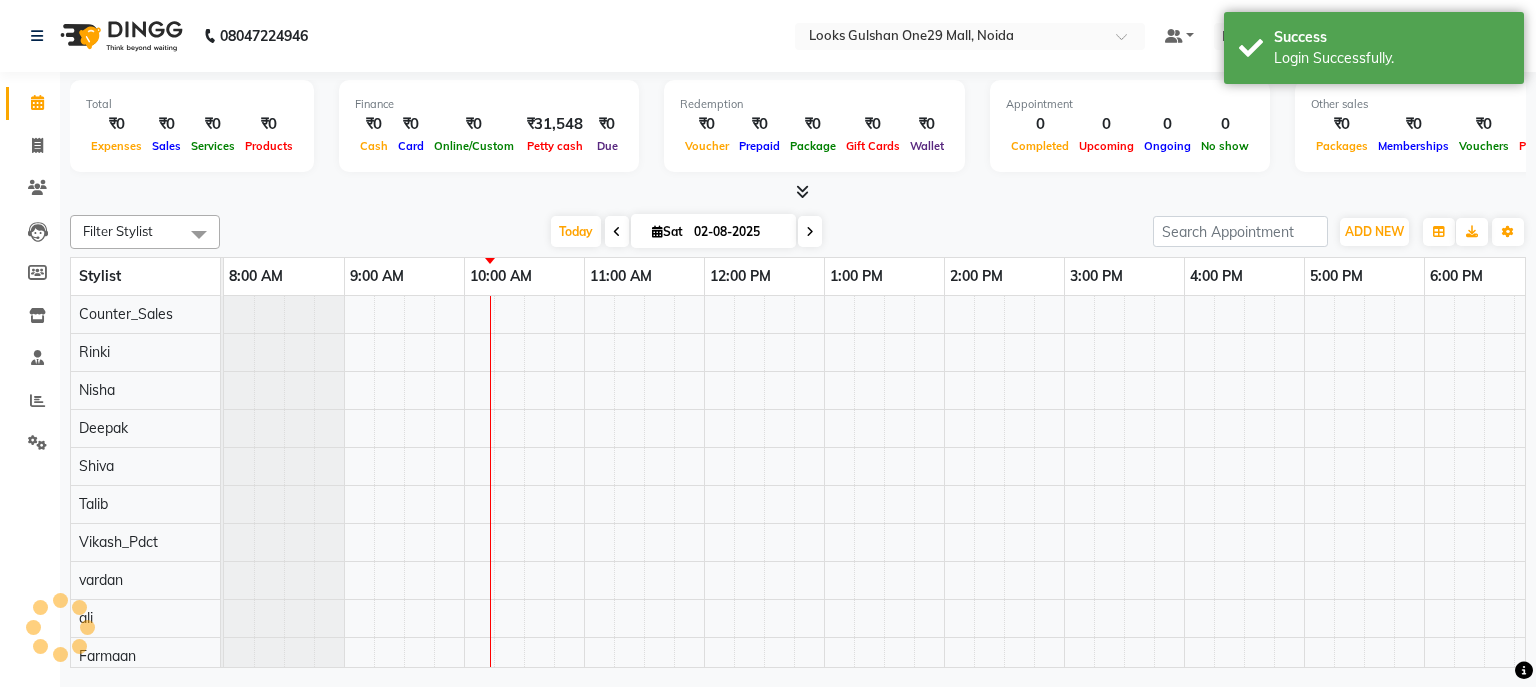 scroll, scrollTop: 0, scrollLeft: 0, axis: both 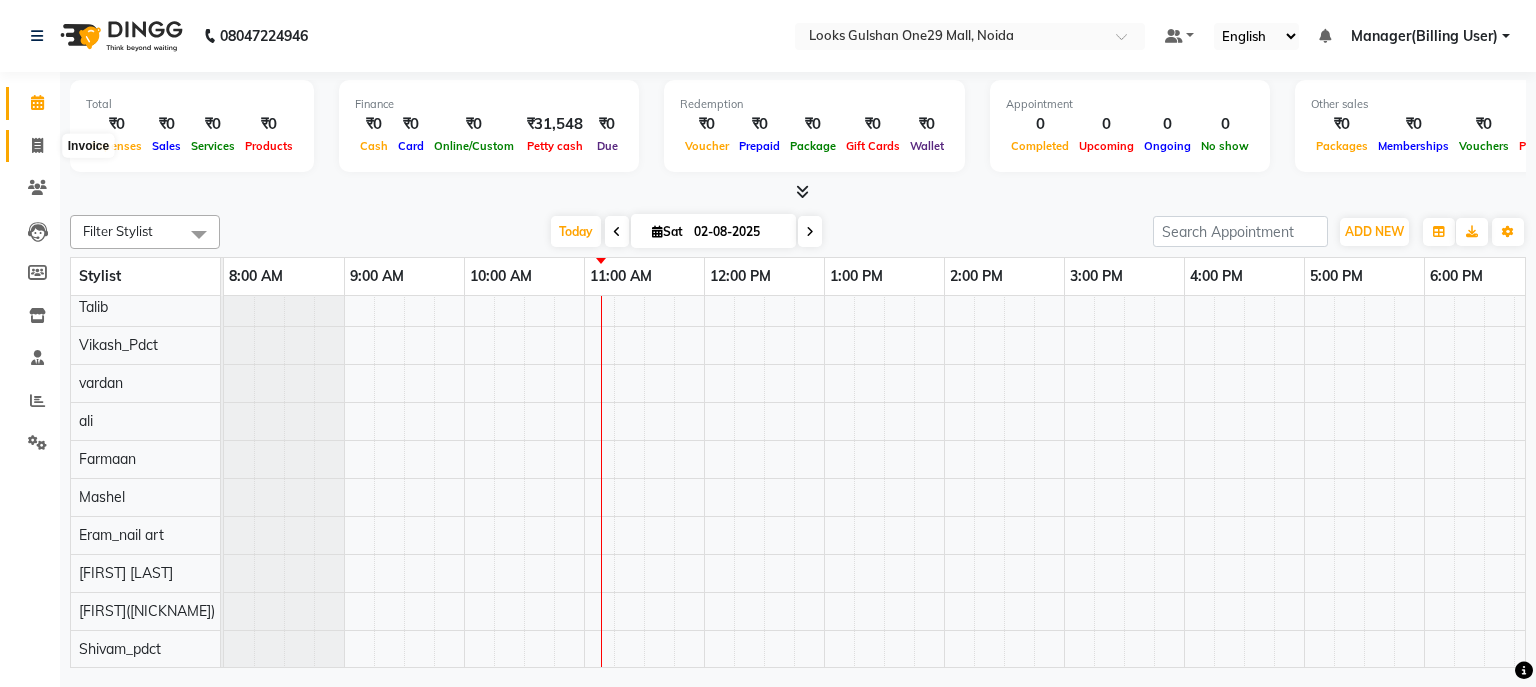 click 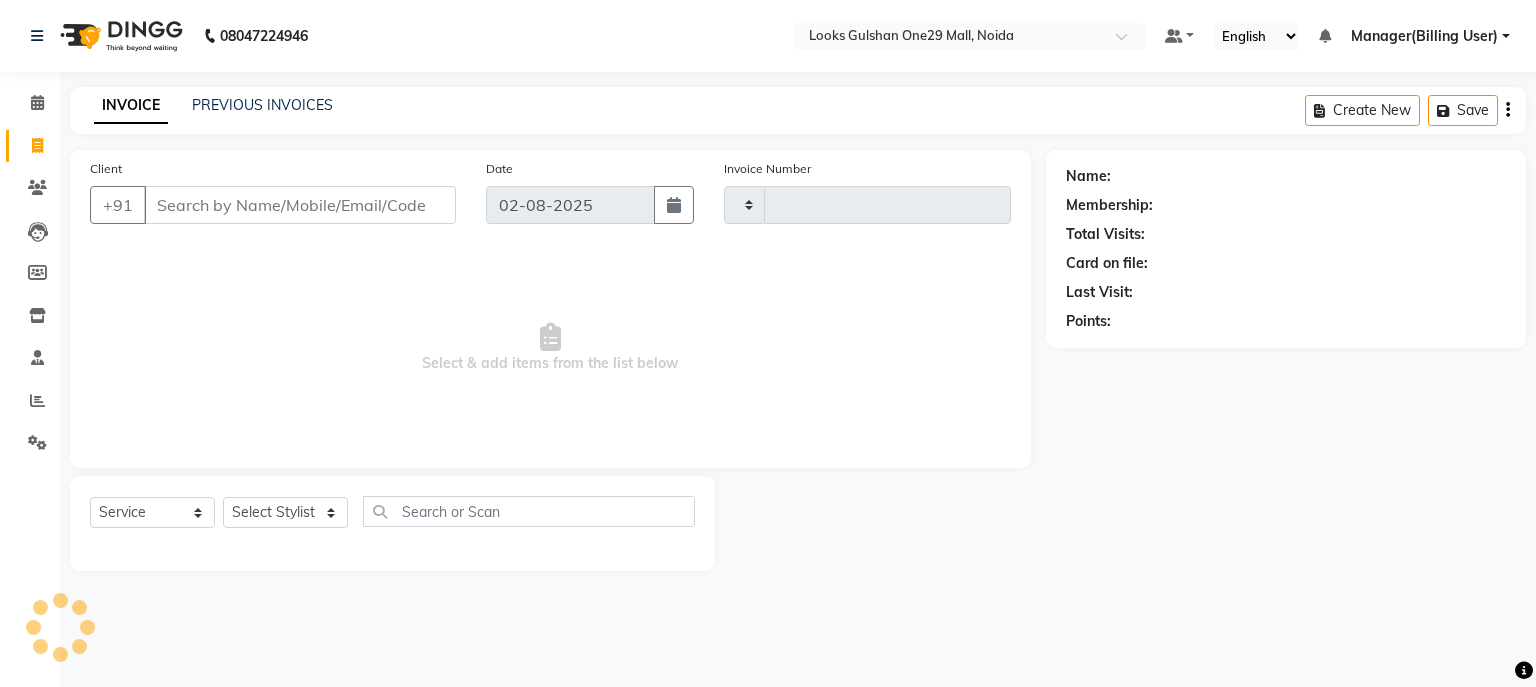 type on "0811" 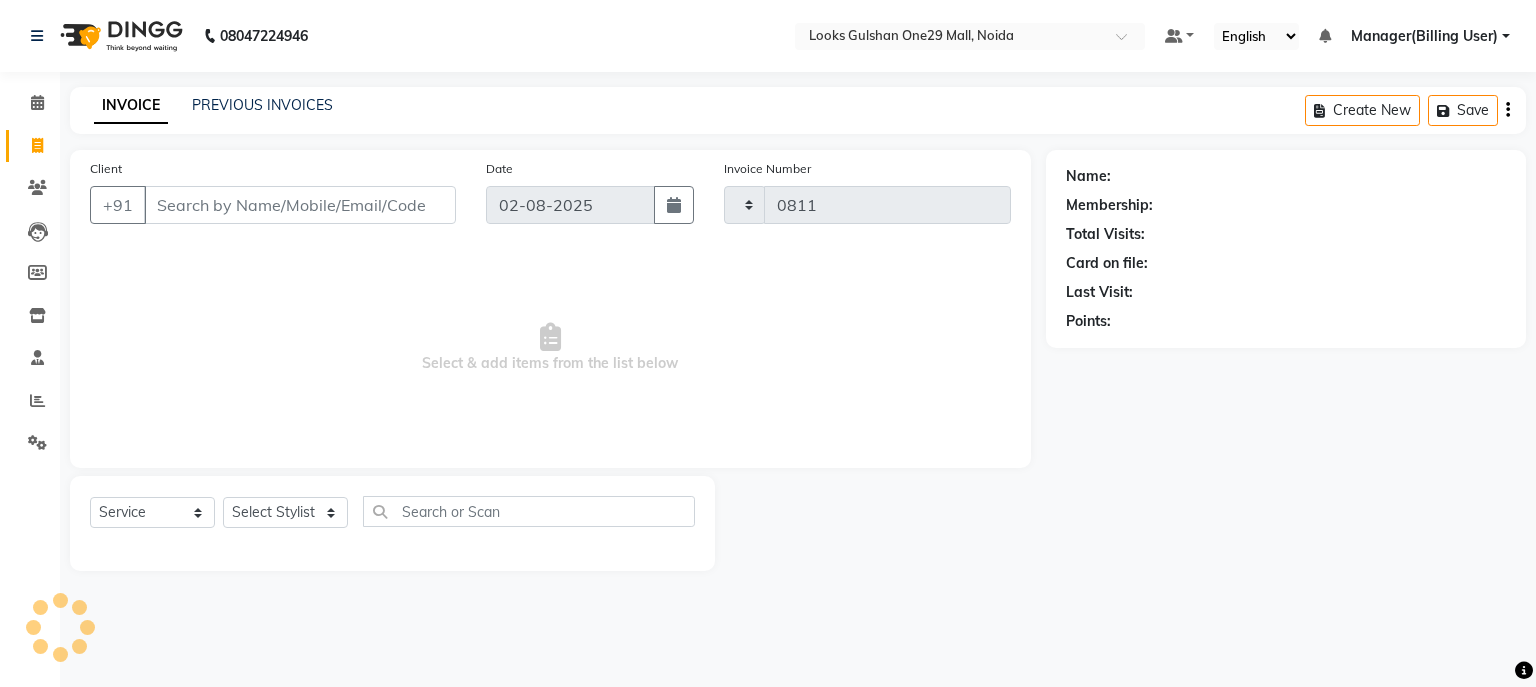 select on "8337" 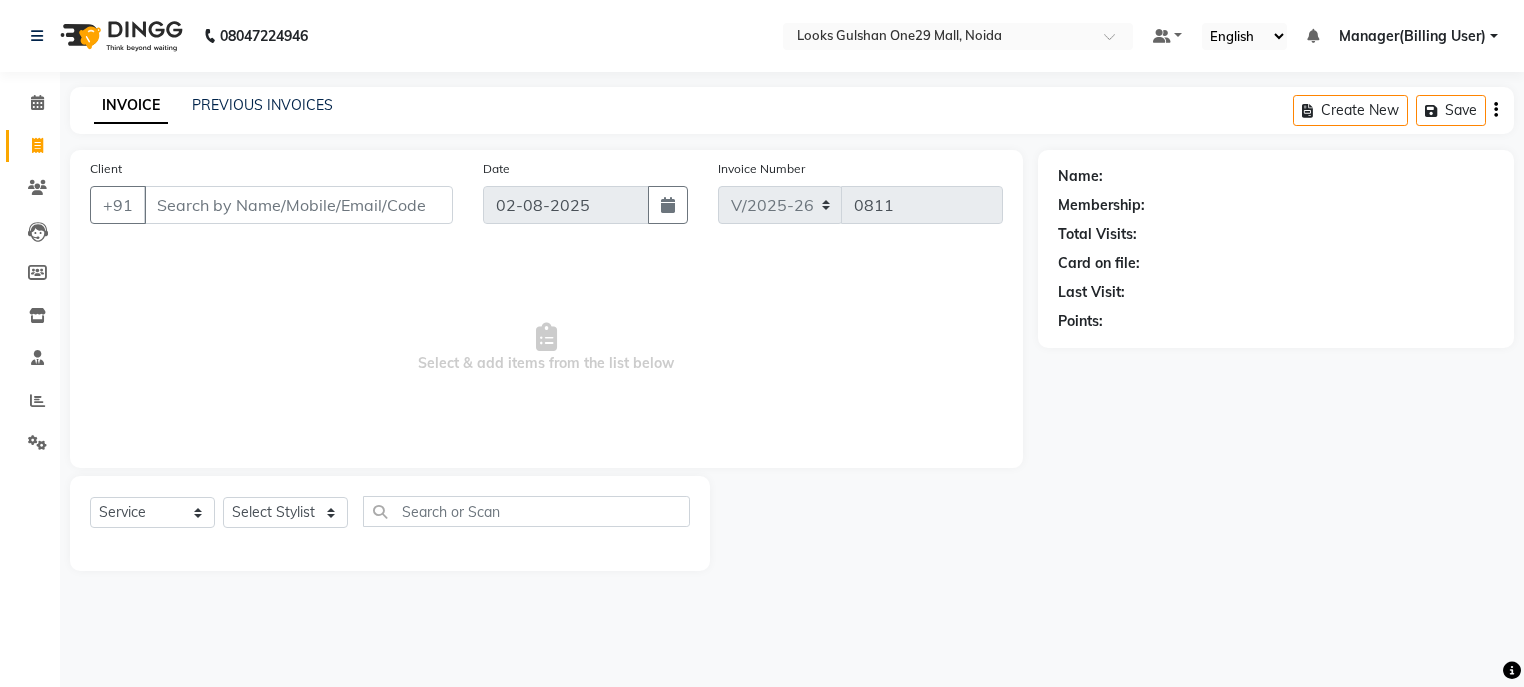 select on "80996" 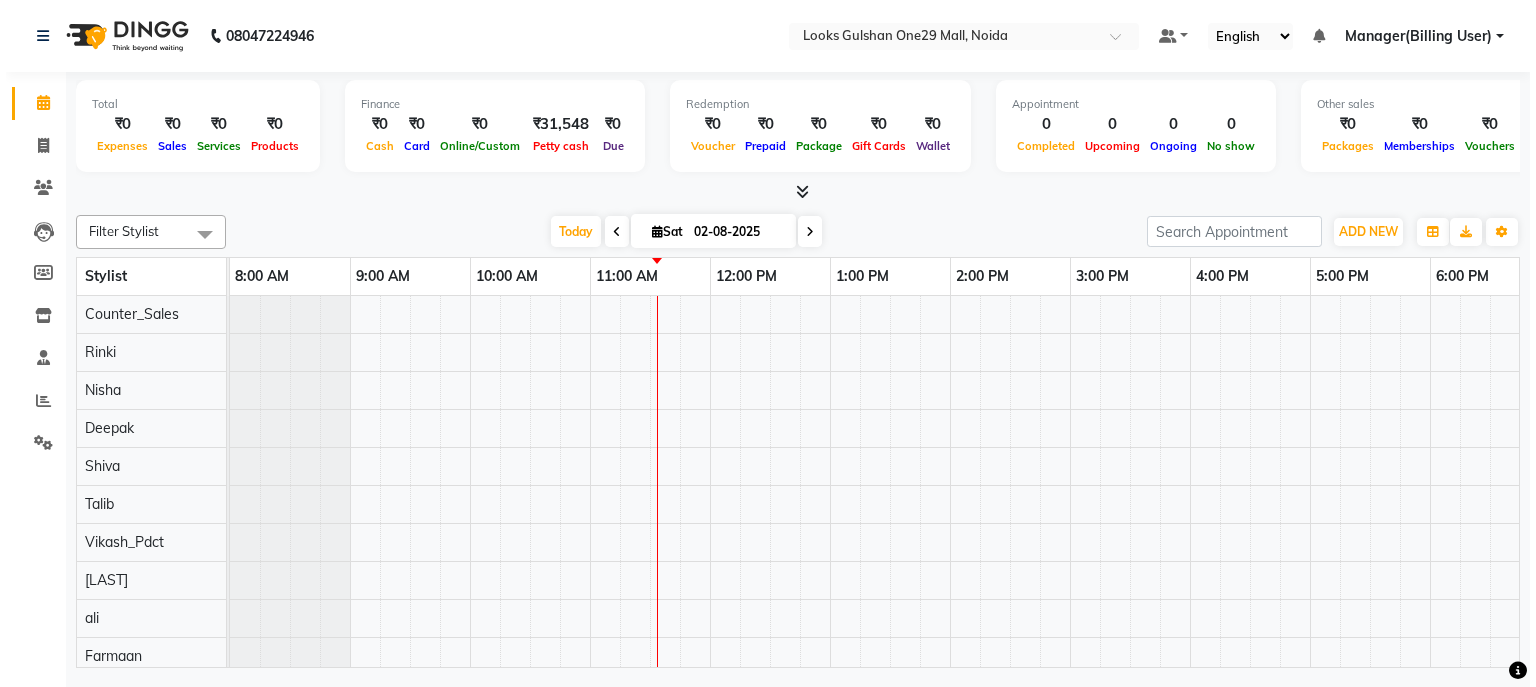 scroll, scrollTop: 0, scrollLeft: 0, axis: both 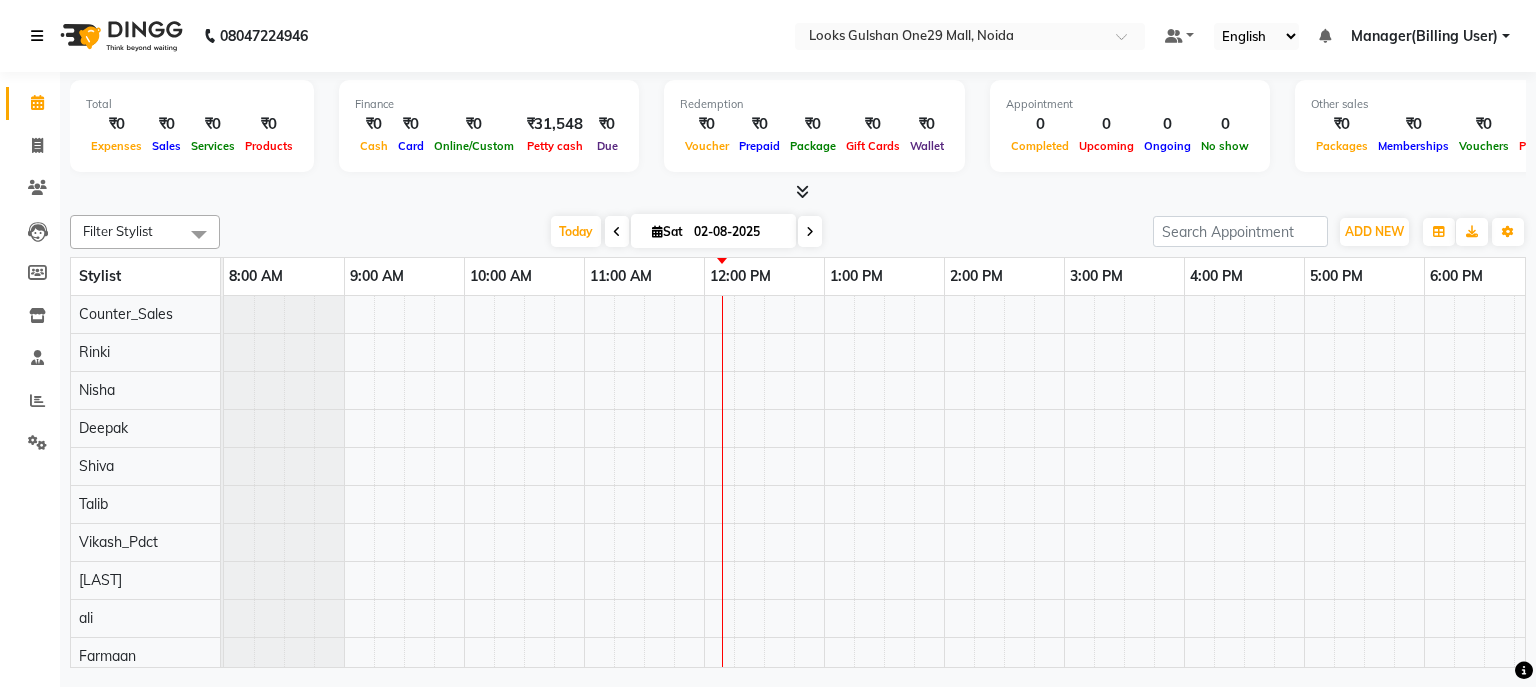 click at bounding box center (41, 36) 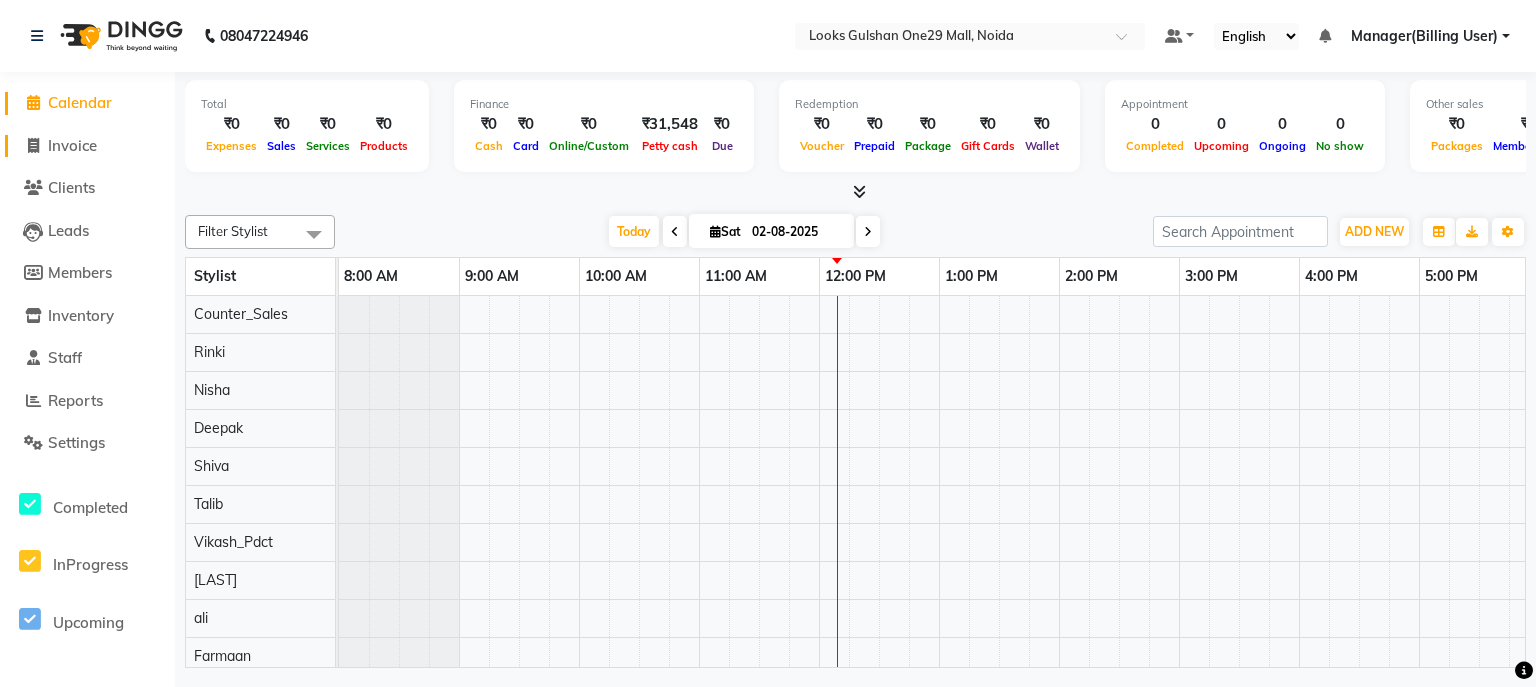 click on "Invoice" 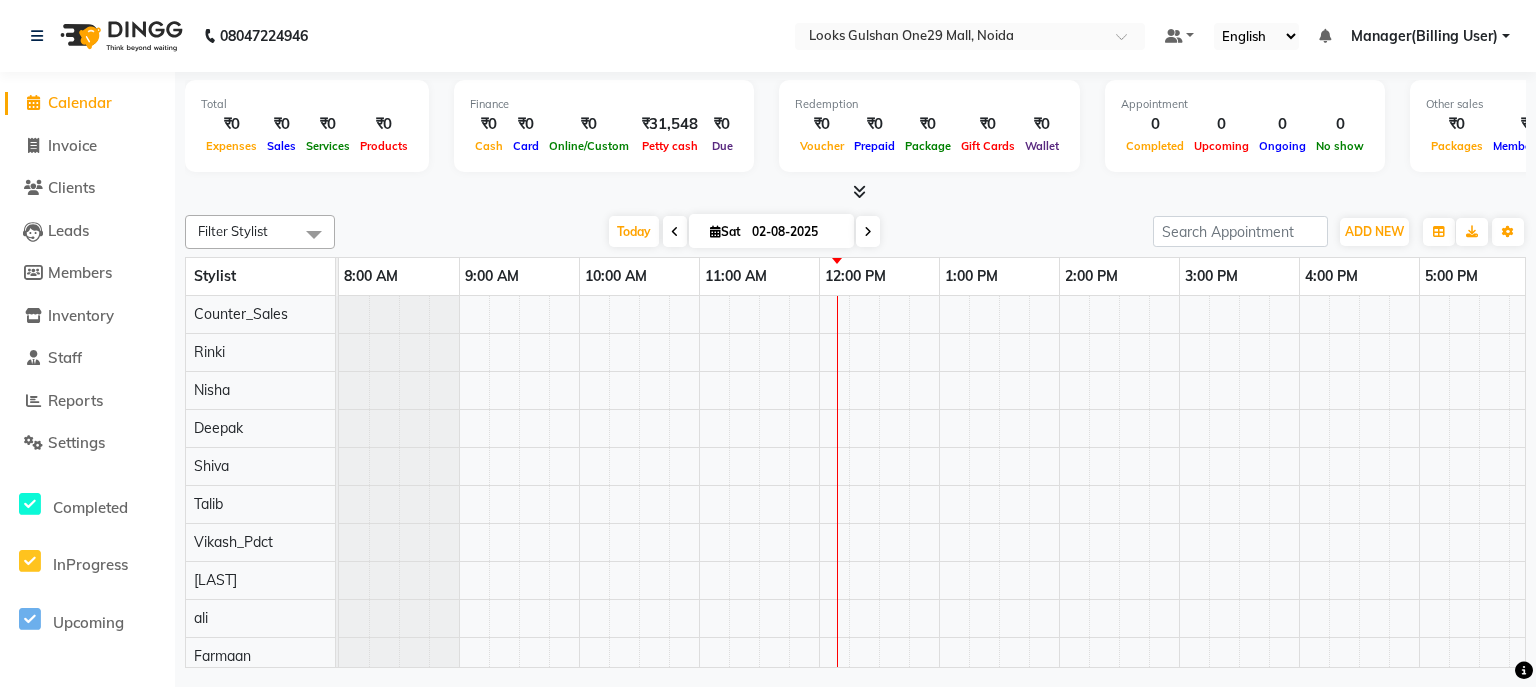 select on "service" 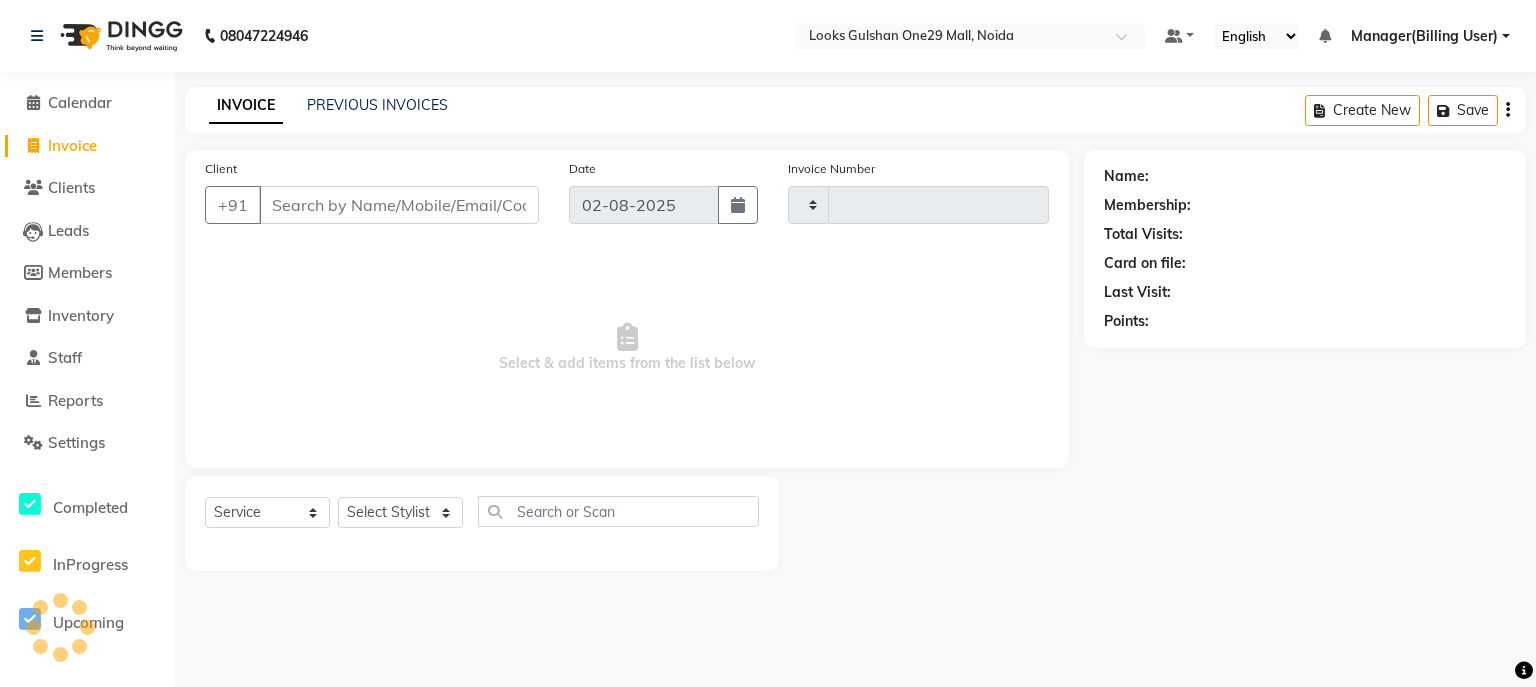 click on "Client +91" 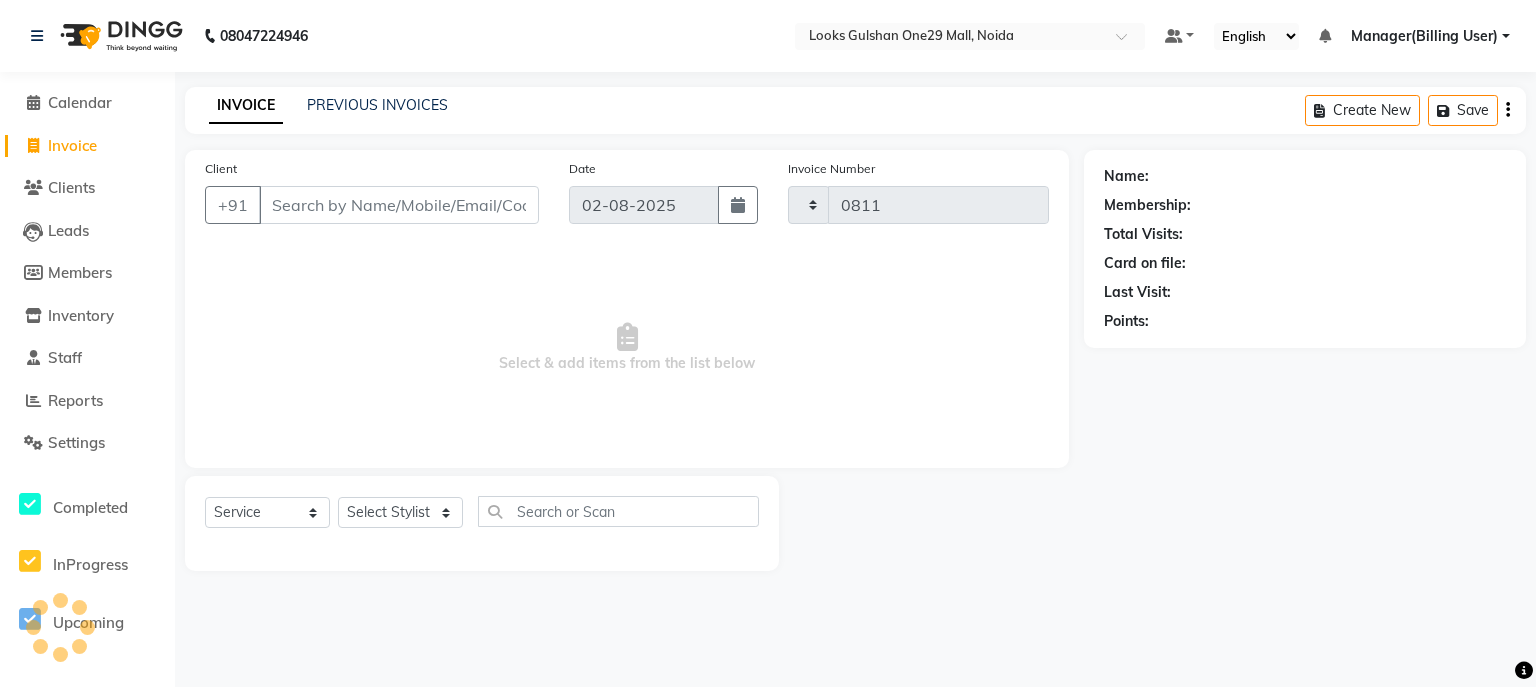 select on "8337" 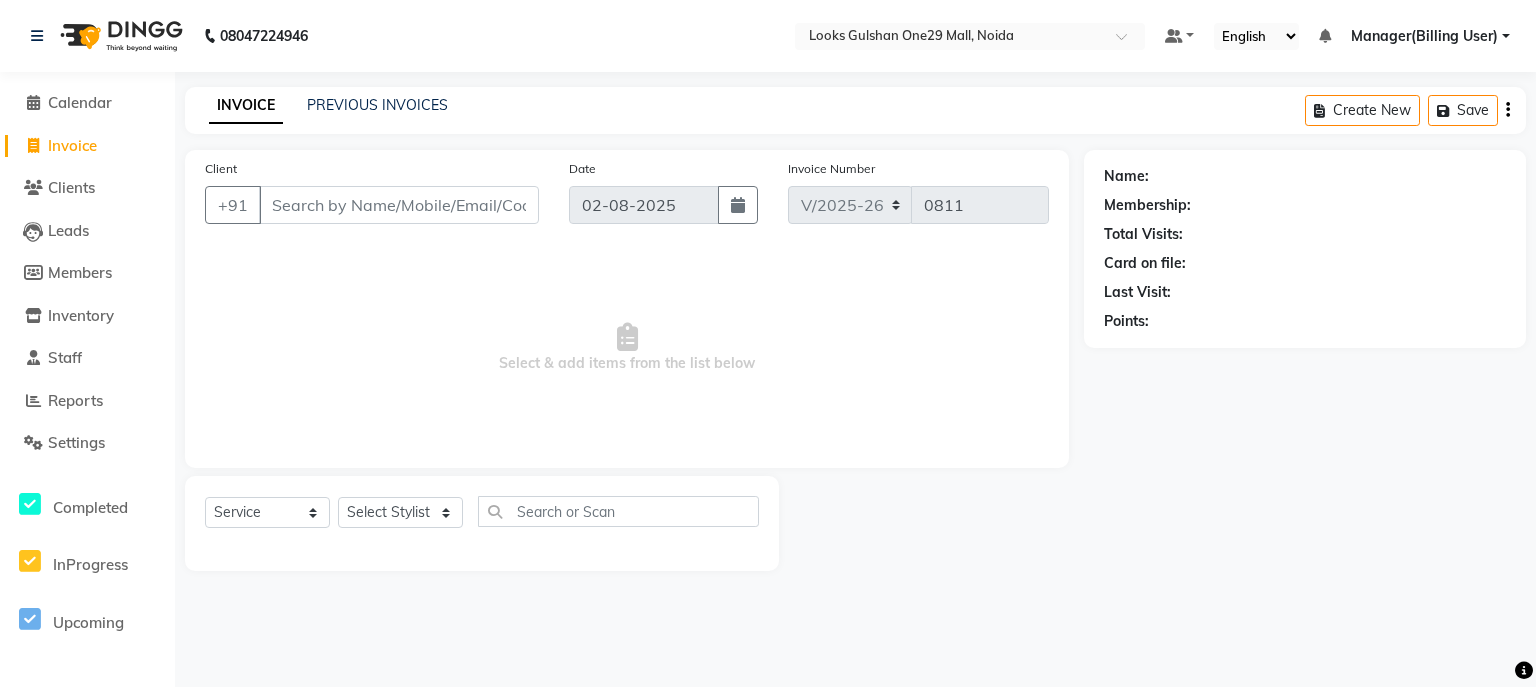 select on "80996" 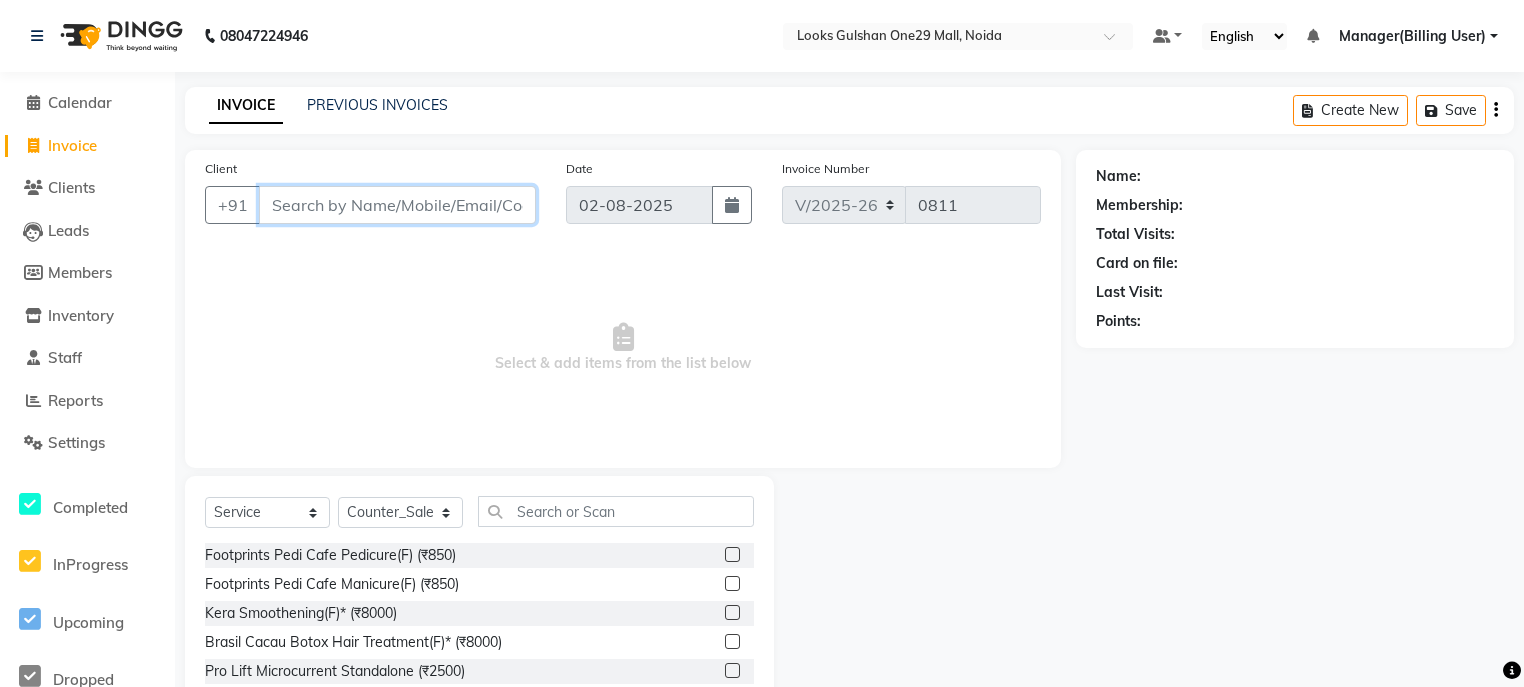 click on "Client" at bounding box center (397, 205) 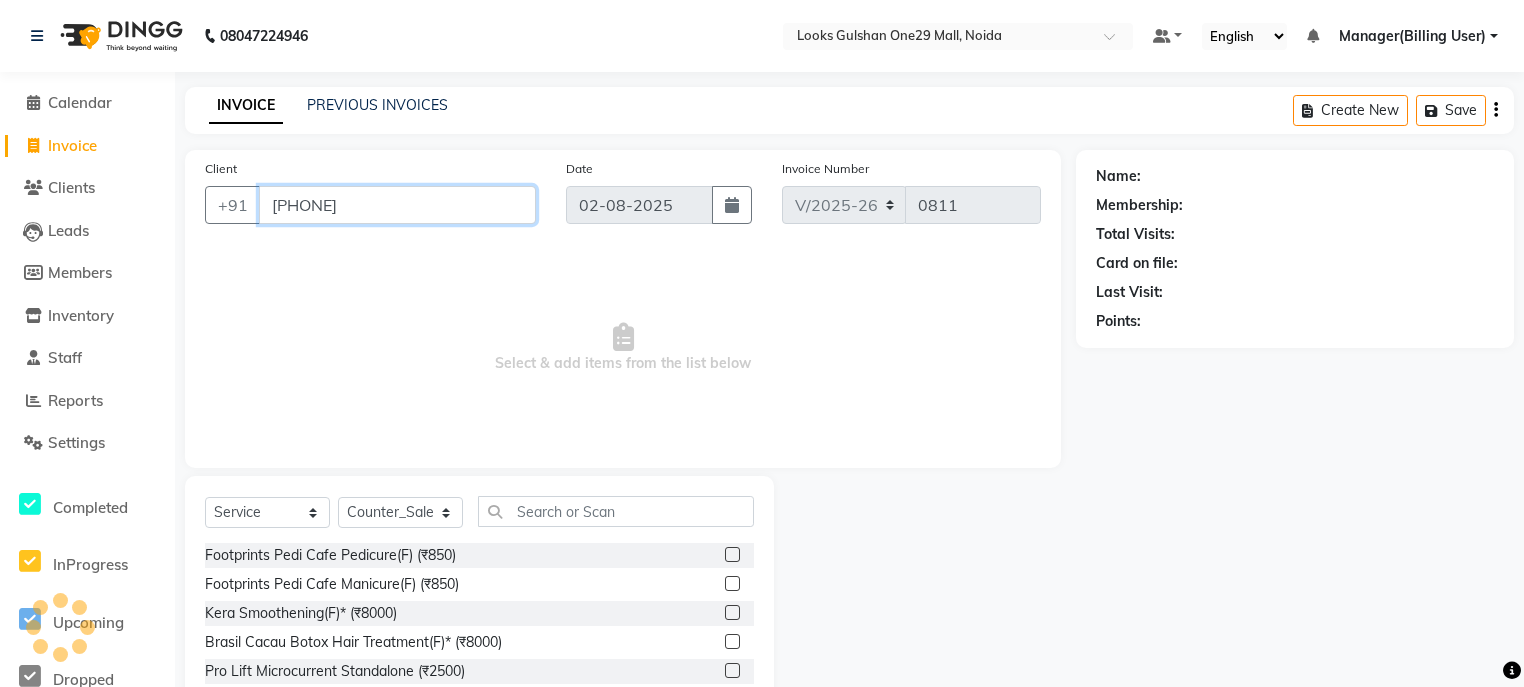 type on "[PHONE]" 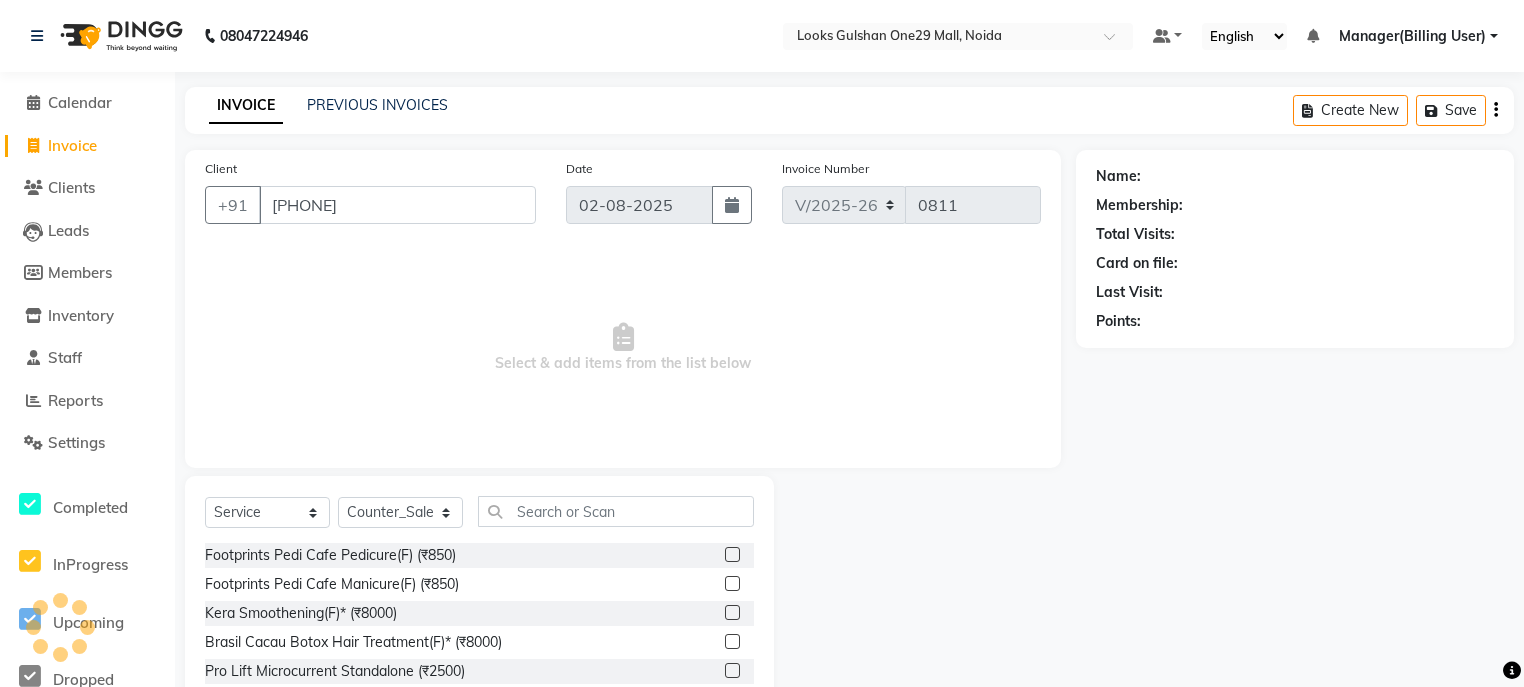 select on "1: Object" 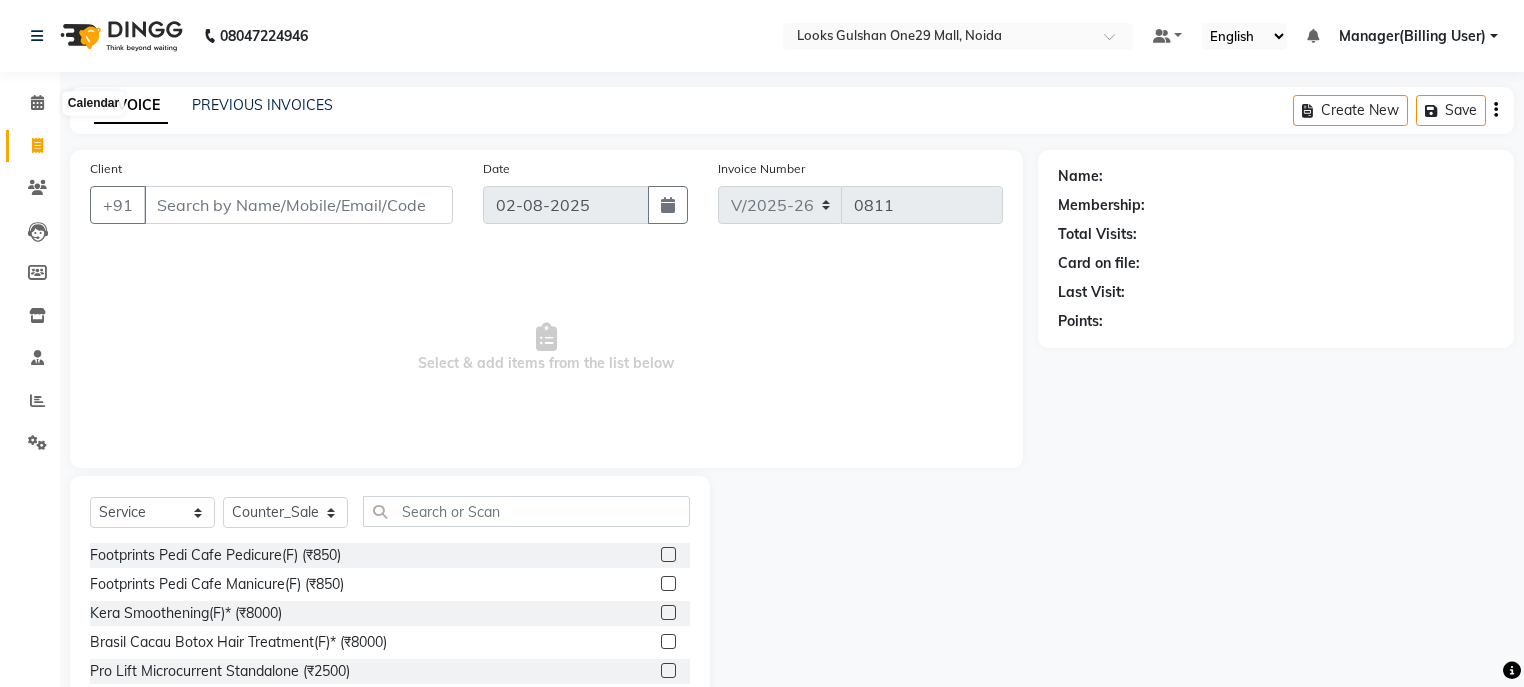select on "8337" 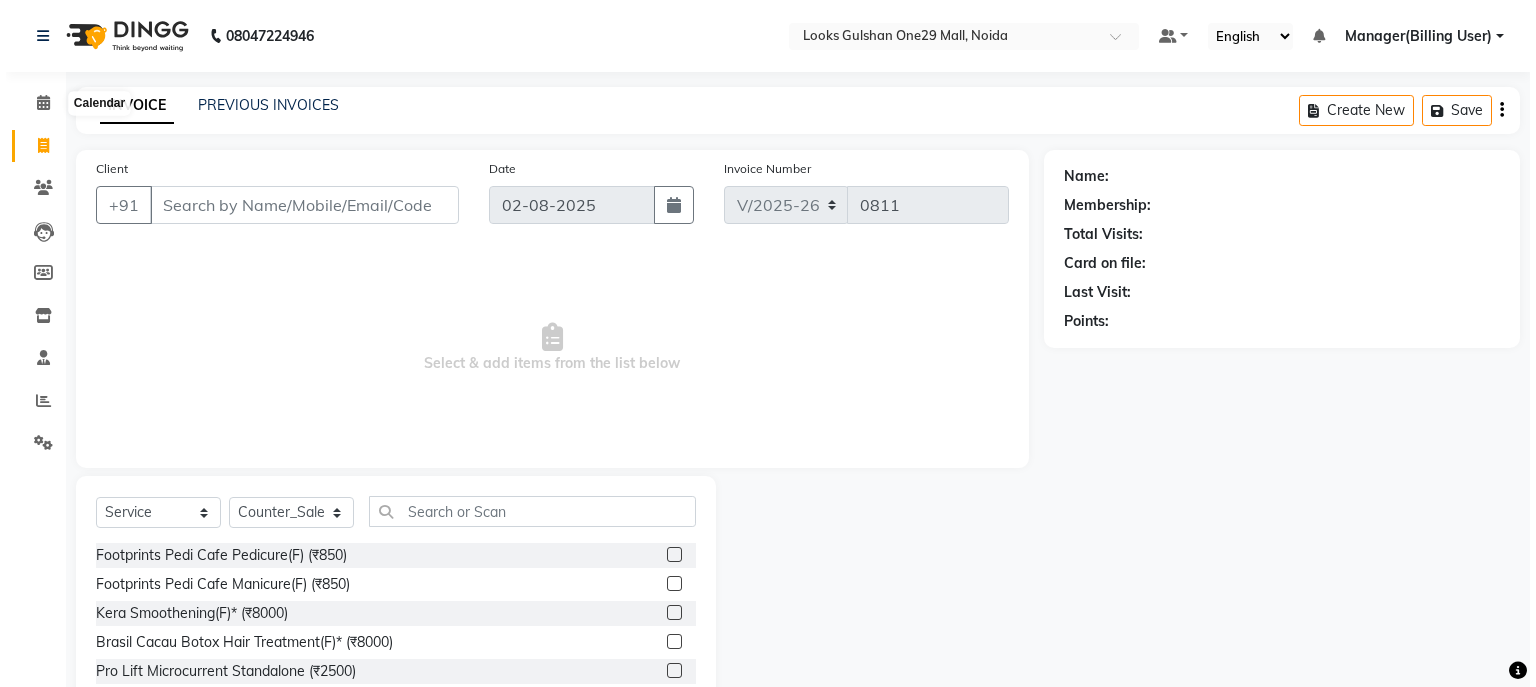 scroll, scrollTop: 0, scrollLeft: 0, axis: both 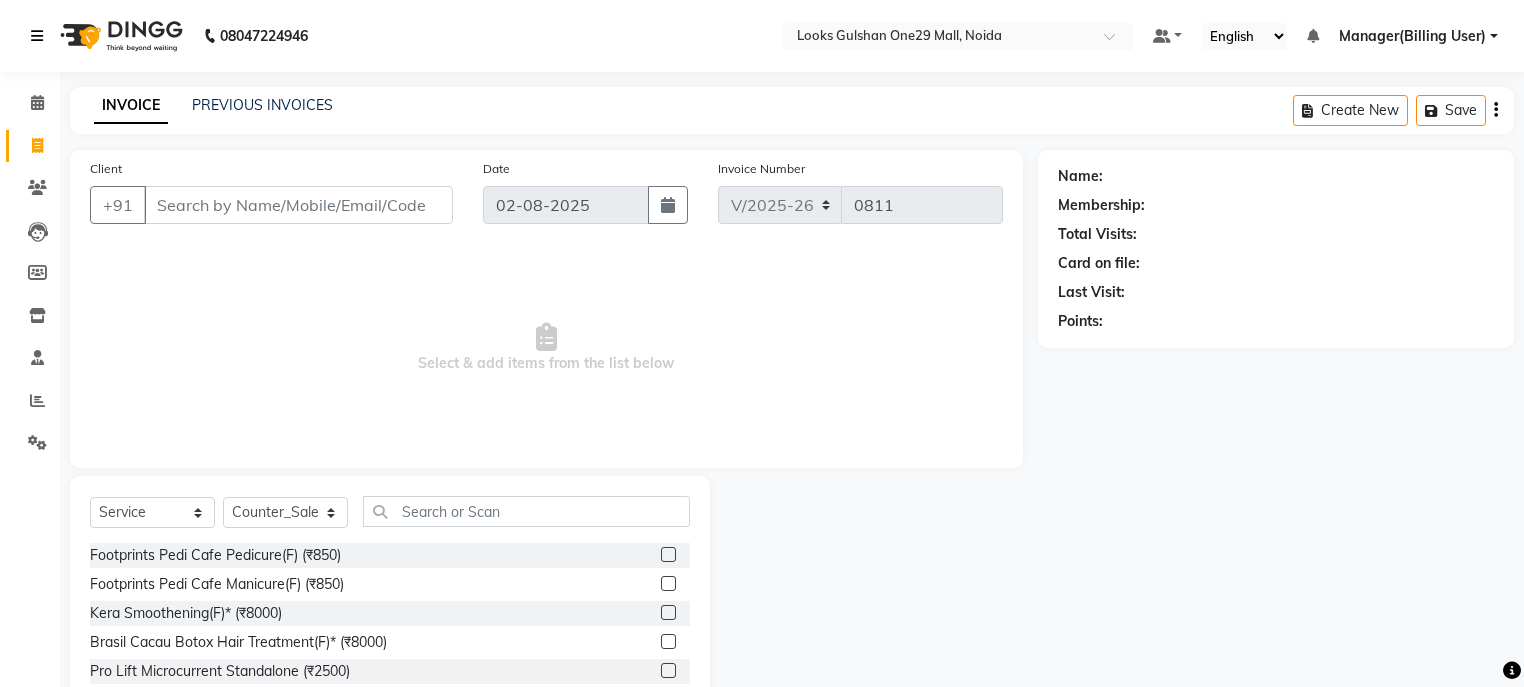 click at bounding box center [37, 36] 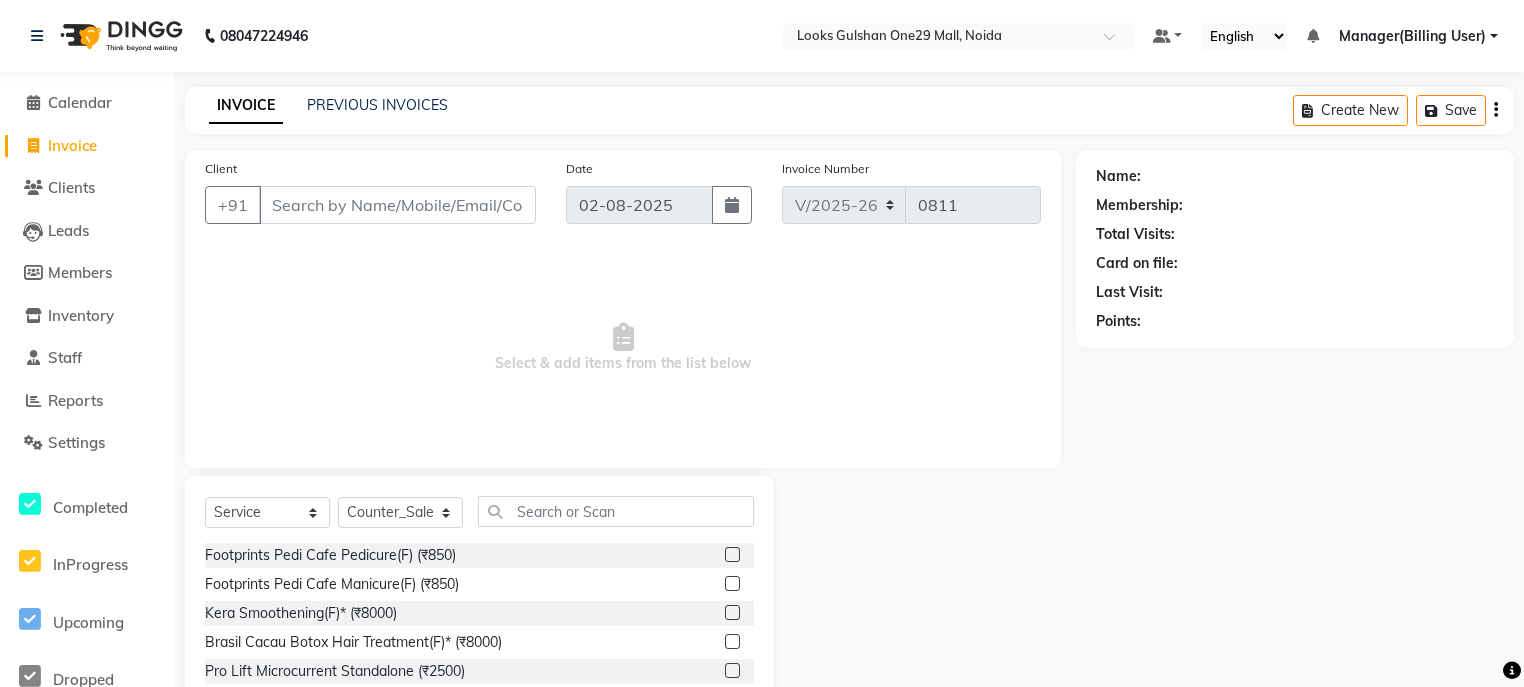click on "Invoice" 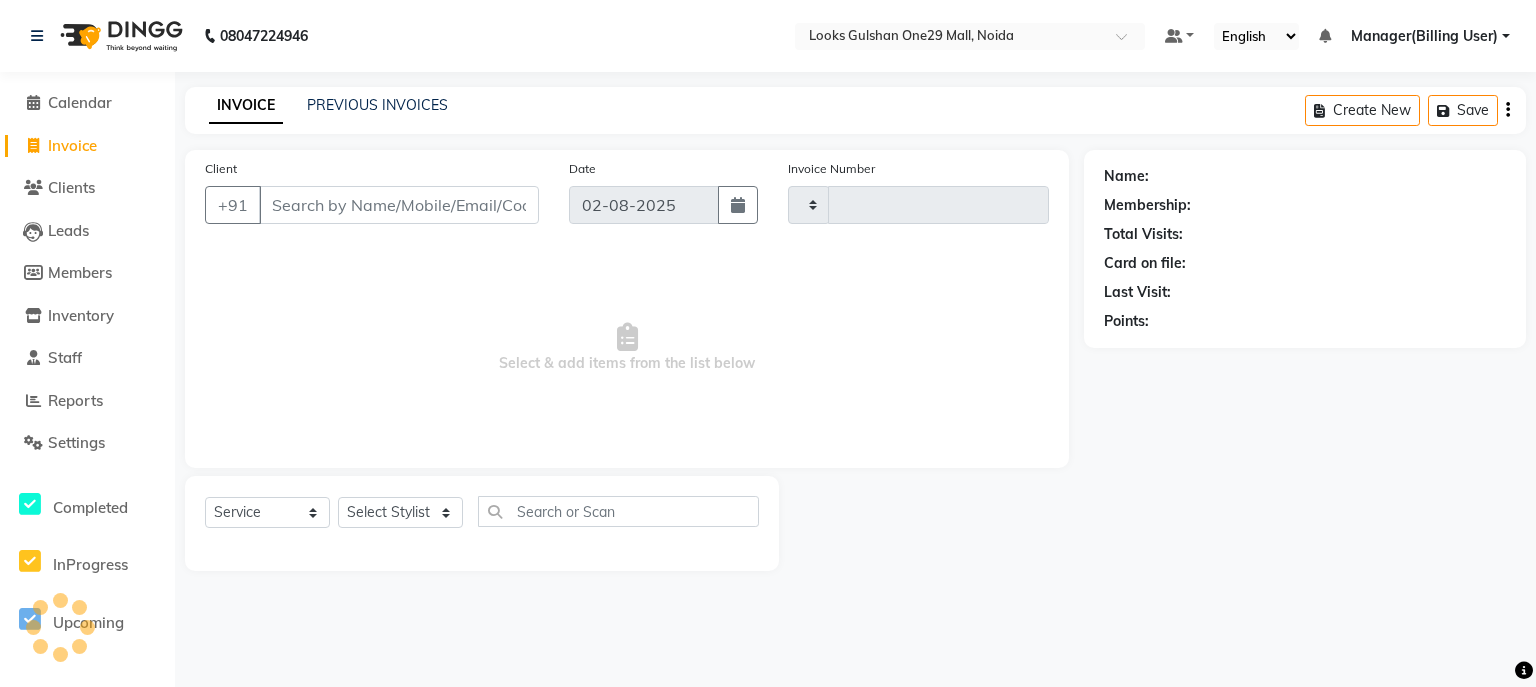 type on "0811" 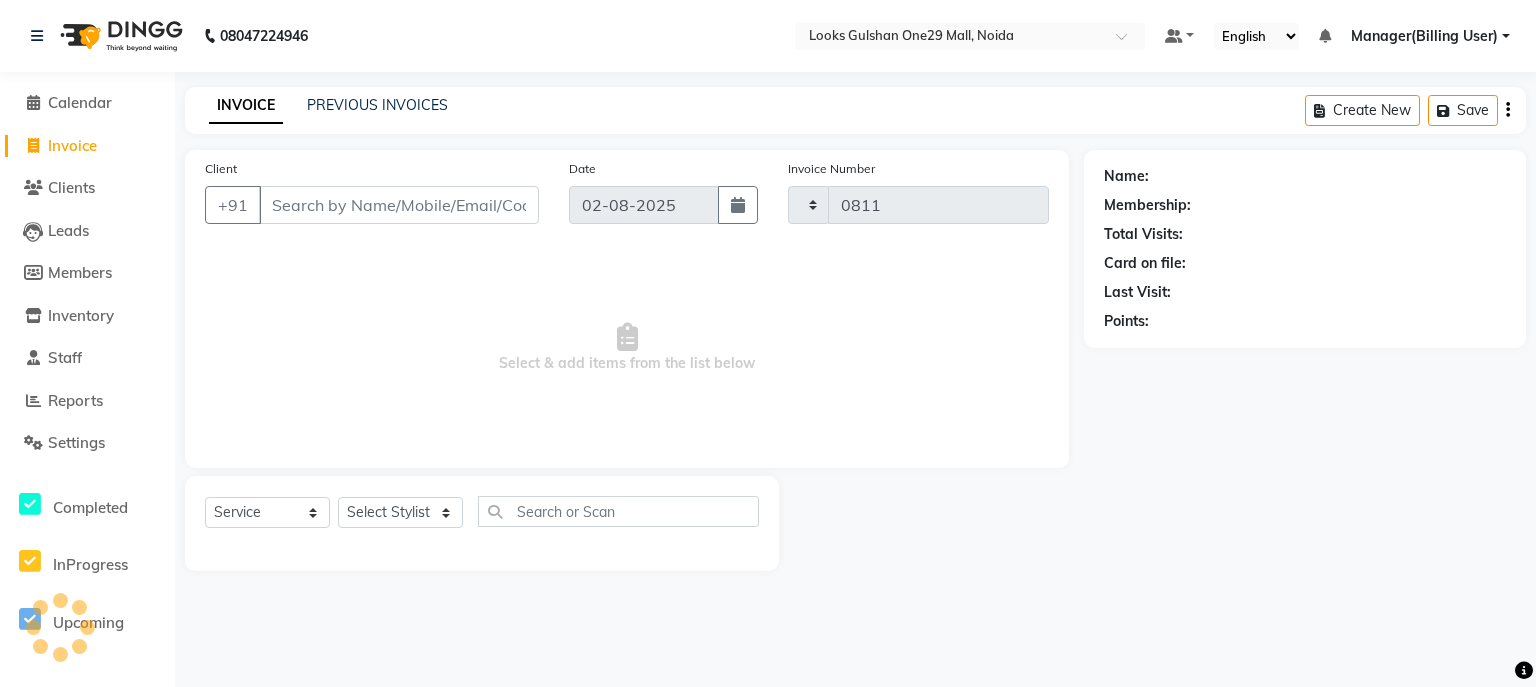 select on "8337" 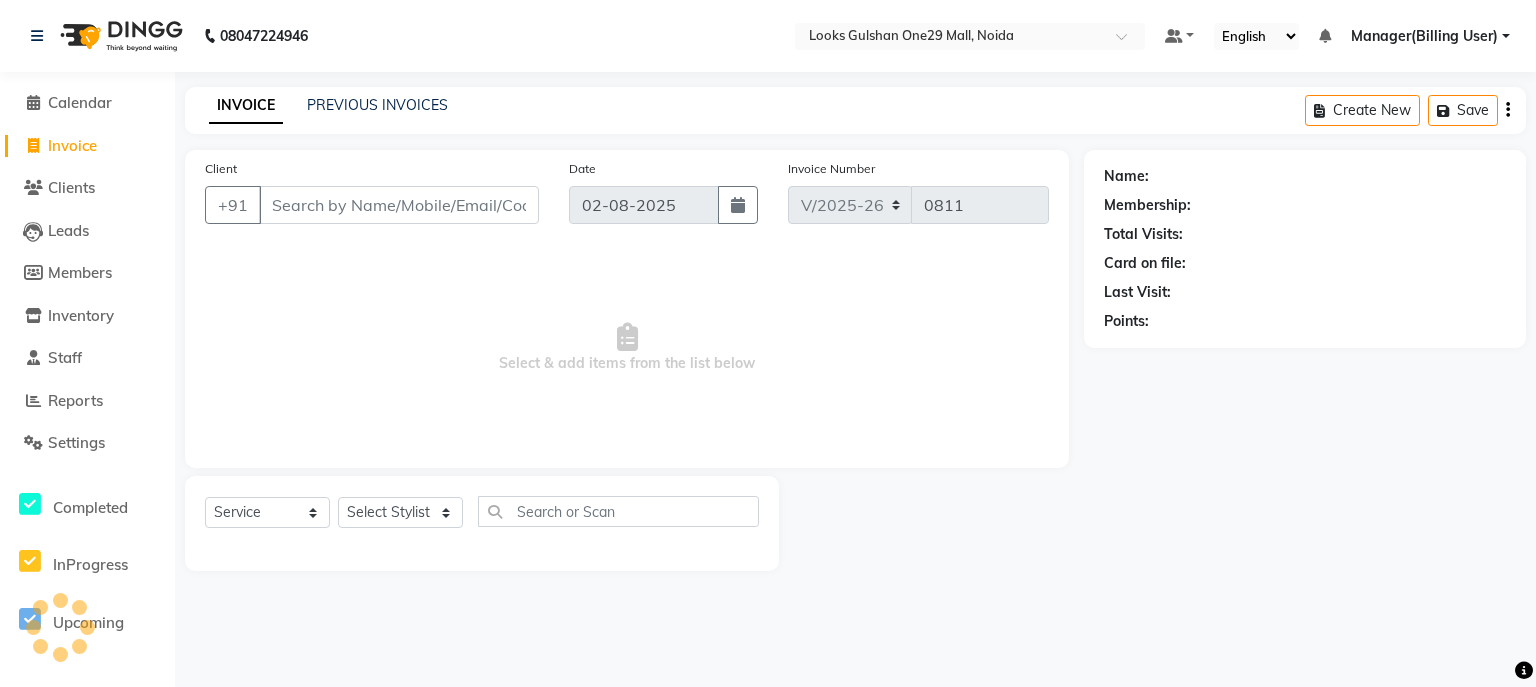 click on "Client" at bounding box center (399, 205) 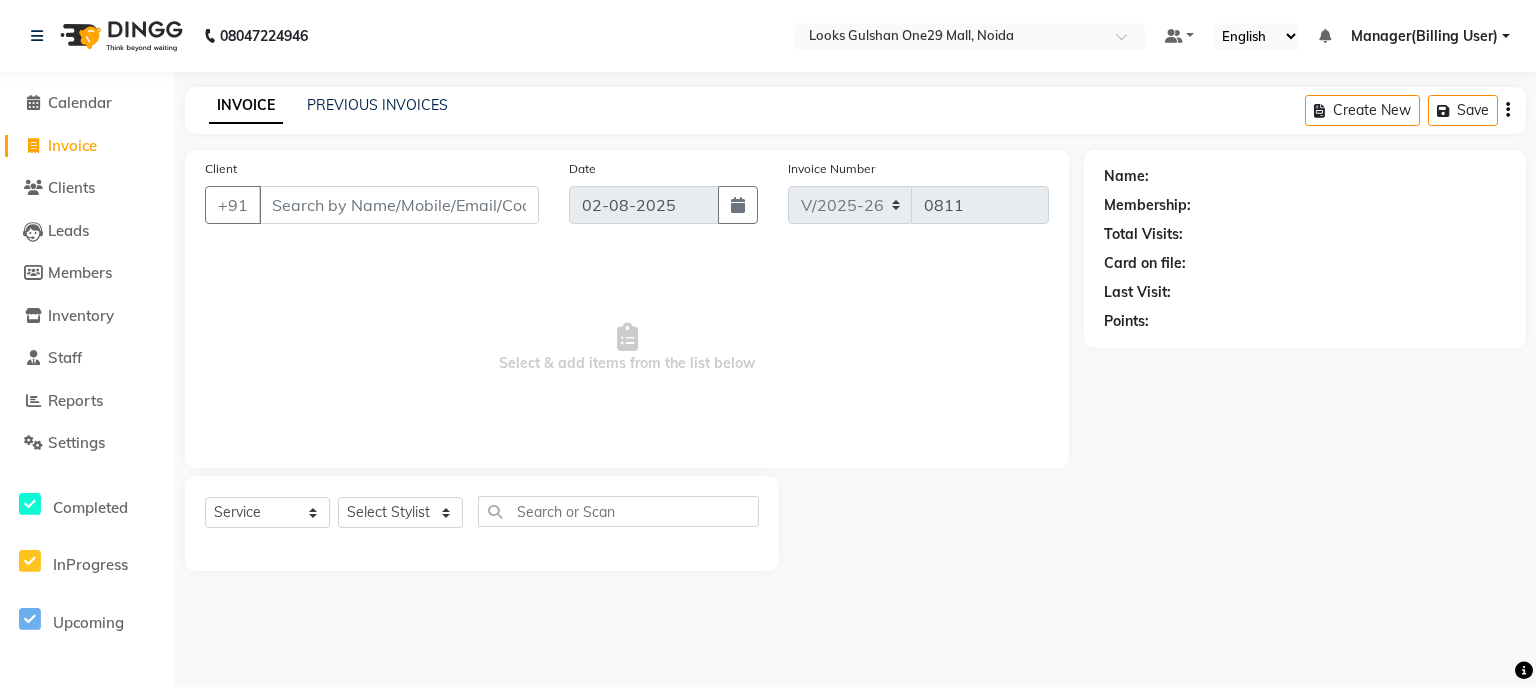 select on "80996" 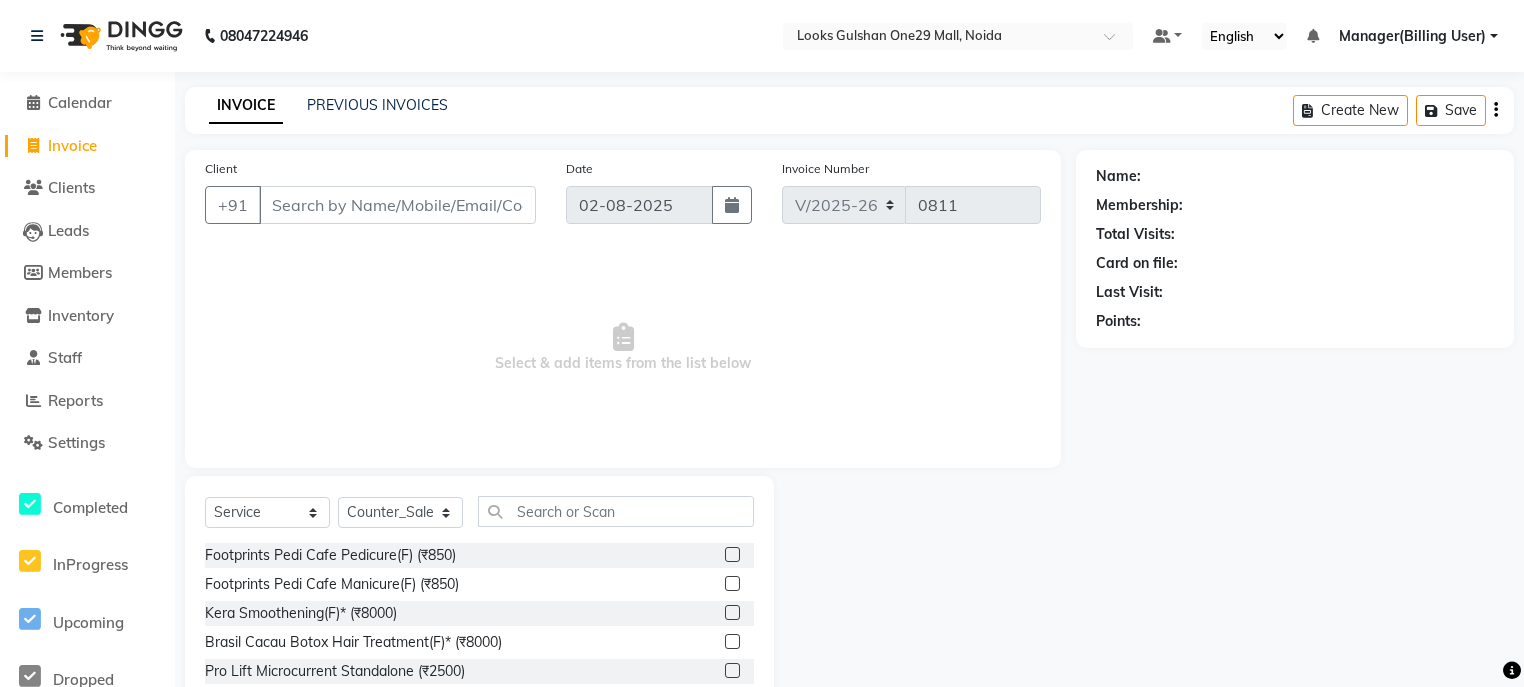click on "Client" at bounding box center [397, 205] 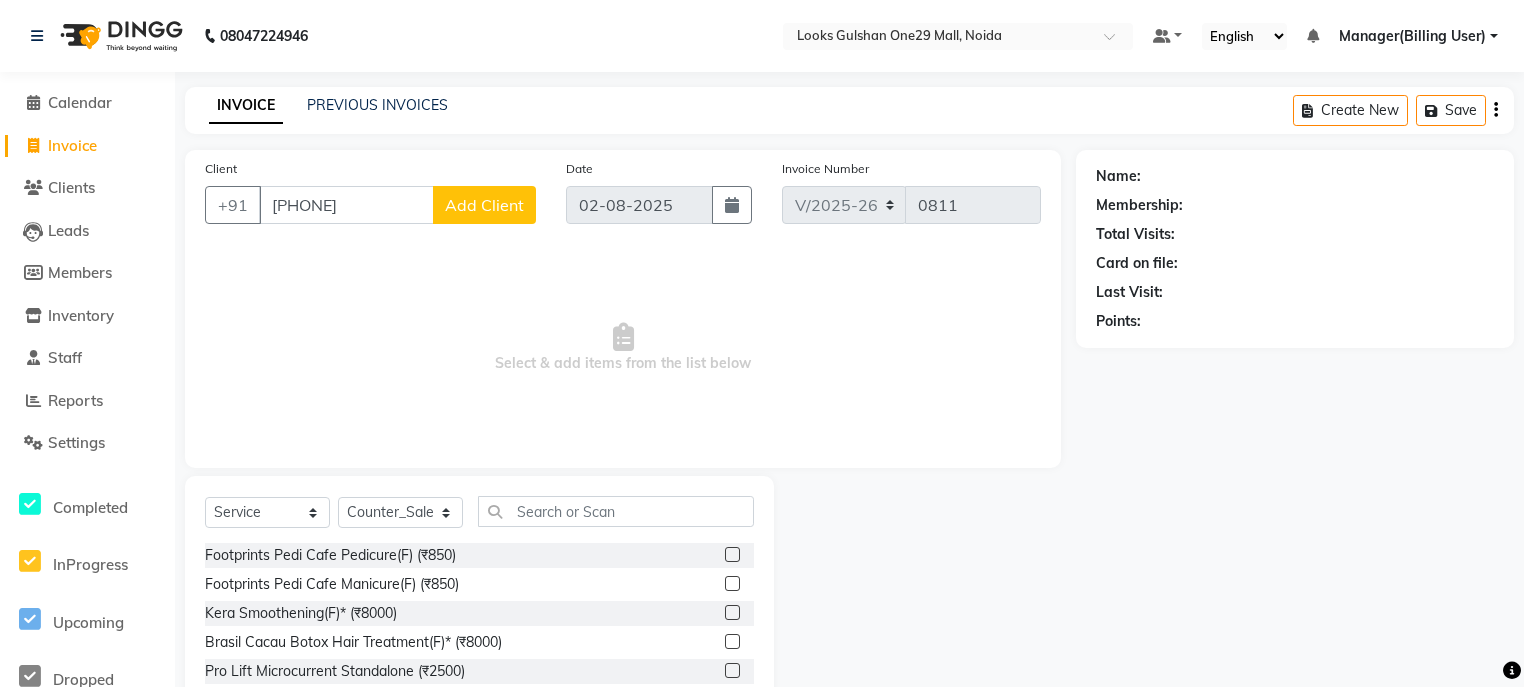 type on "[PHONE]" 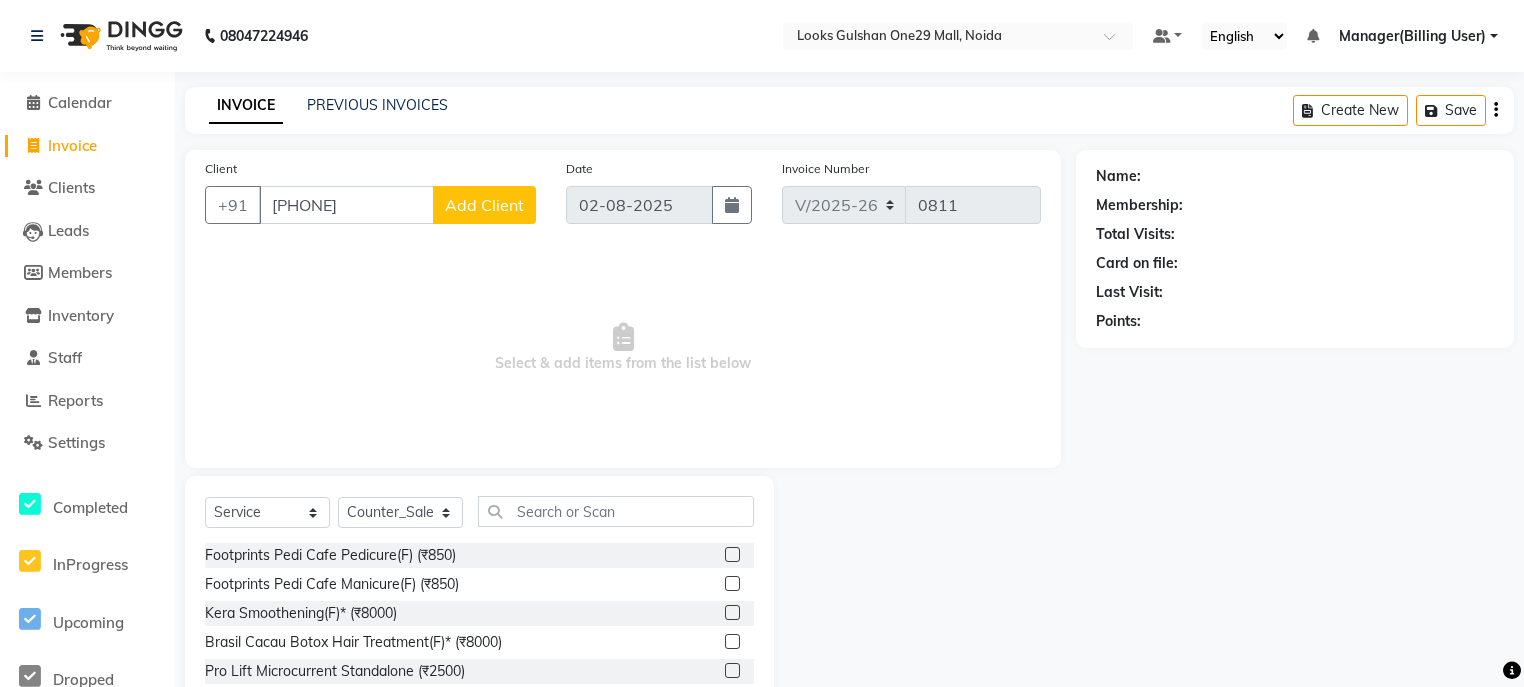 click on "Add Client" 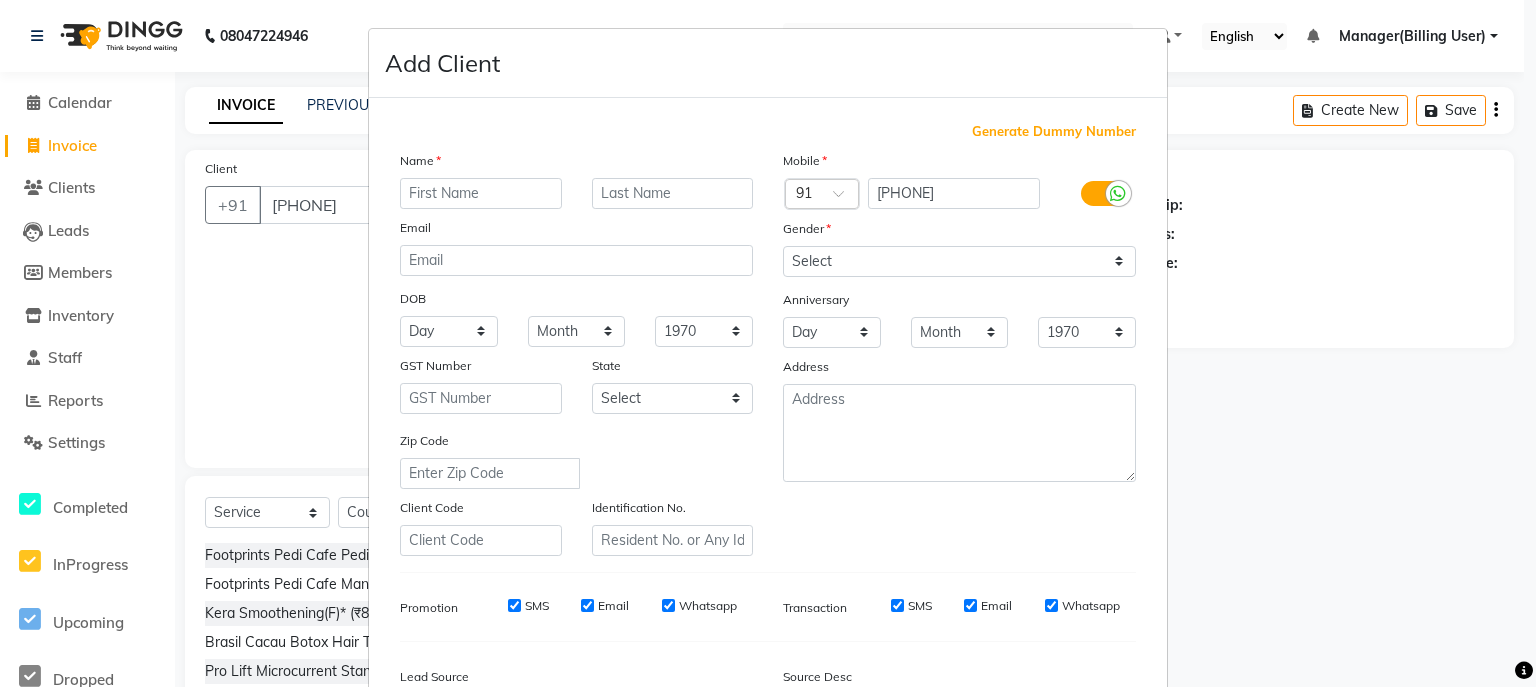 click at bounding box center [481, 193] 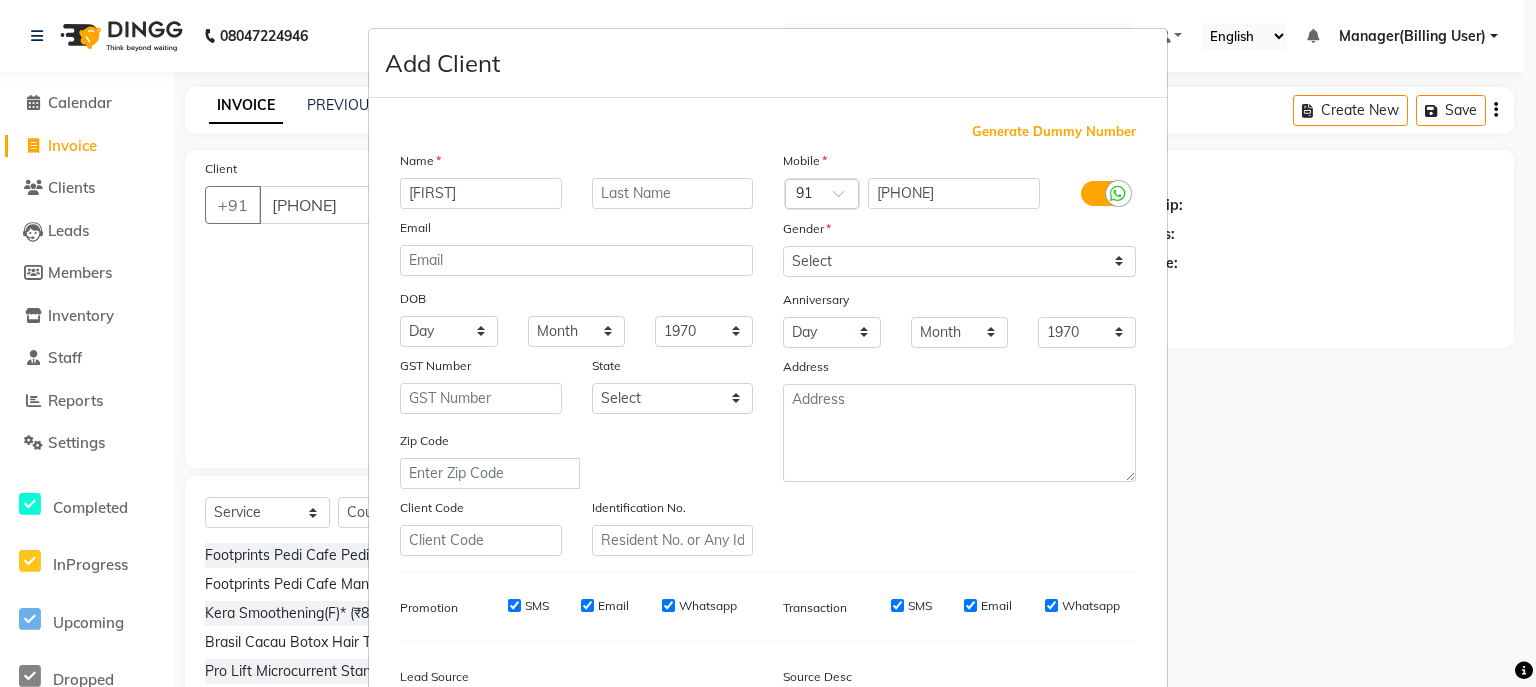 type on "[FIRST]" 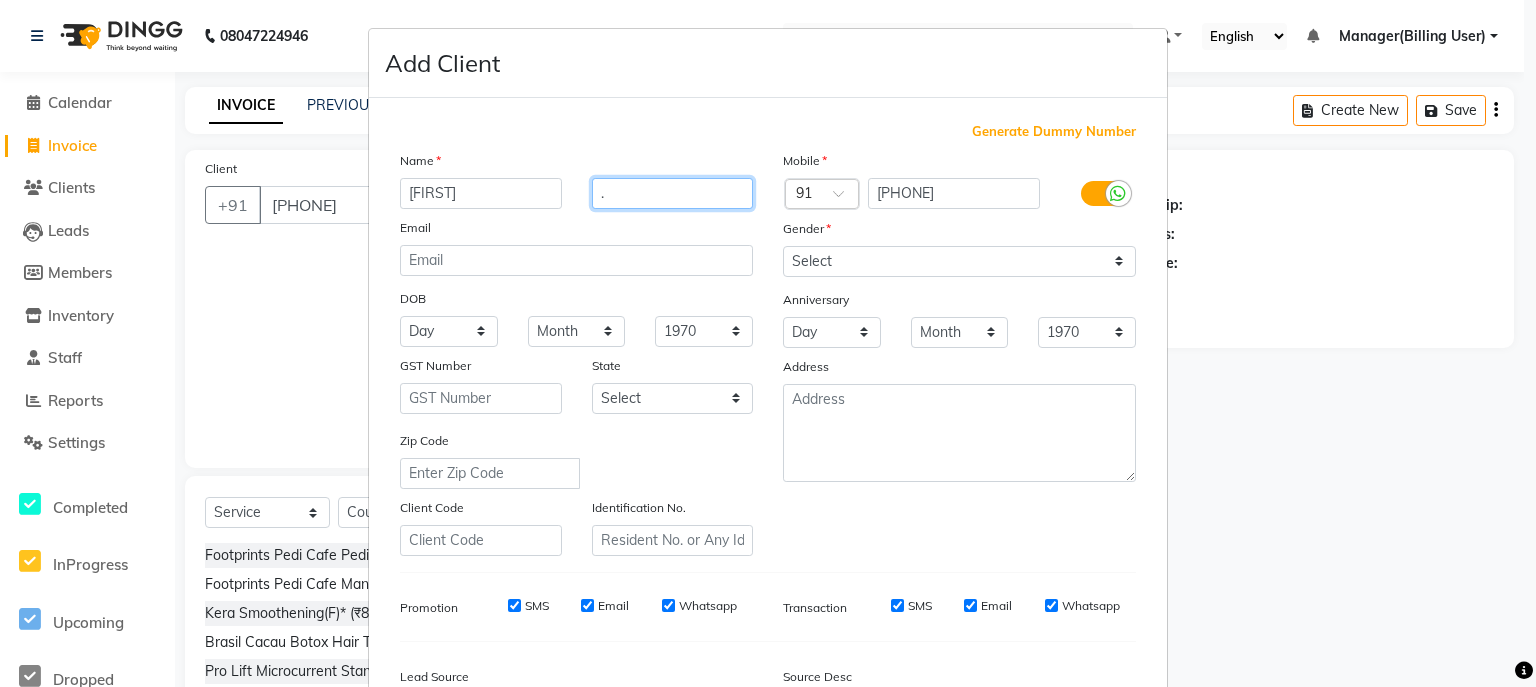 type on "." 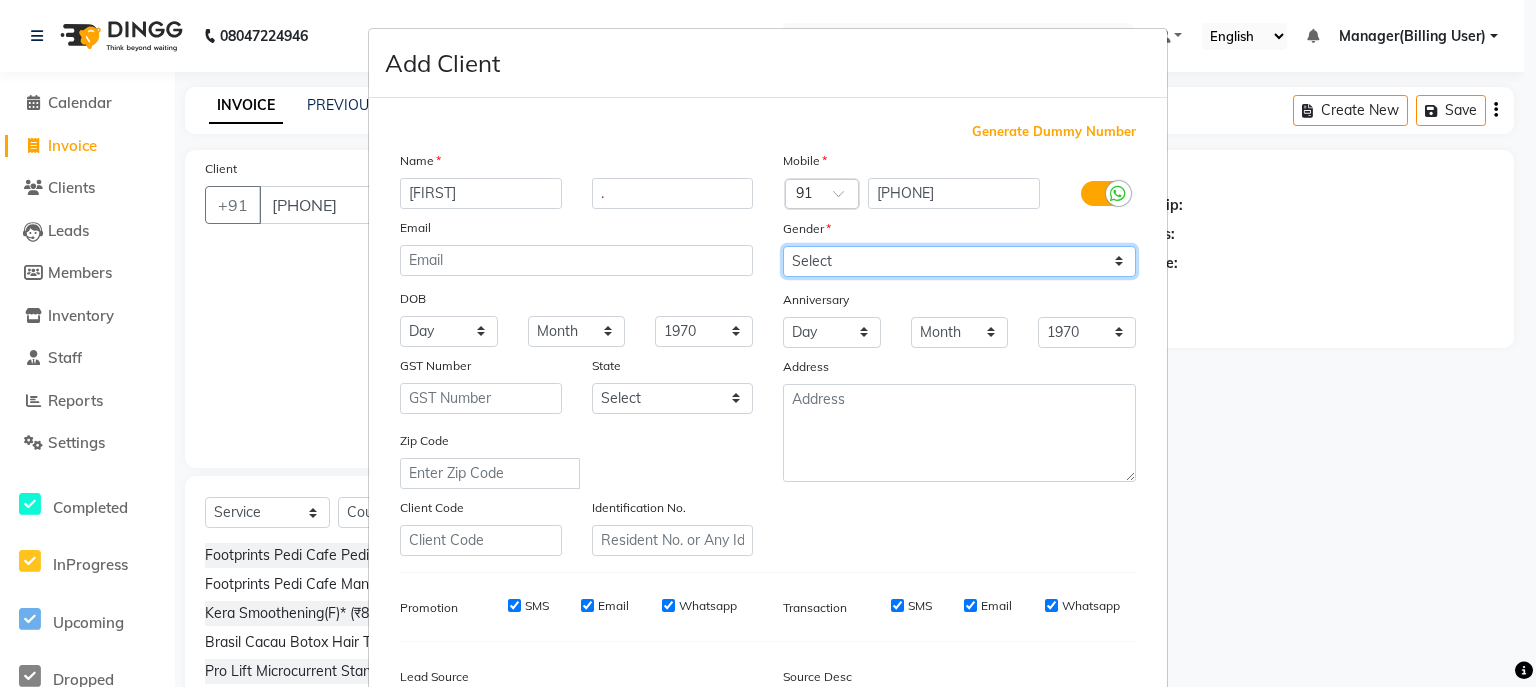 click on "Select Male Female Other Prefer Not To Say" at bounding box center [959, 261] 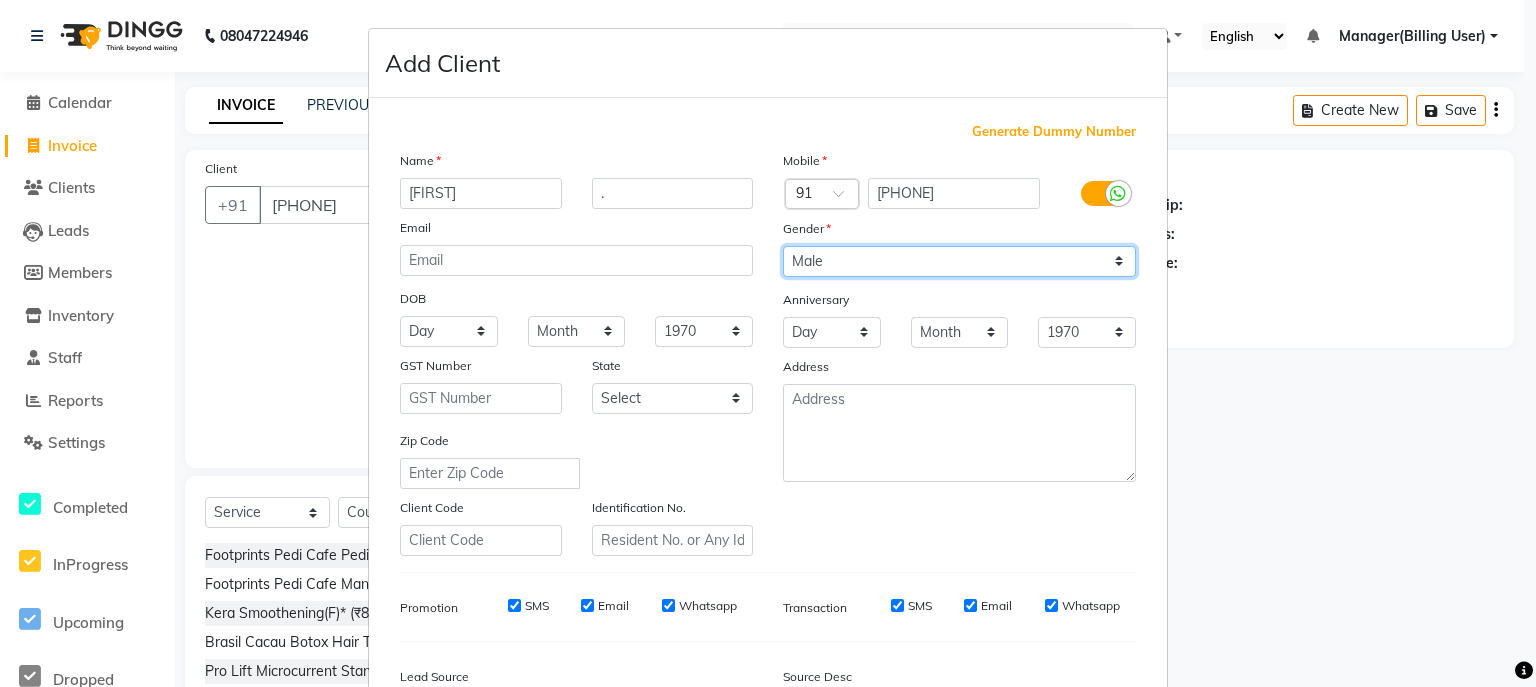 click on "Select Male Female Other Prefer Not To Say" at bounding box center [959, 261] 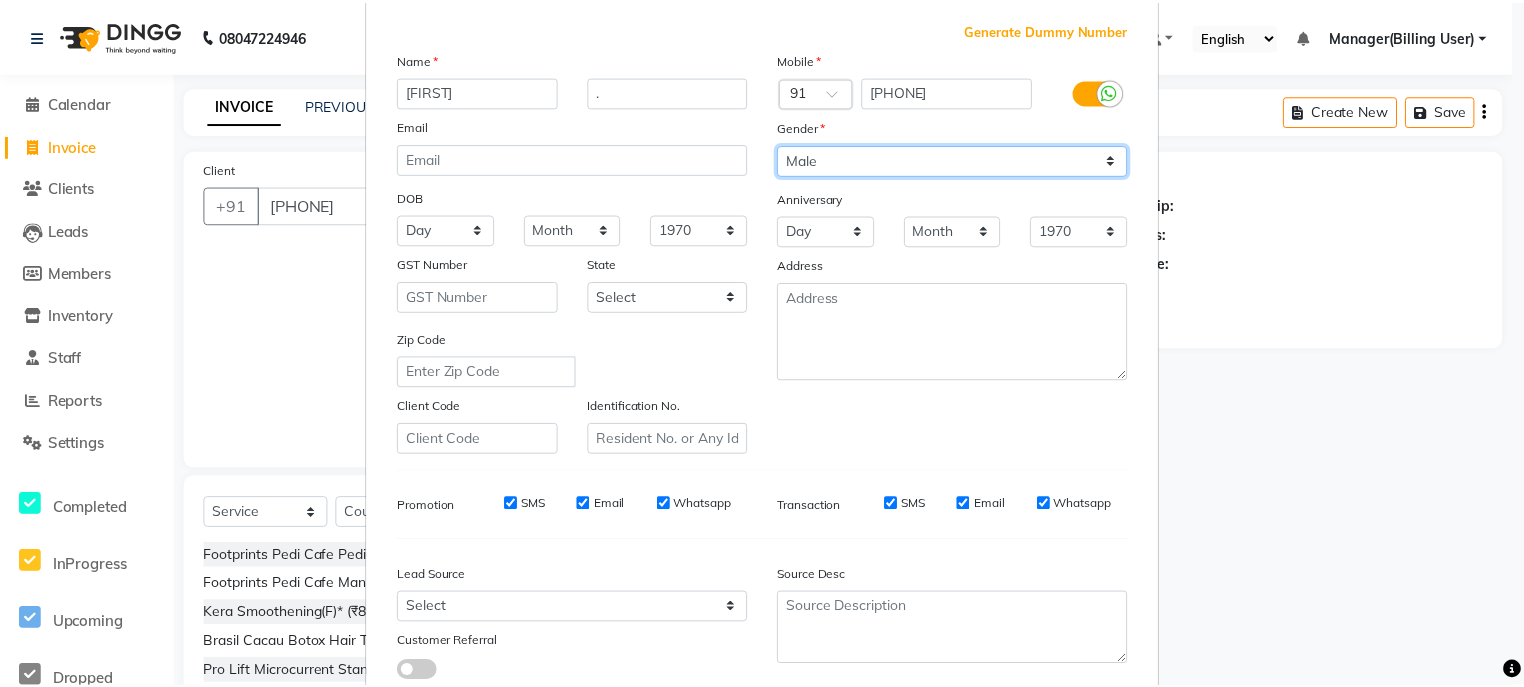 scroll, scrollTop: 245, scrollLeft: 0, axis: vertical 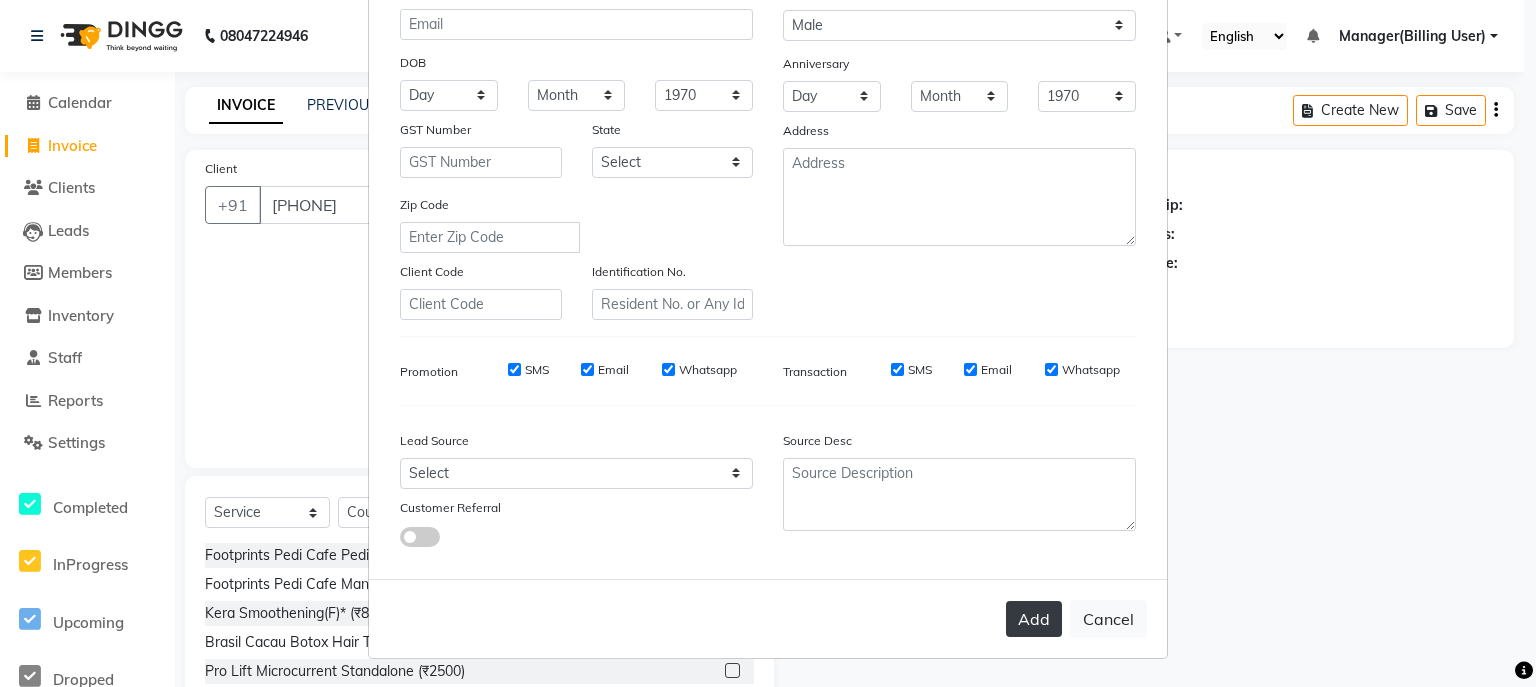click on "Add" at bounding box center (1034, 619) 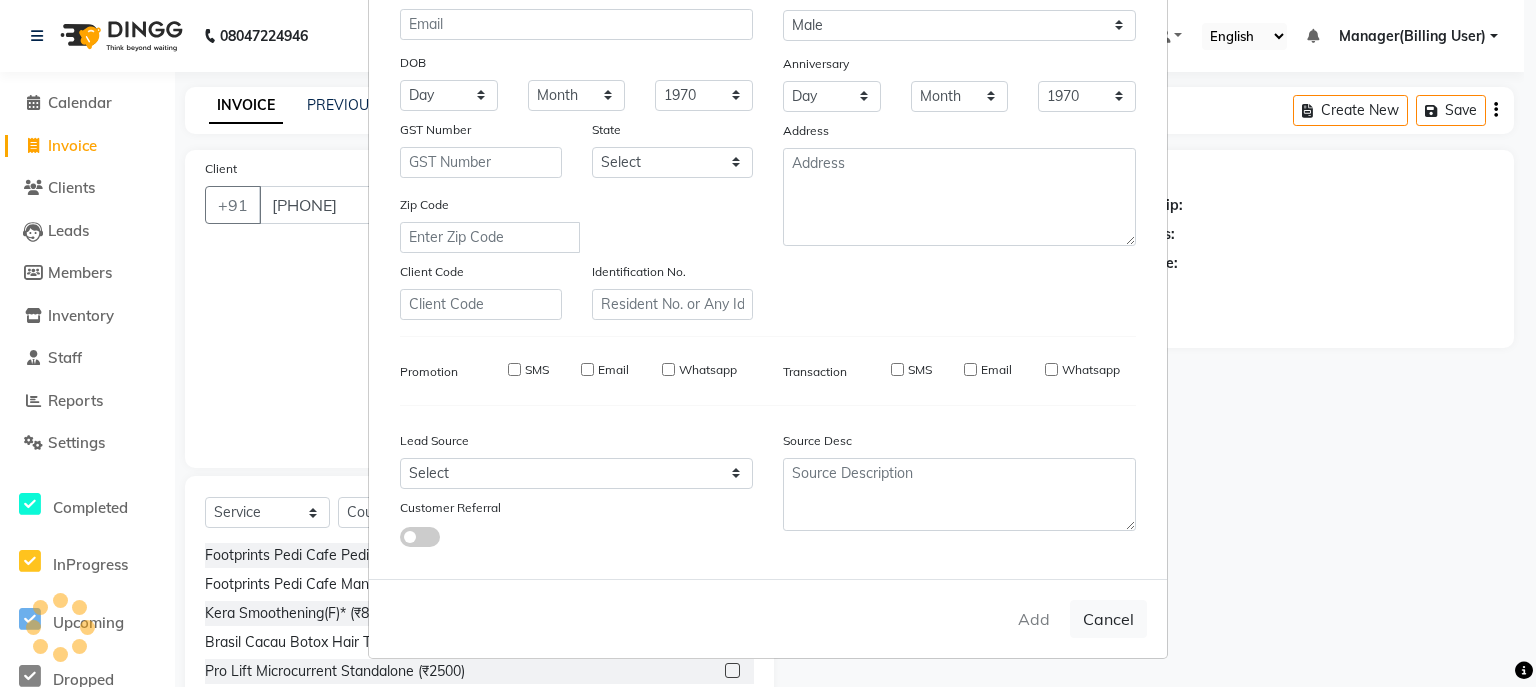 type 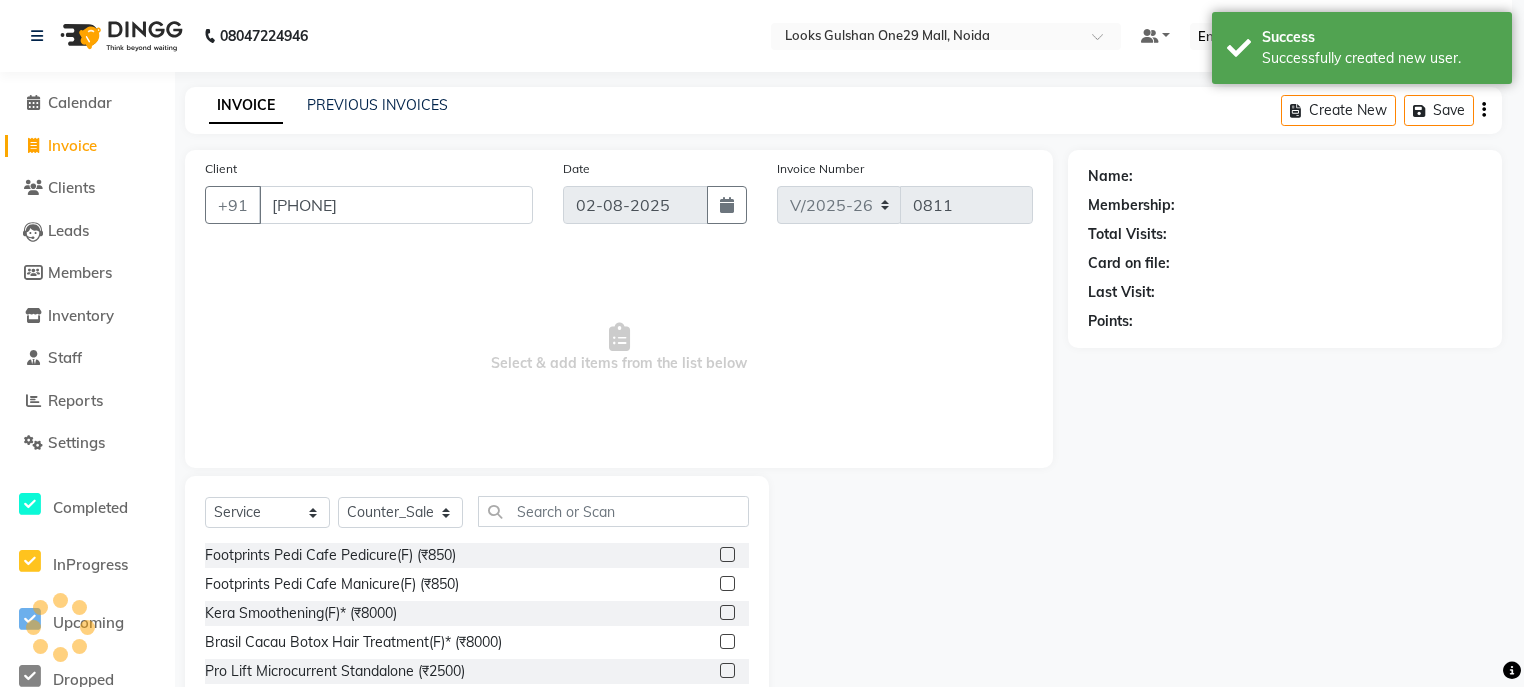 select on "1: Object" 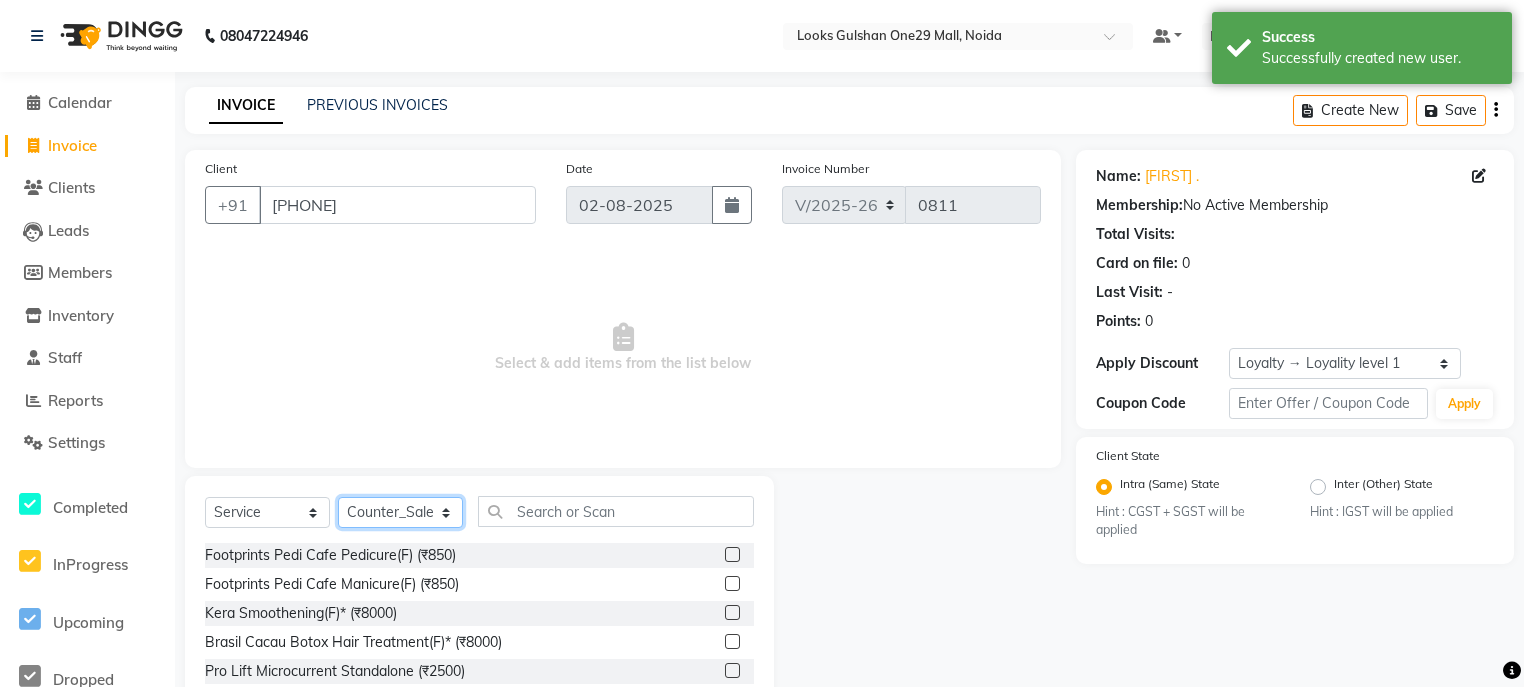 click on "Select Stylist ali Counter_Sales Deepak Eram_nail art Farmaan Manager(Billing User) Mashel Nisha Rinki Ritu Mittal Shiva Shiva(Cherry) Shivam_pdct Talib vardan Vikash_Pdct" 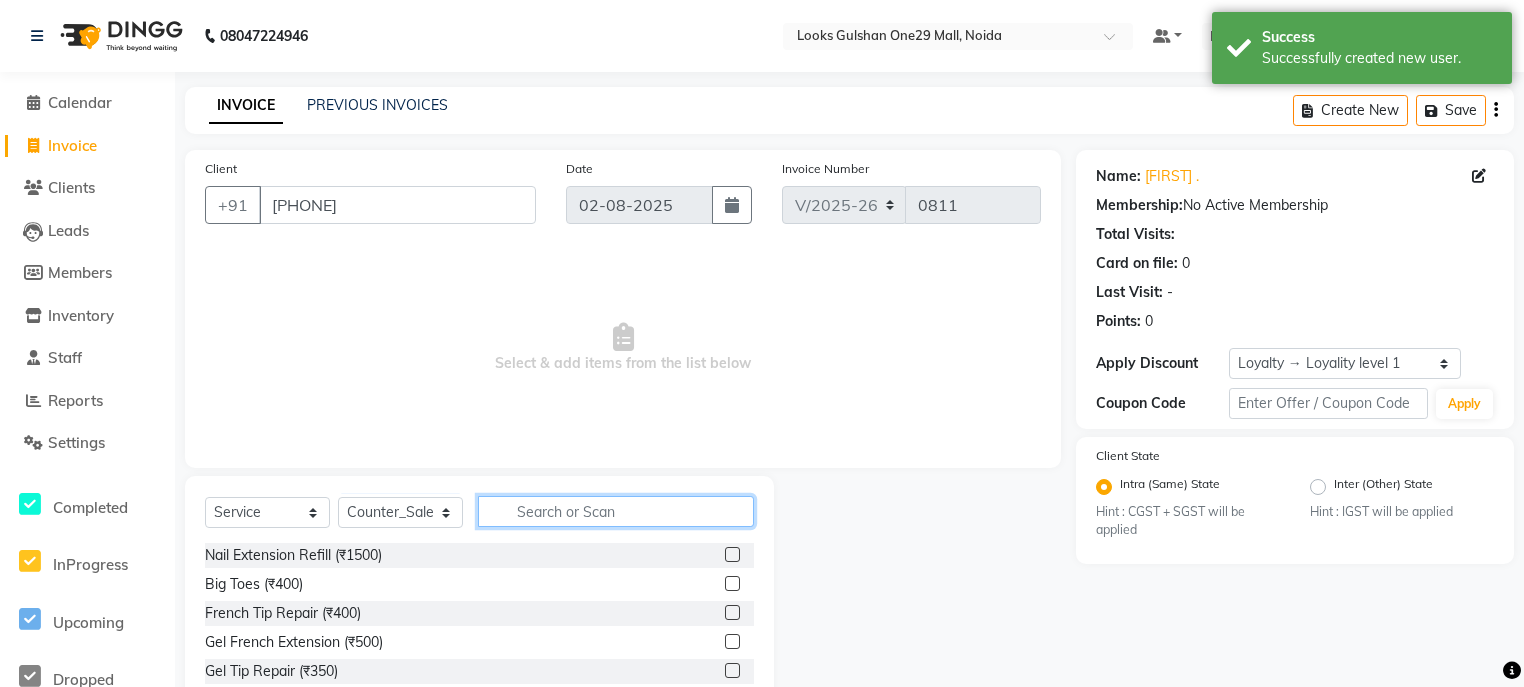 click 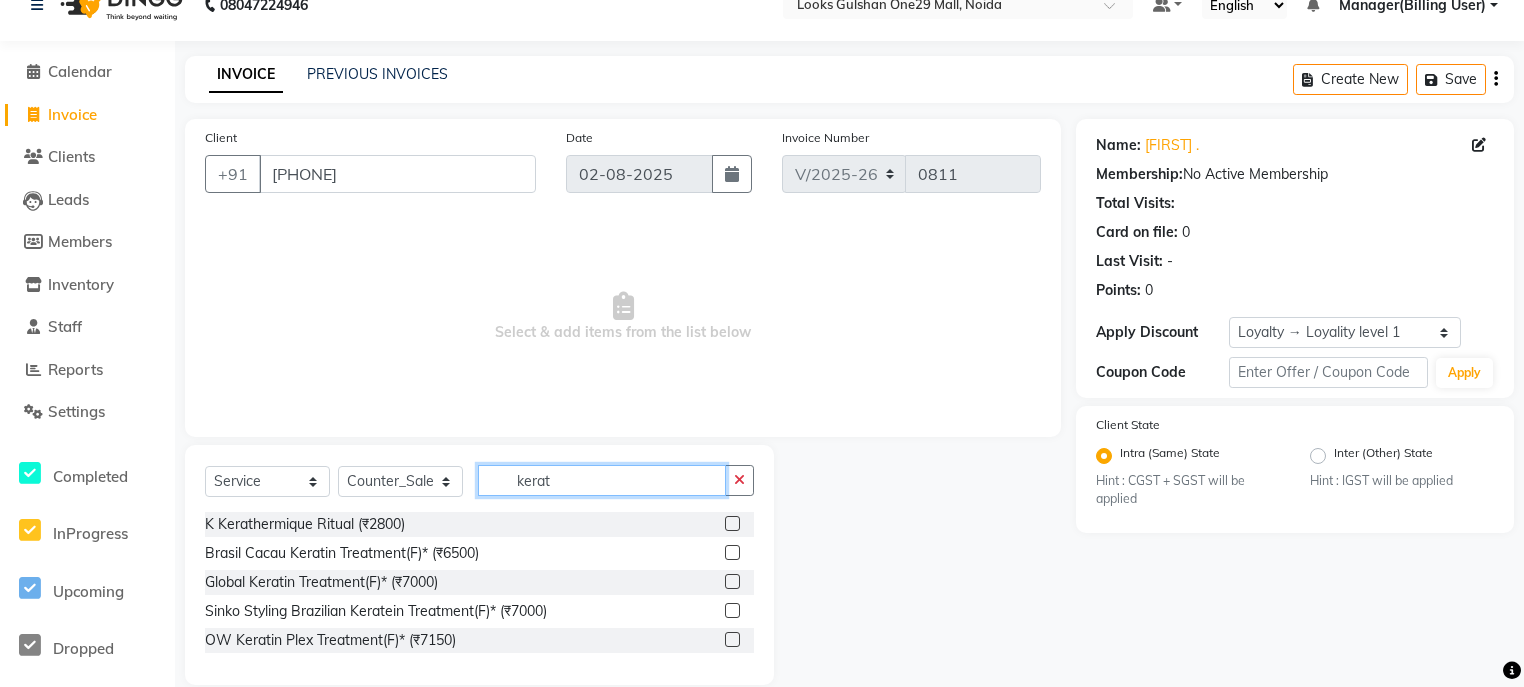 scroll, scrollTop: 60, scrollLeft: 0, axis: vertical 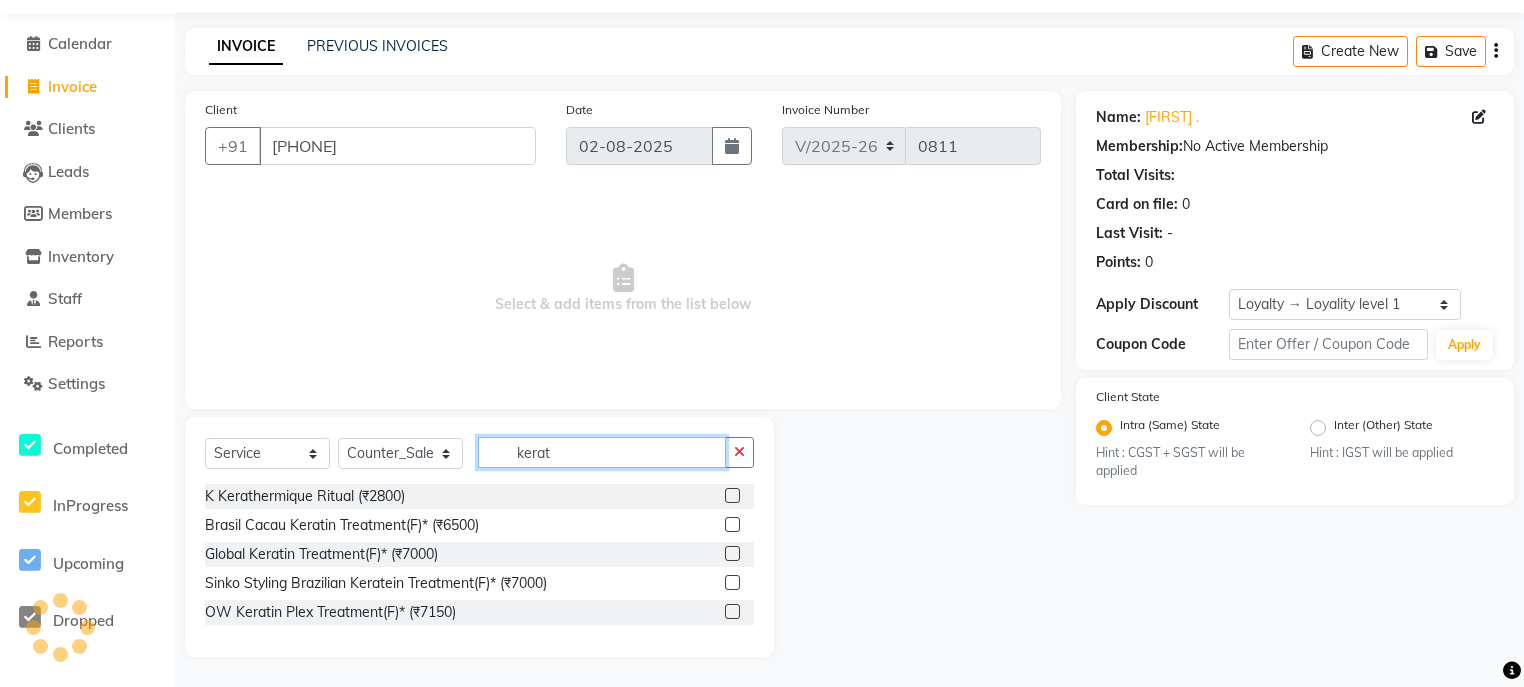 type on "kerat" 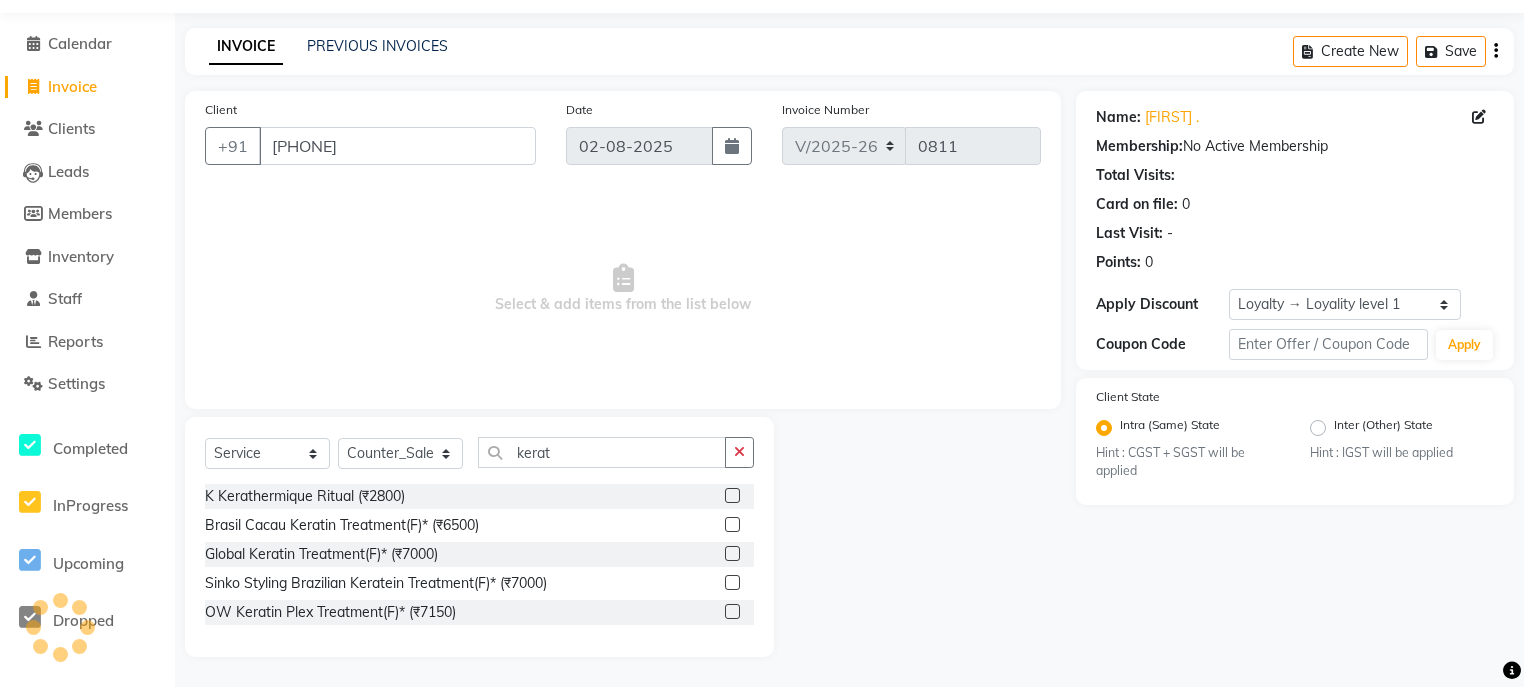 click 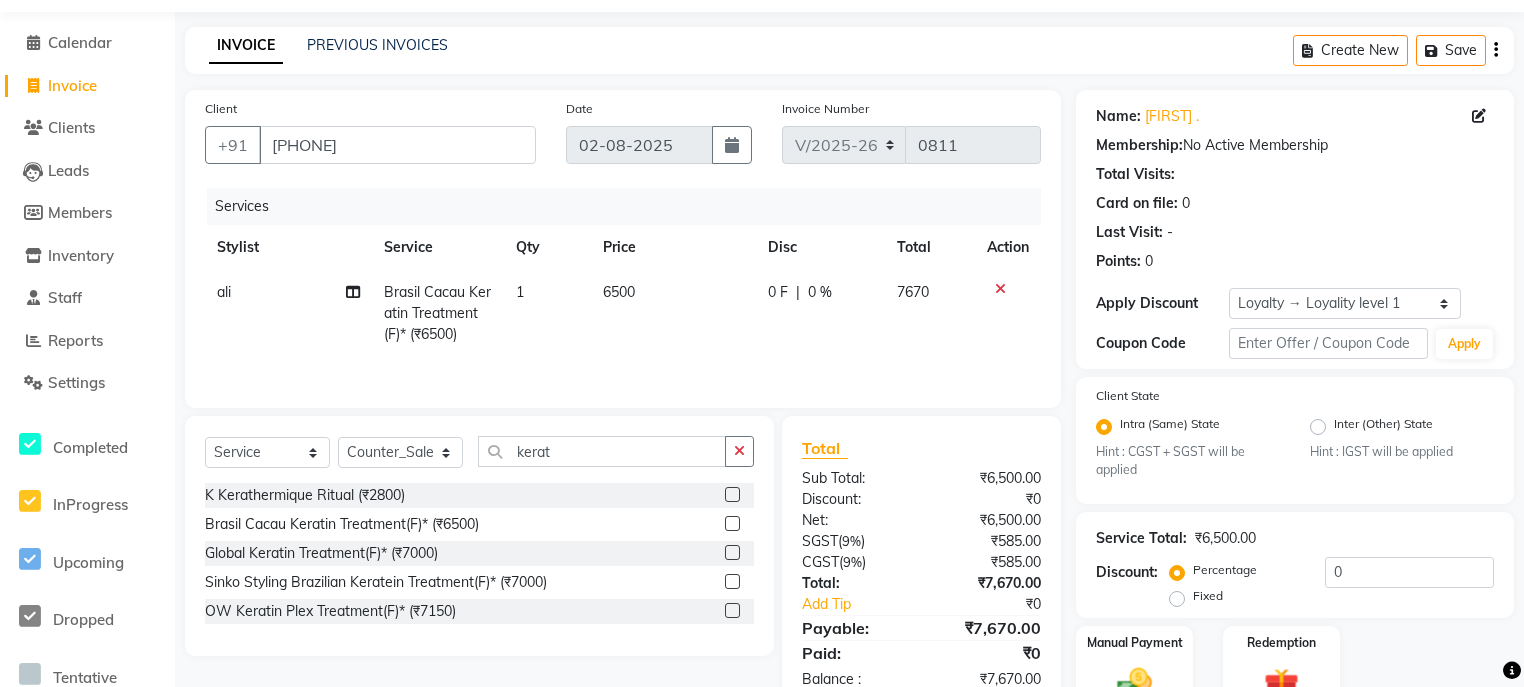 checkbox on "false" 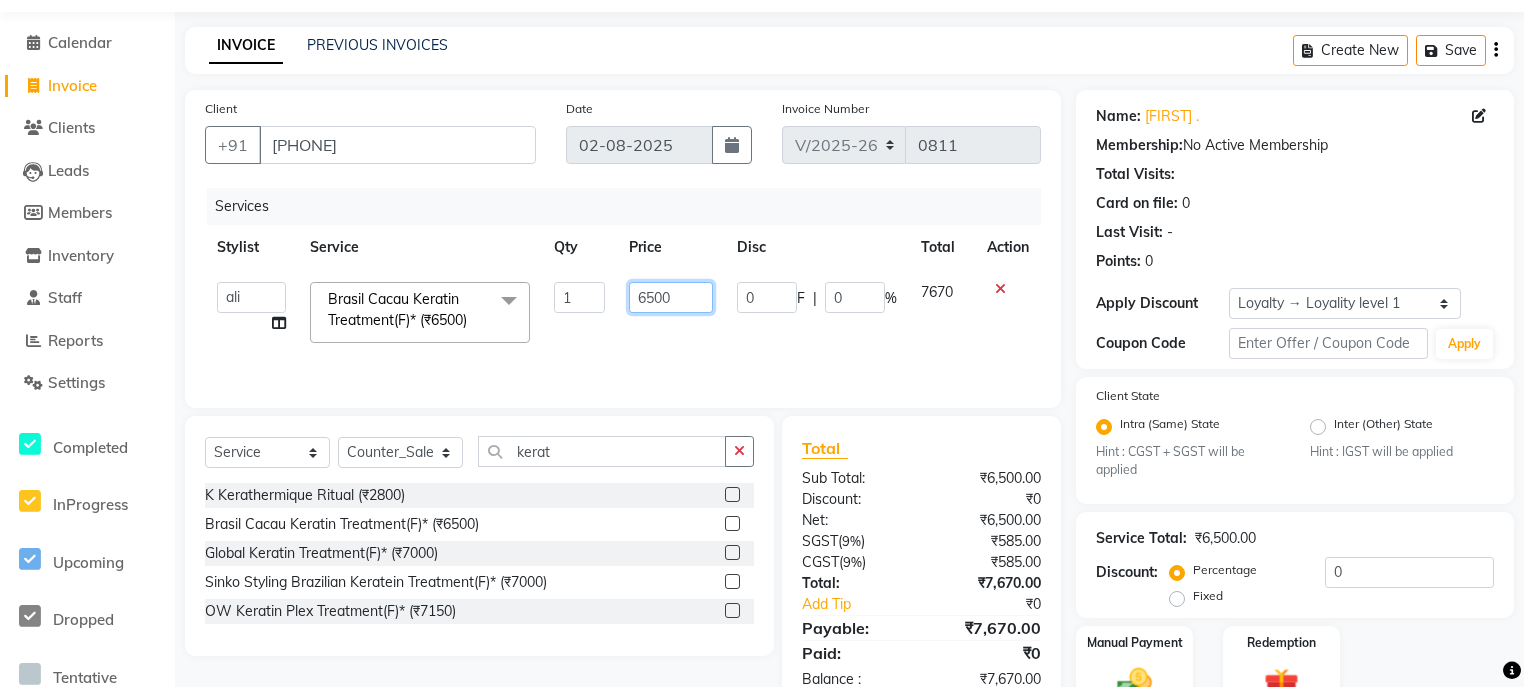 click on "6500" 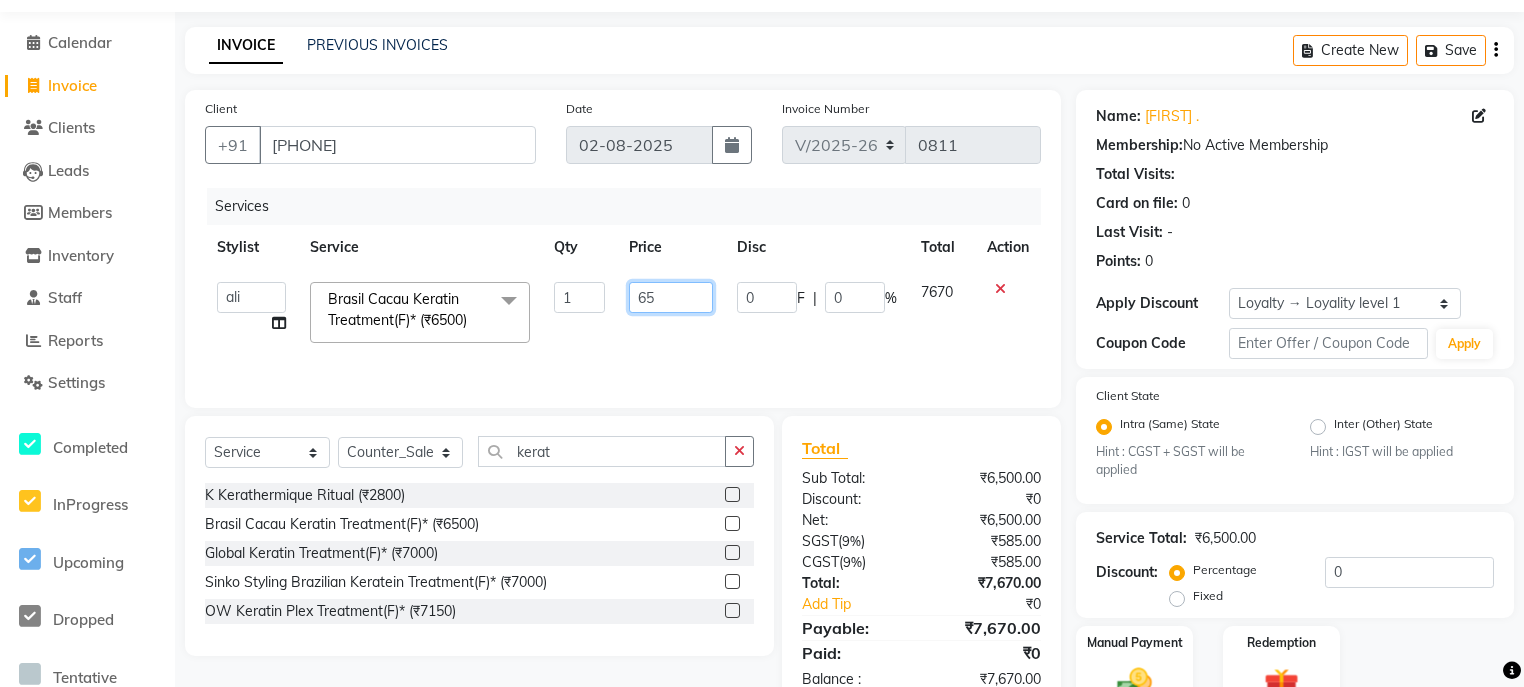 type on "6" 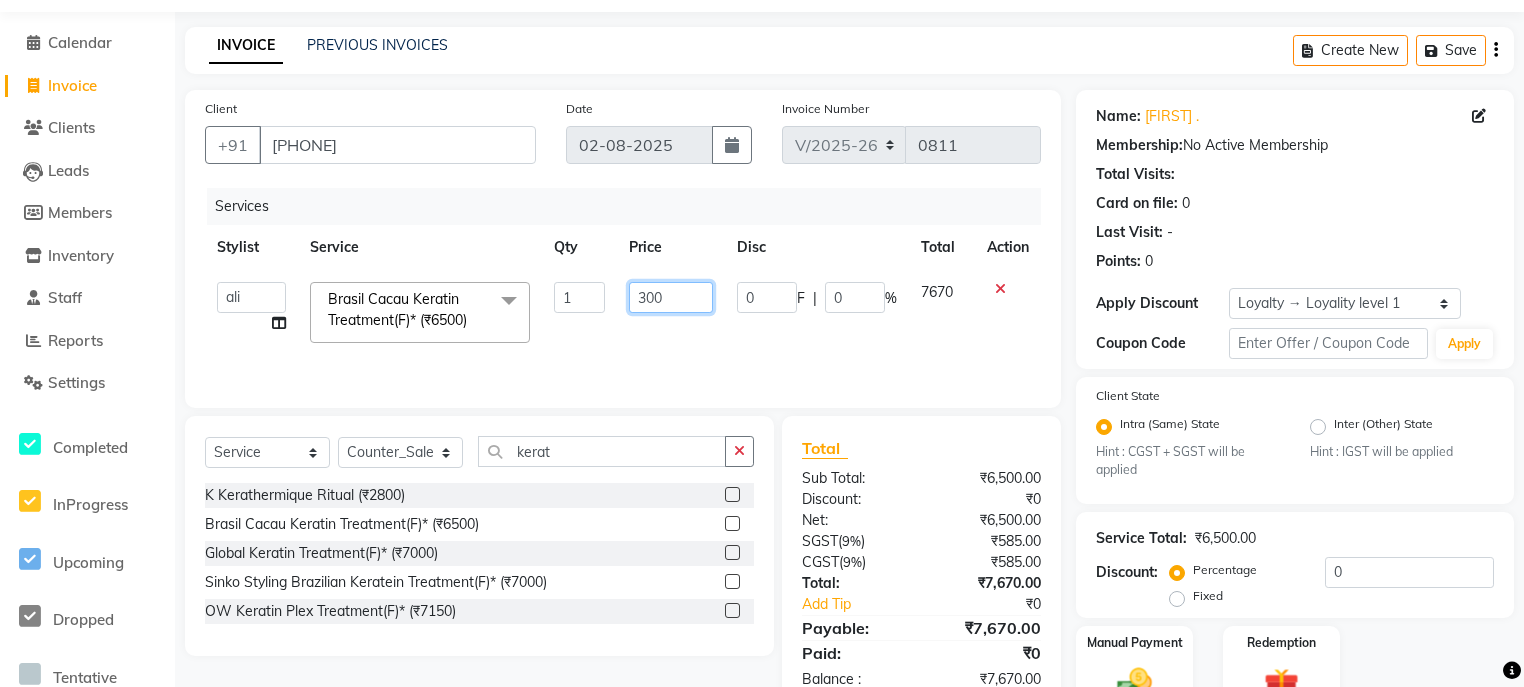 type on "3000" 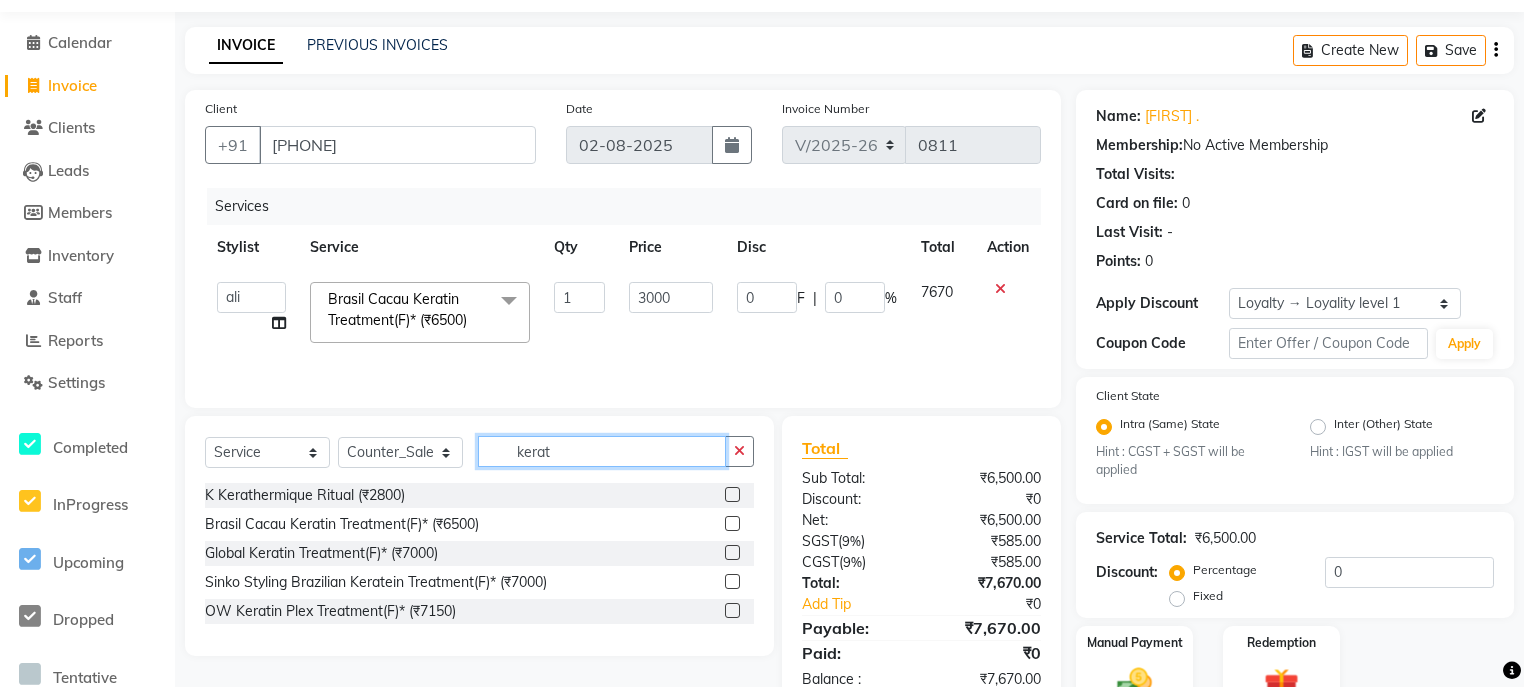 click on "kerat" 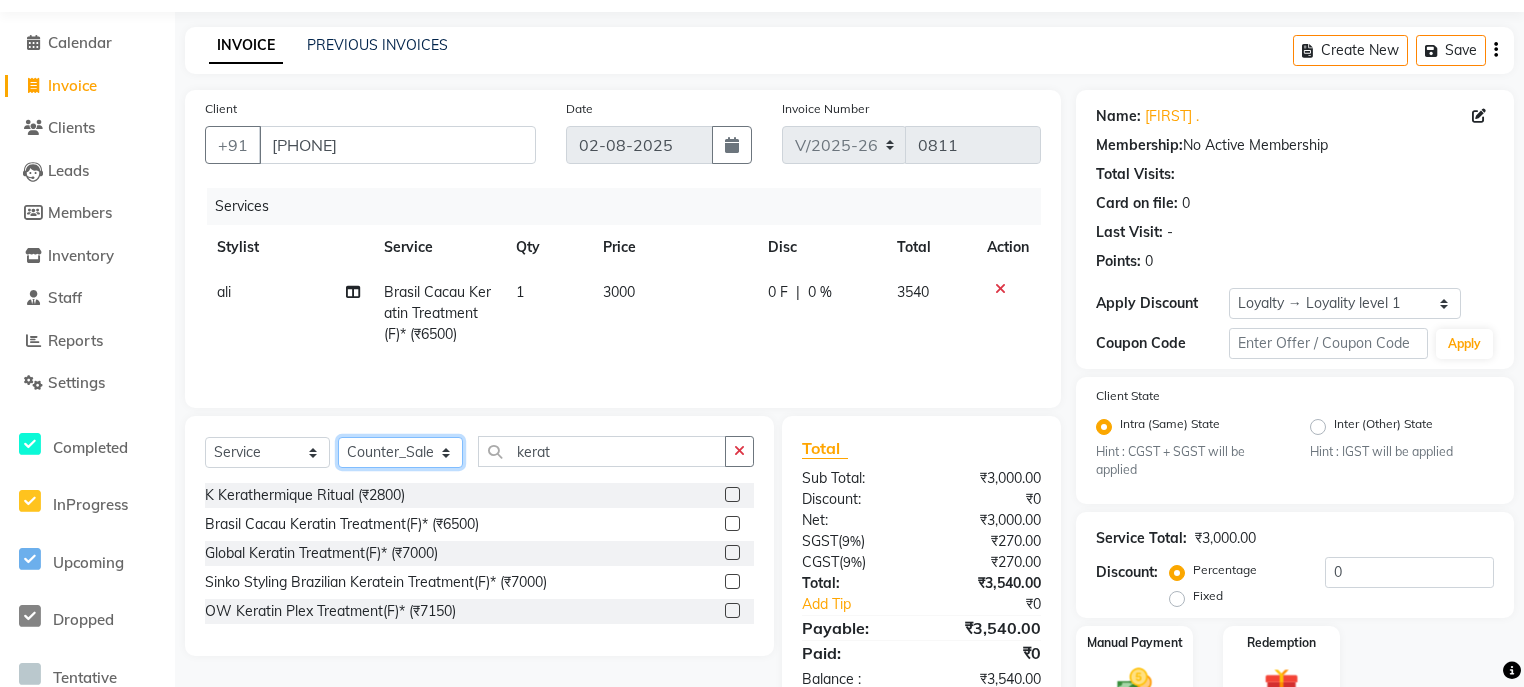 click on "Select Stylist ali Counter_Sales Deepak Eram_nail art Farmaan Manager(Billing User) Mashel Nisha Rinki Ritu Mittal Shiva Shiva(Cherry) Shivam_pdct Talib vardan Vikash_Pdct" 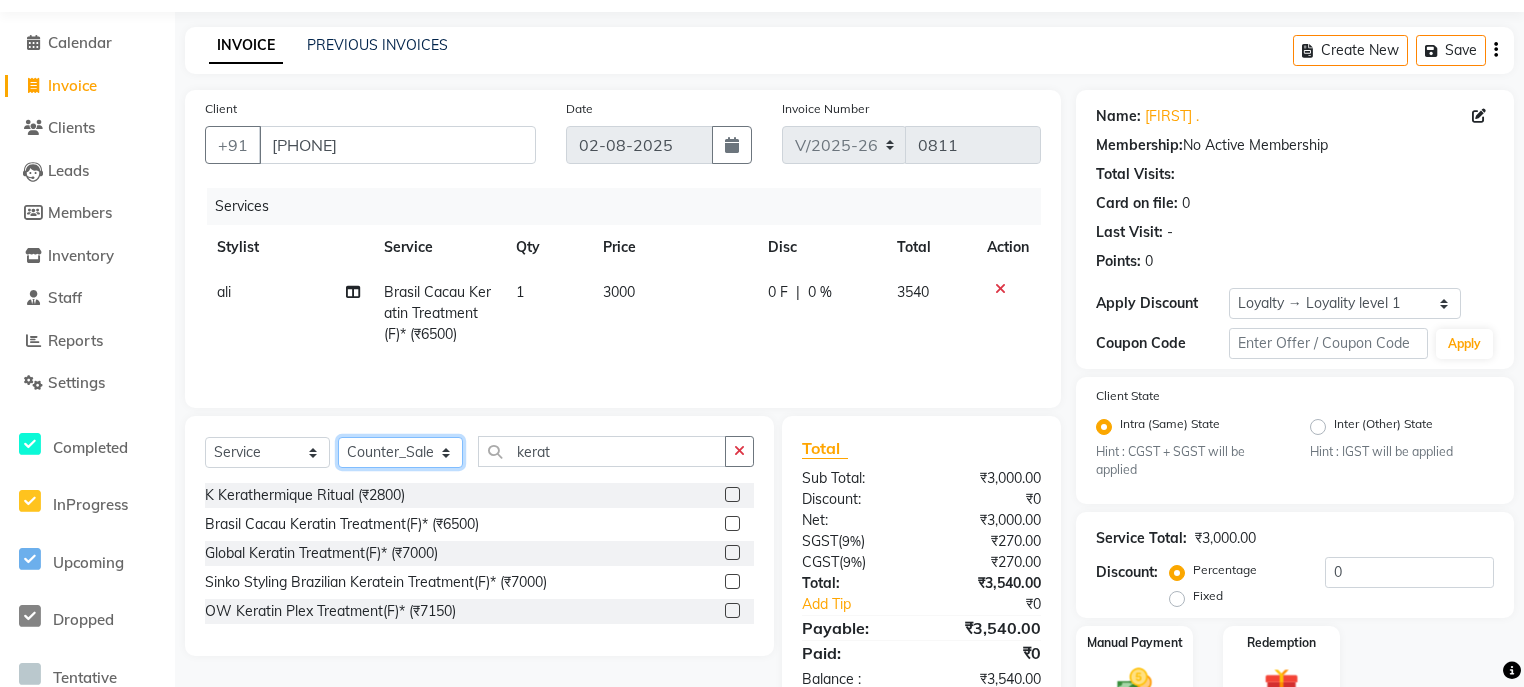select on "82067" 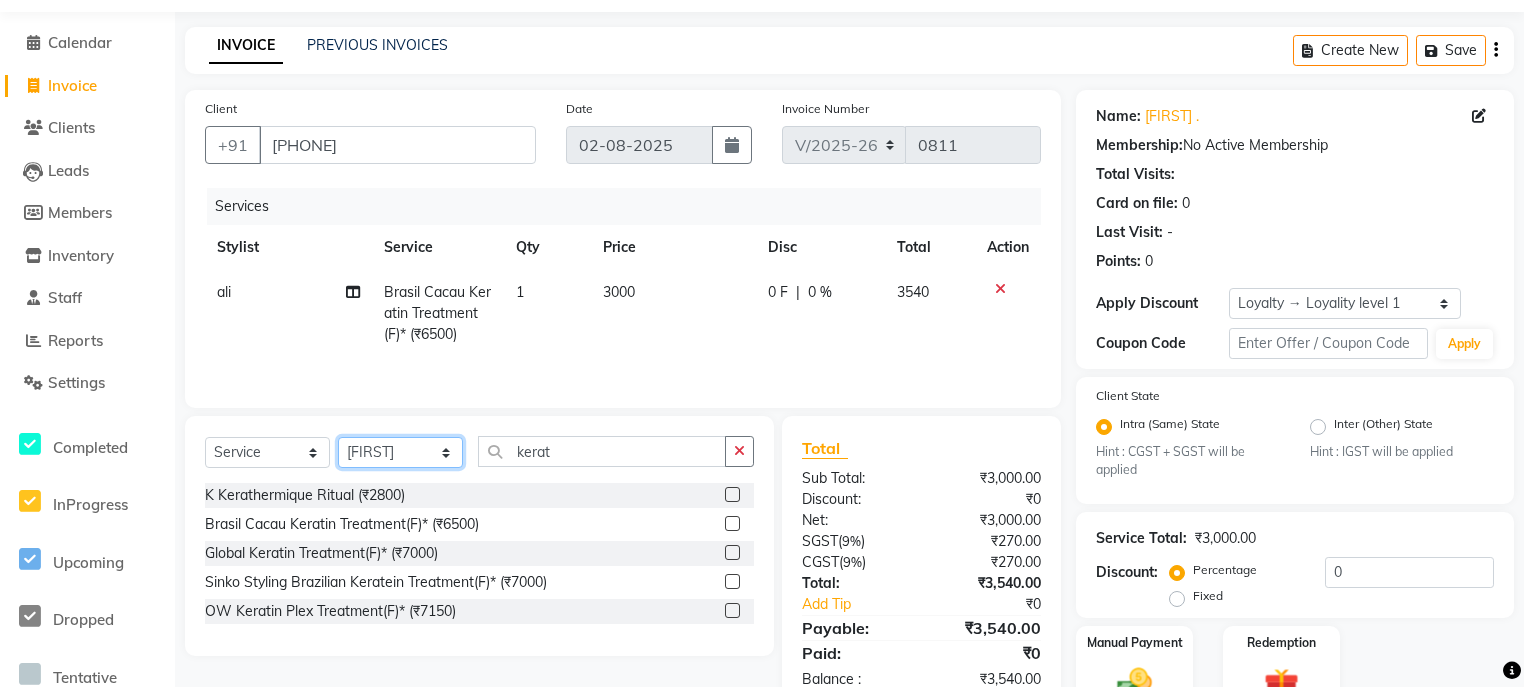 click on "Select Stylist ali Counter_Sales Deepak Eram_nail art Farmaan Manager(Billing User) Mashel Nisha Rinki Ritu Mittal Shiva Shiva(Cherry) Shivam_pdct Talib vardan Vikash_Pdct" 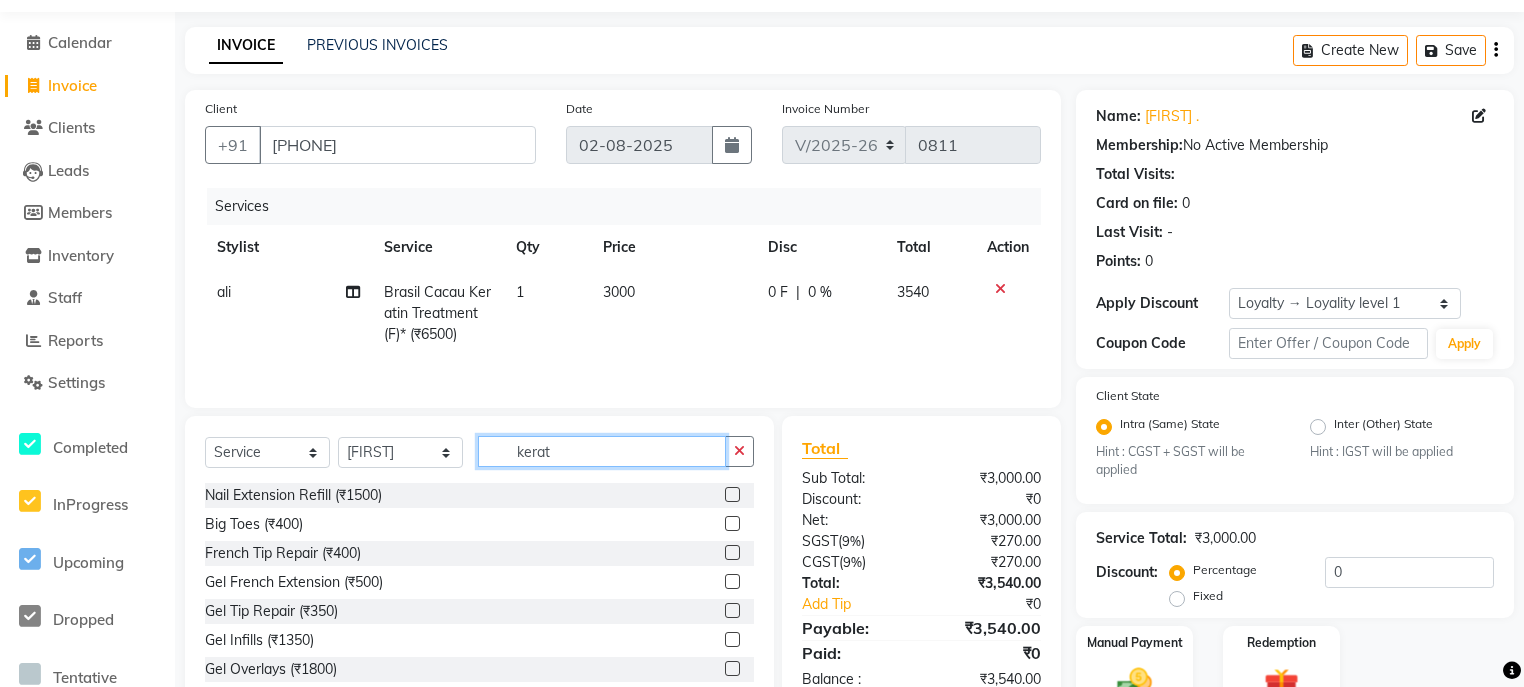 click on "kerat" 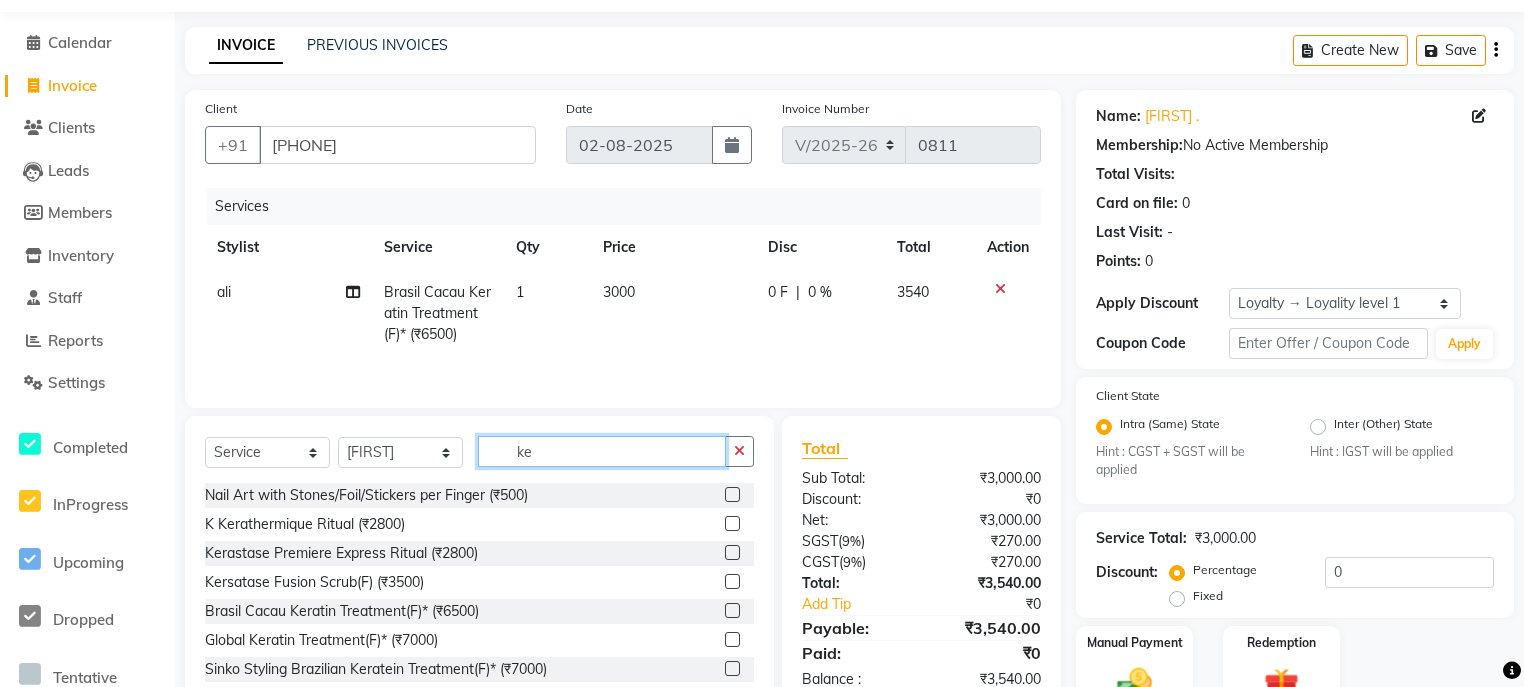 type on "k" 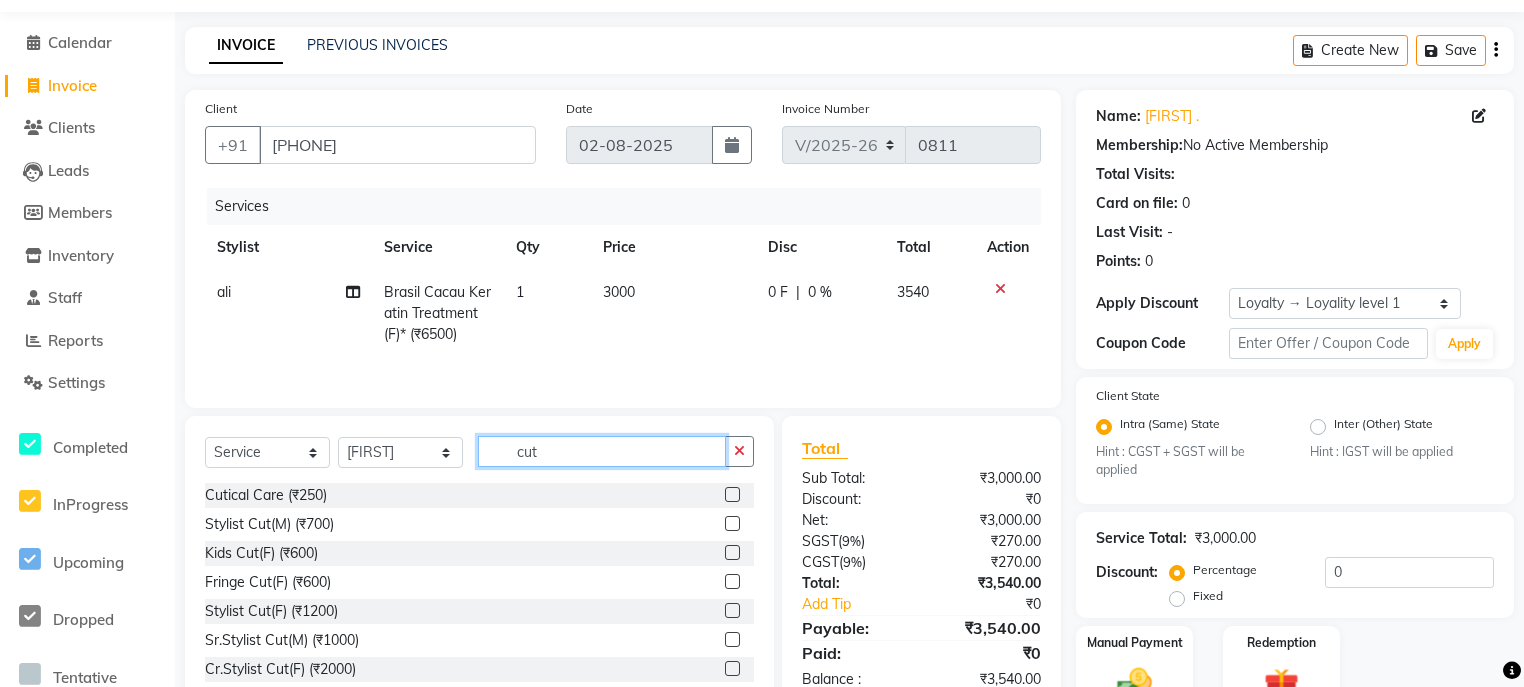 type on "cut" 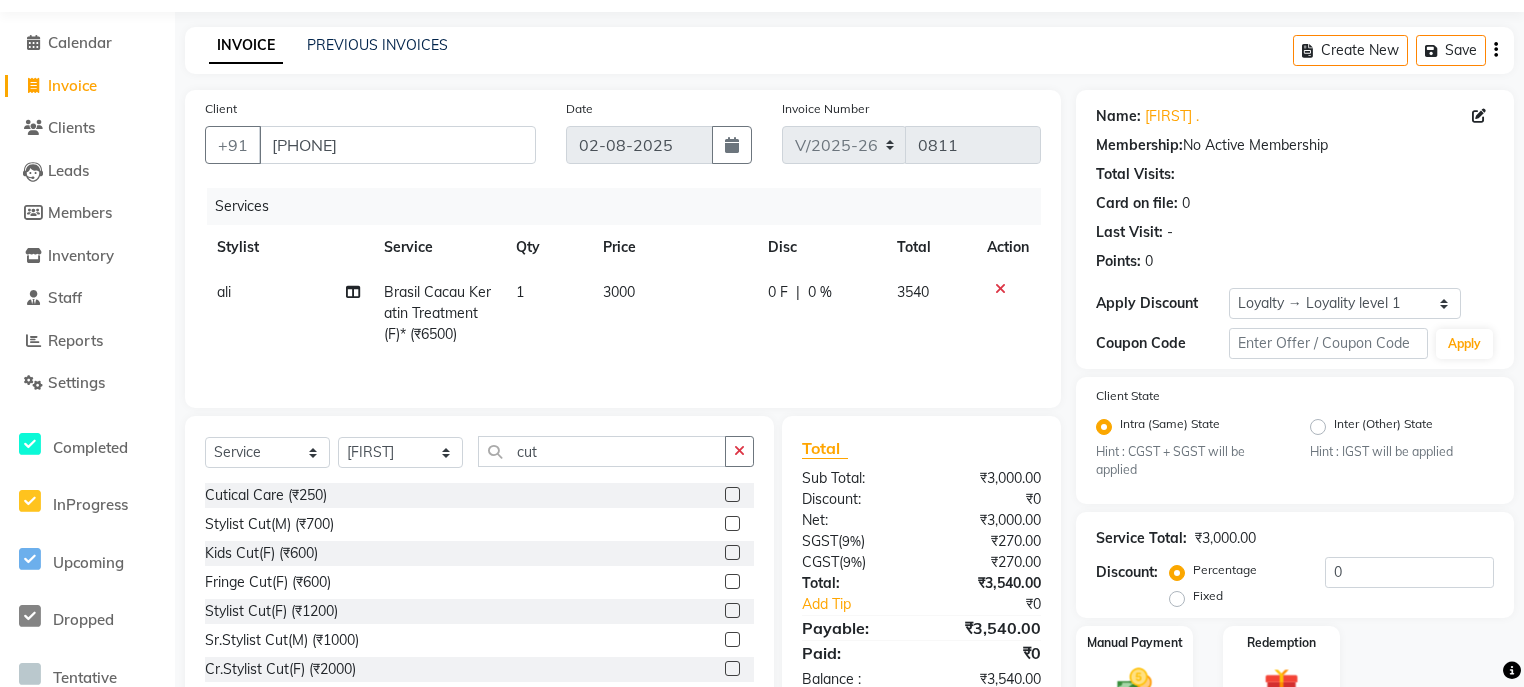 click 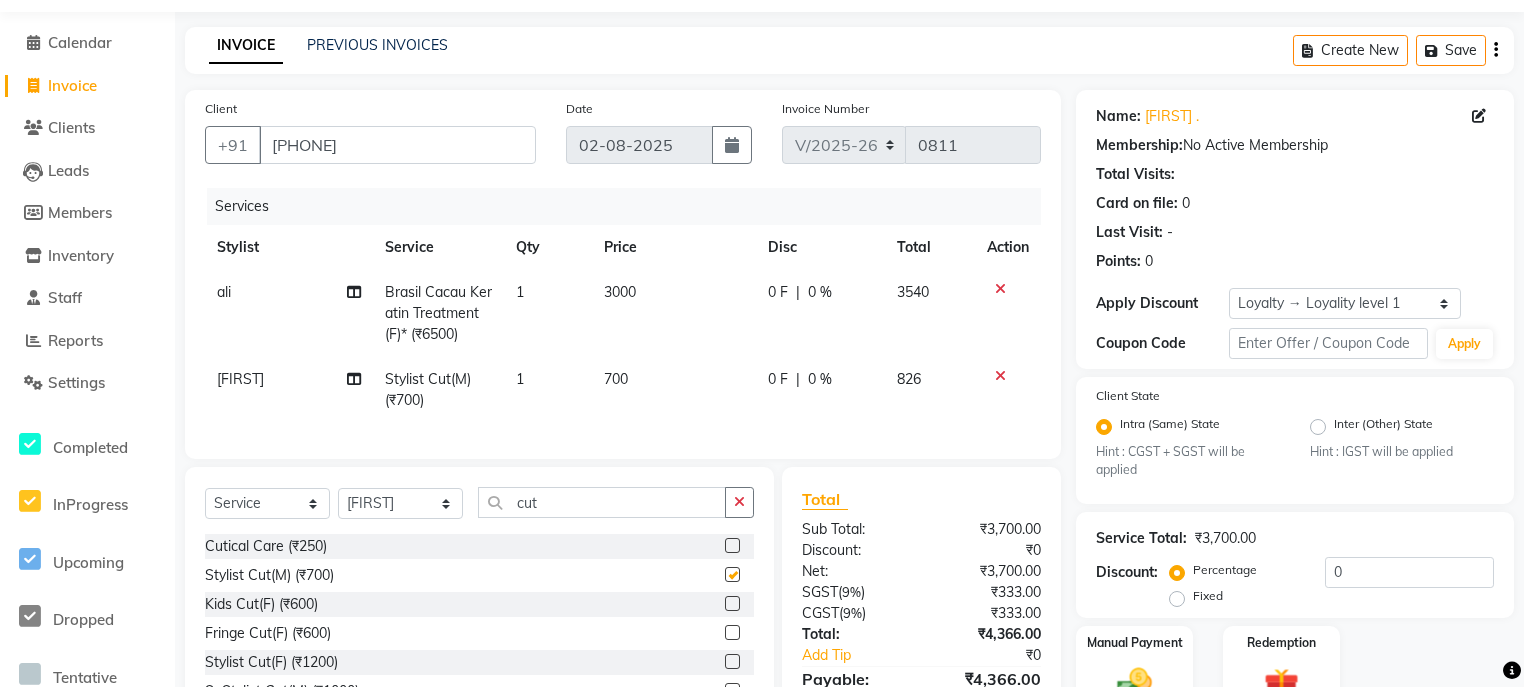 checkbox on "false" 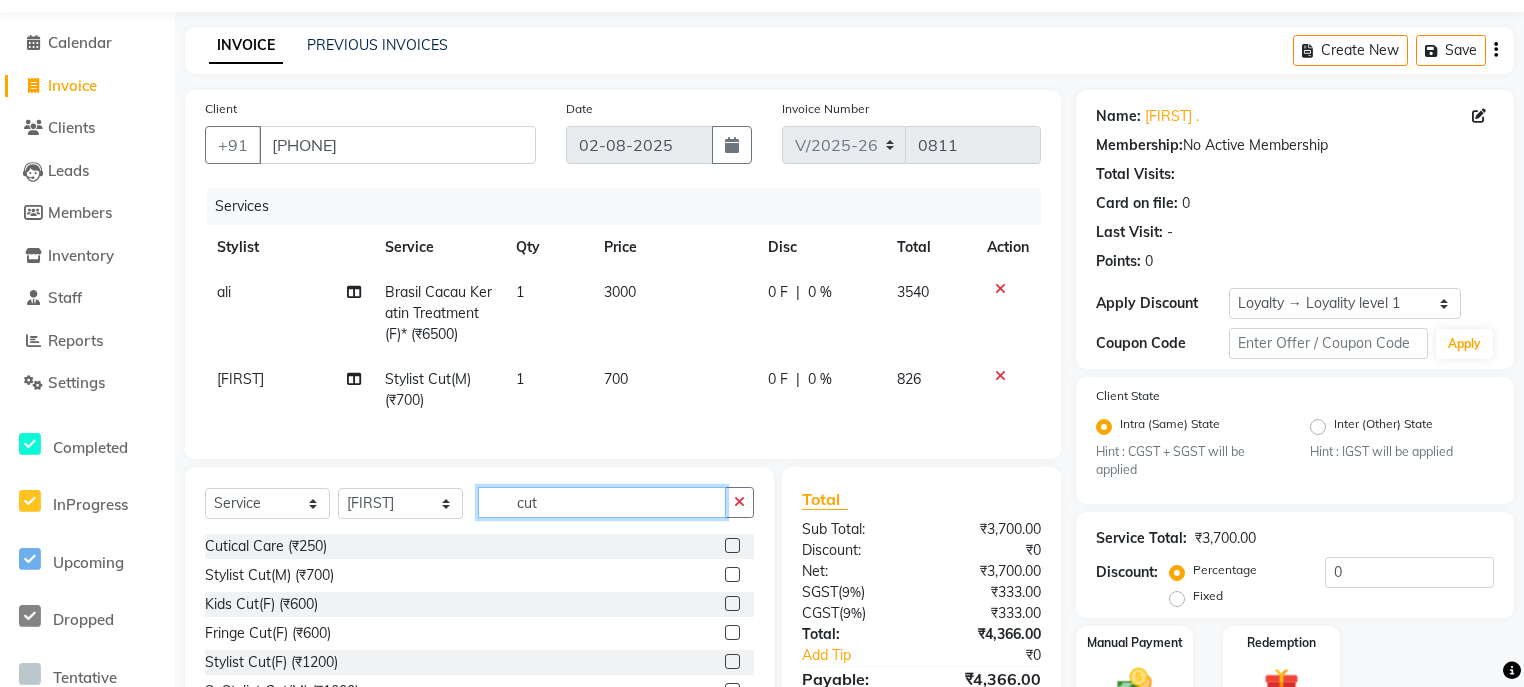 click on "cut" 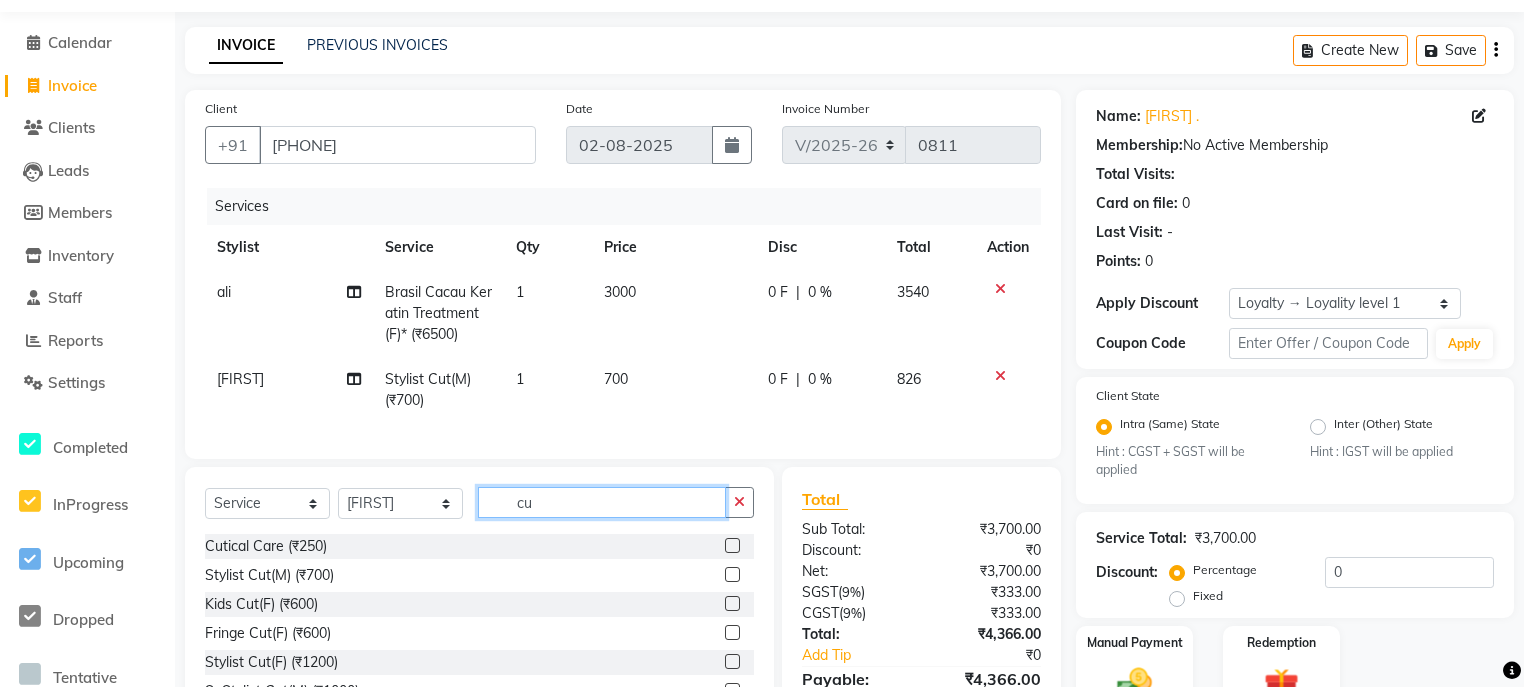 type on "c" 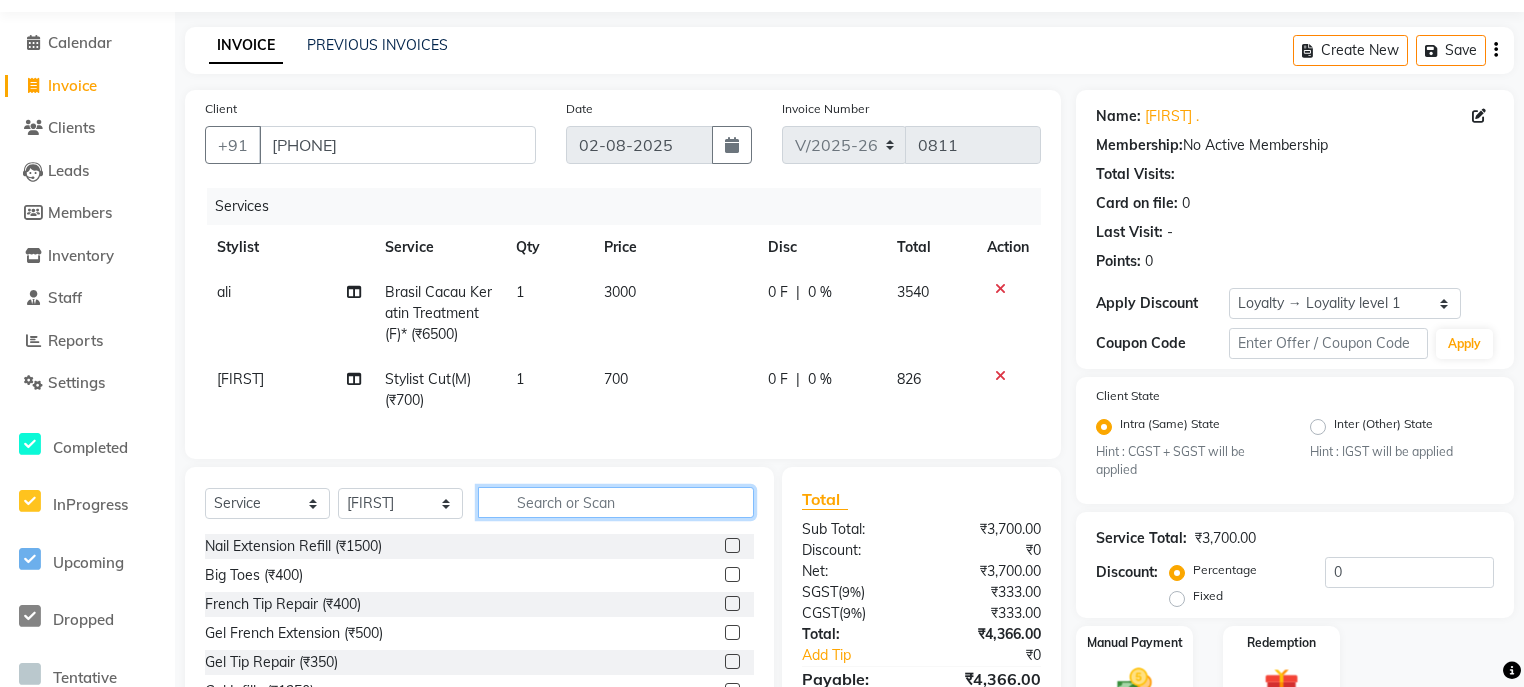 type on "e" 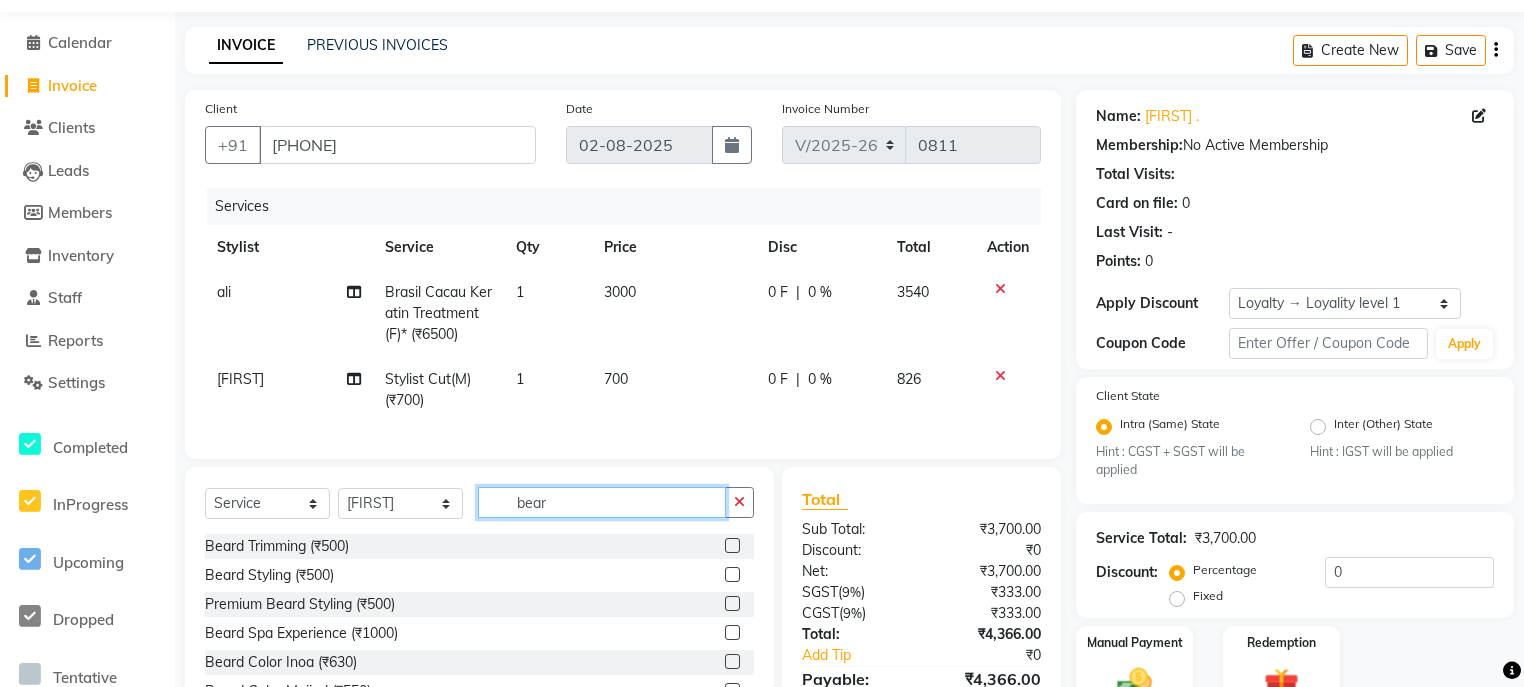 type on "bear" 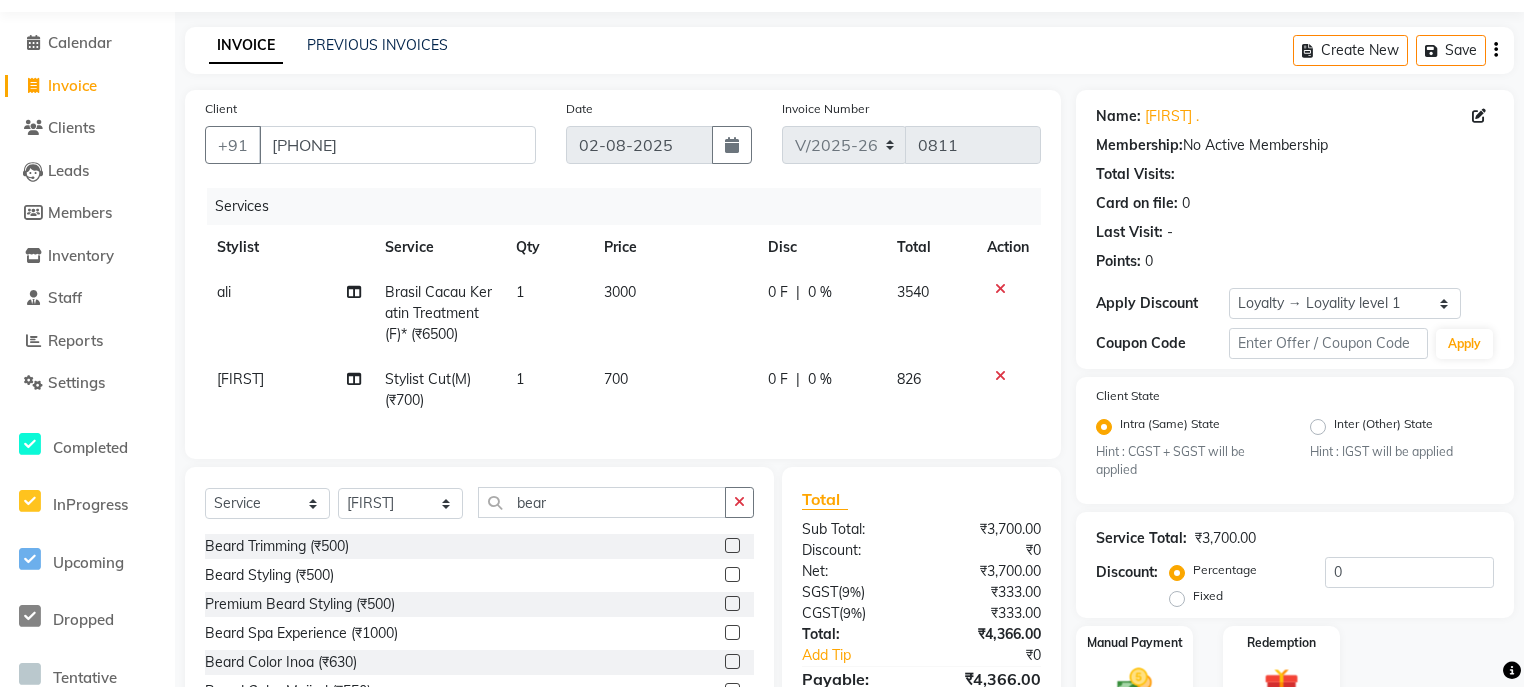 click 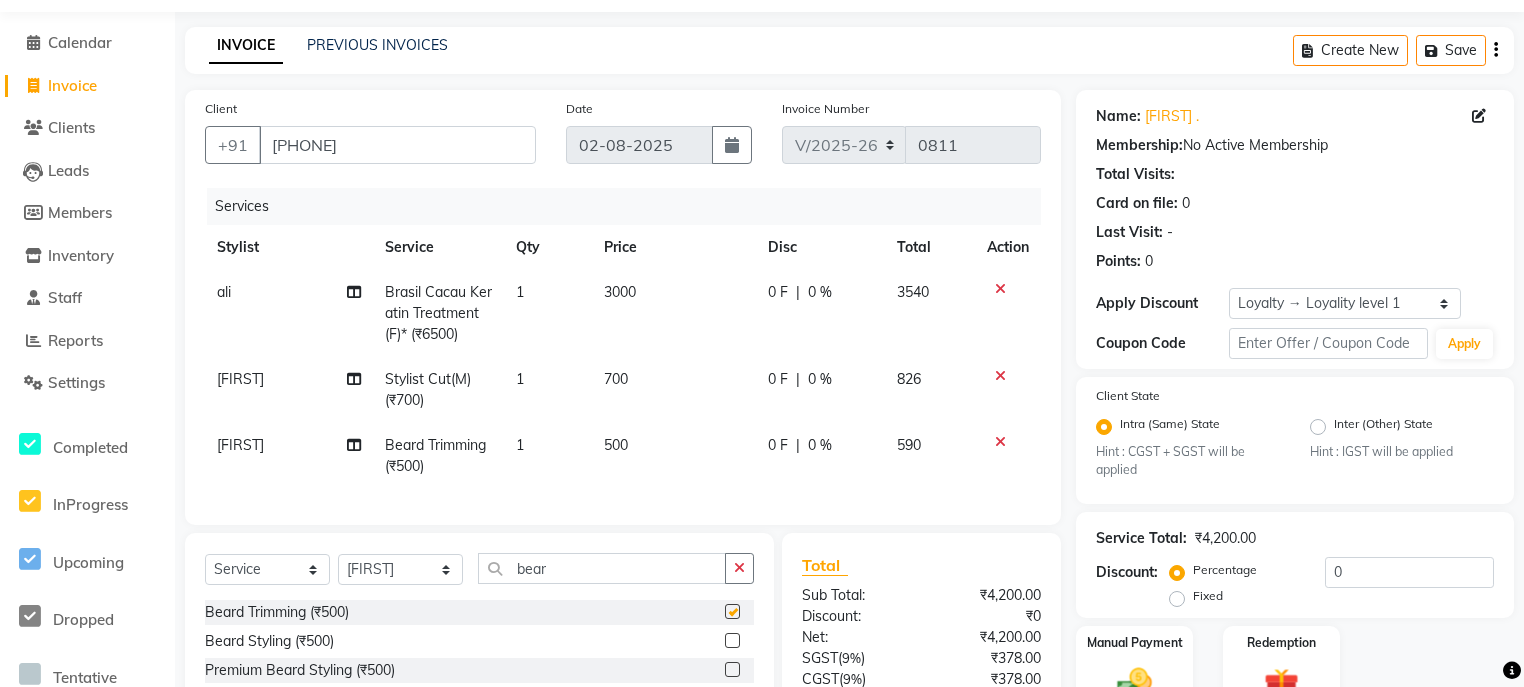 checkbox on "false" 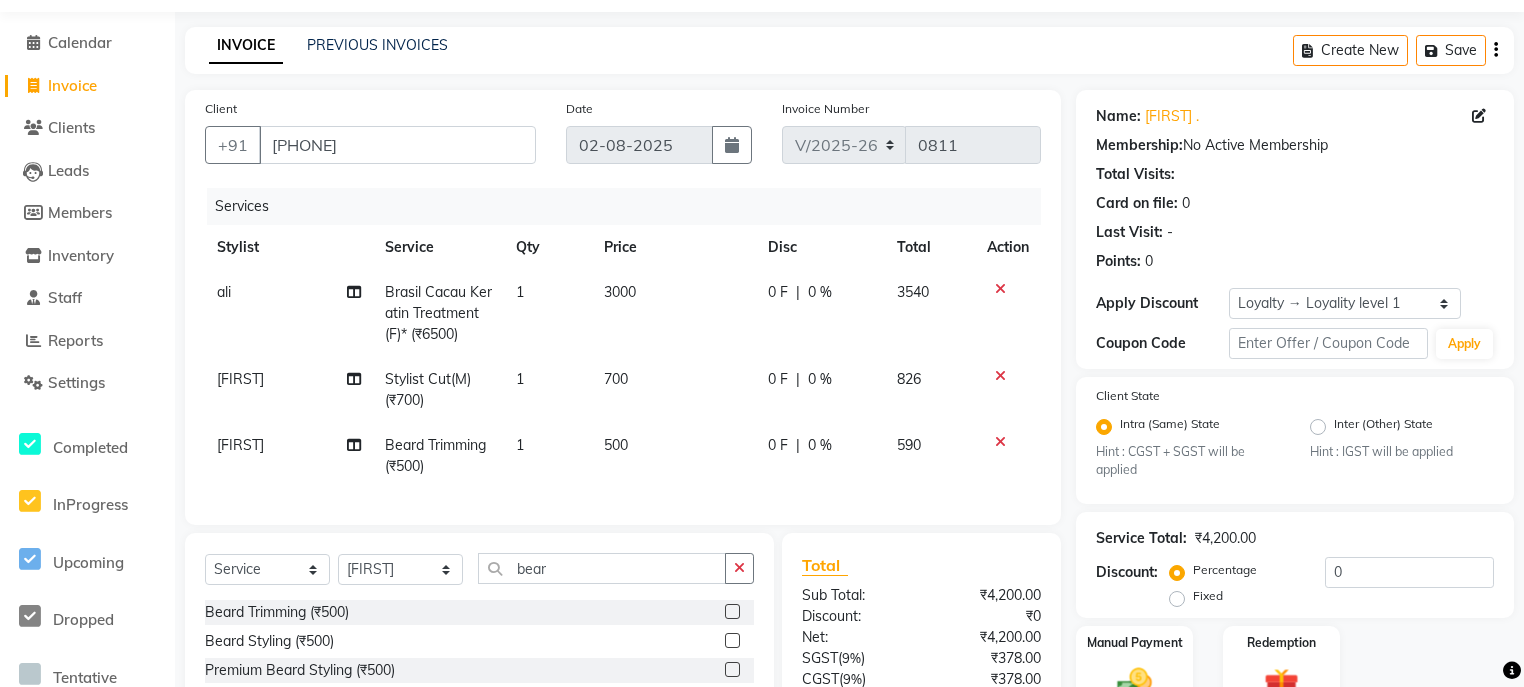 click on "500" 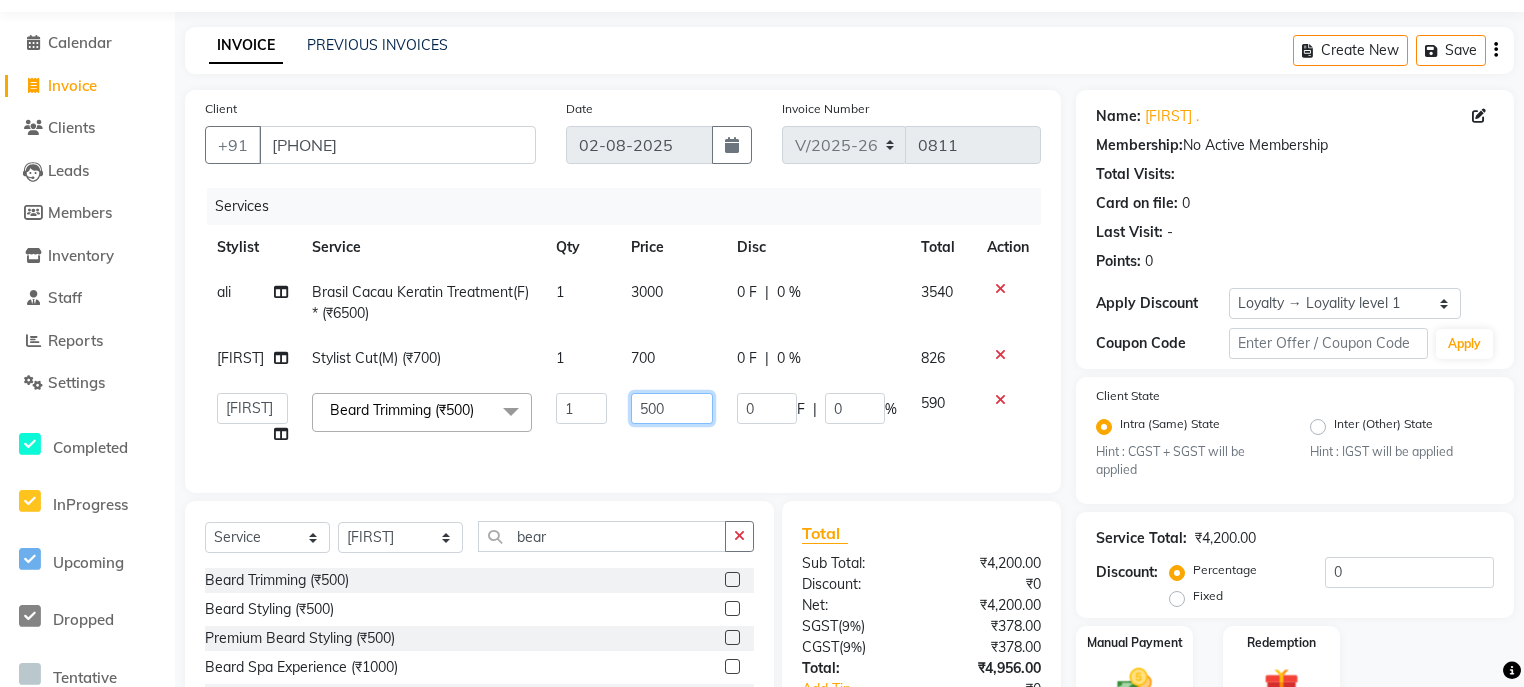 click on "500" 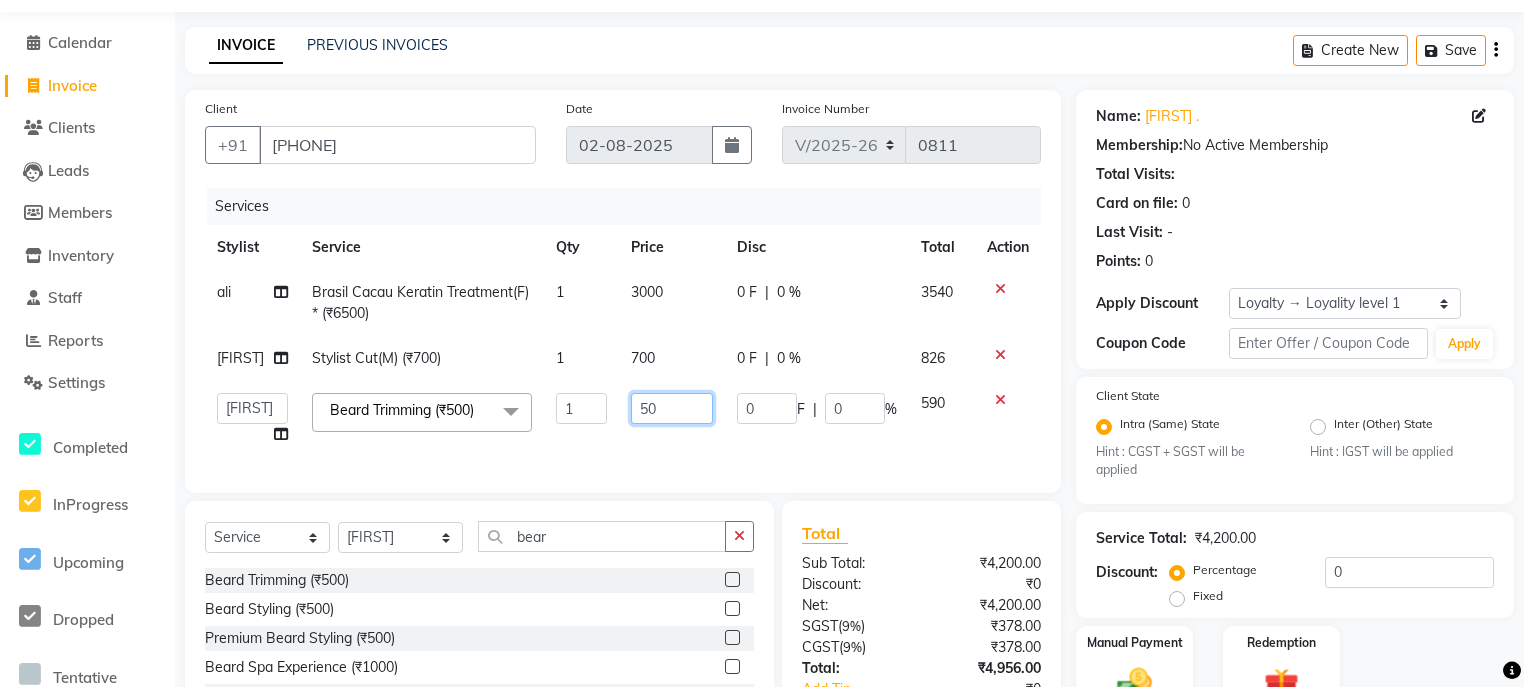 type on "5" 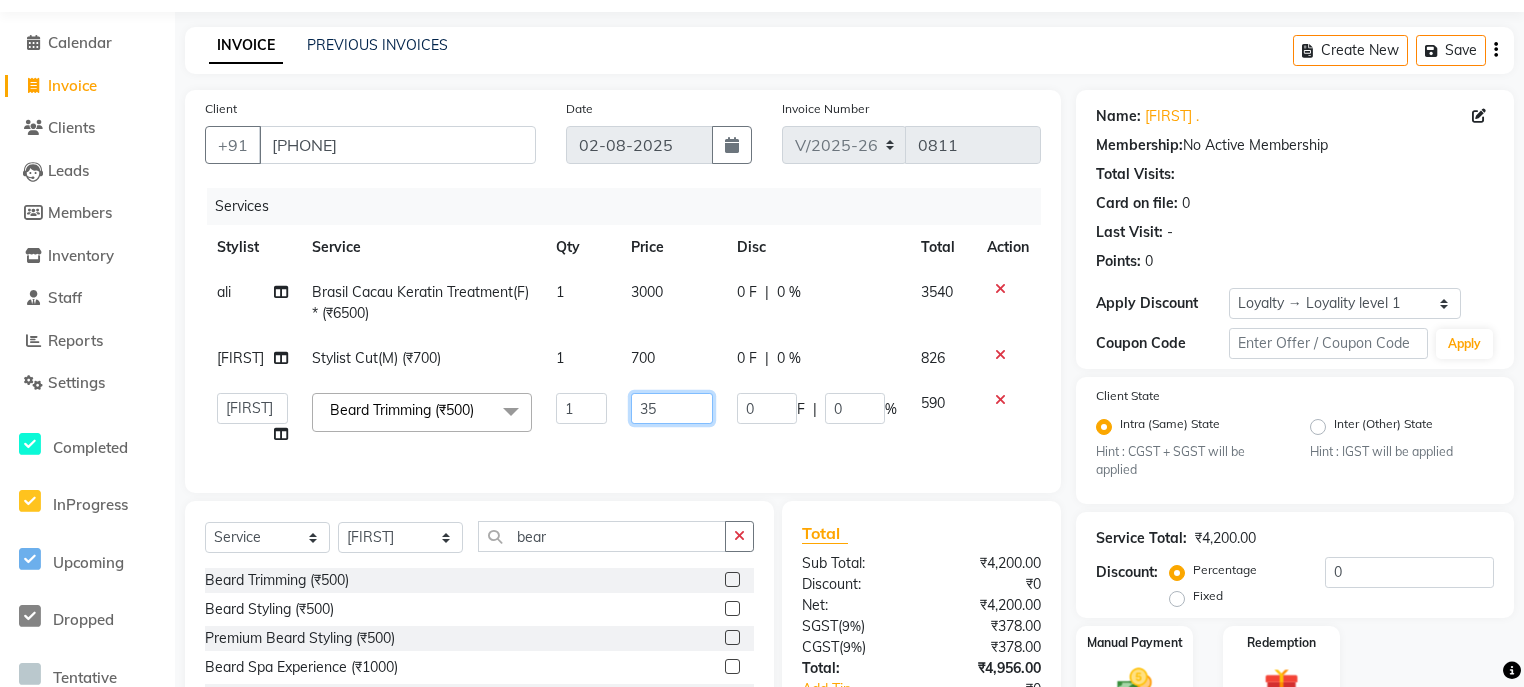 type on "350" 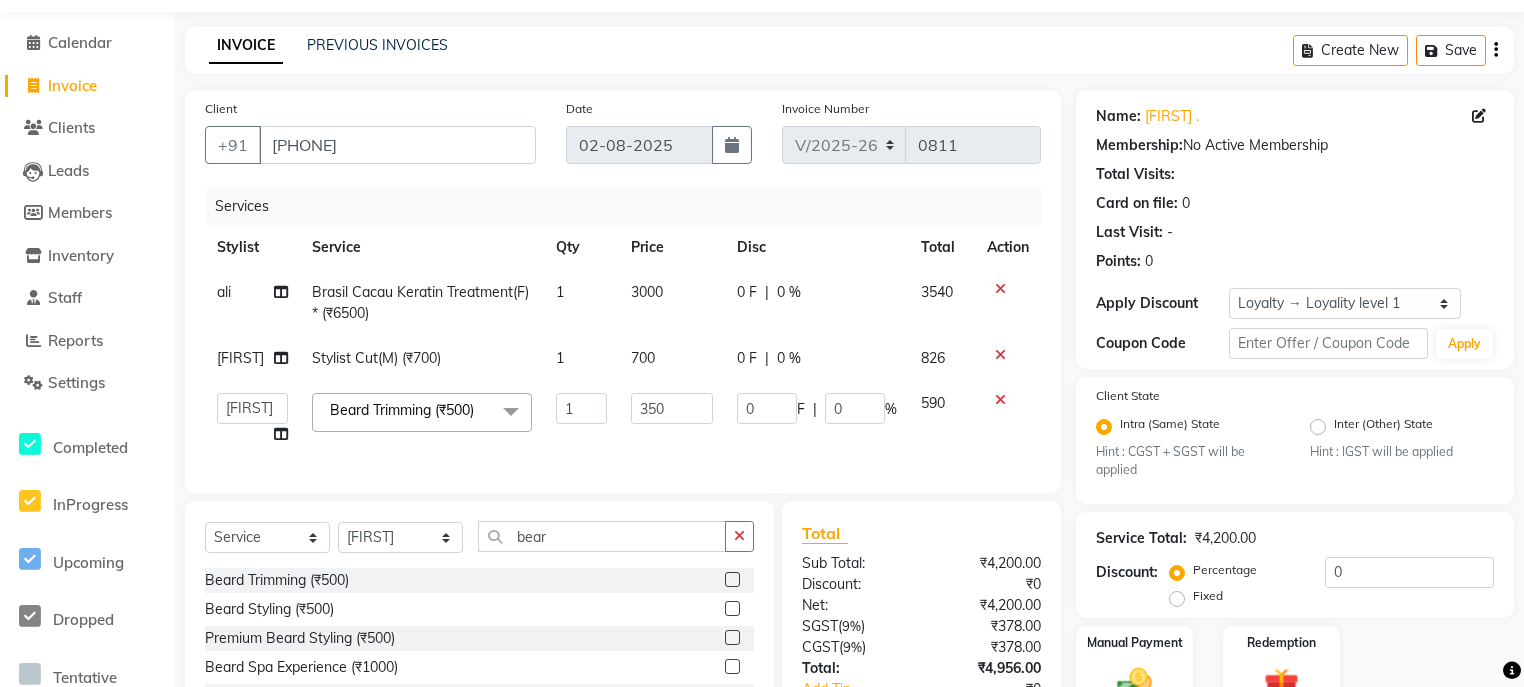 click on "700" 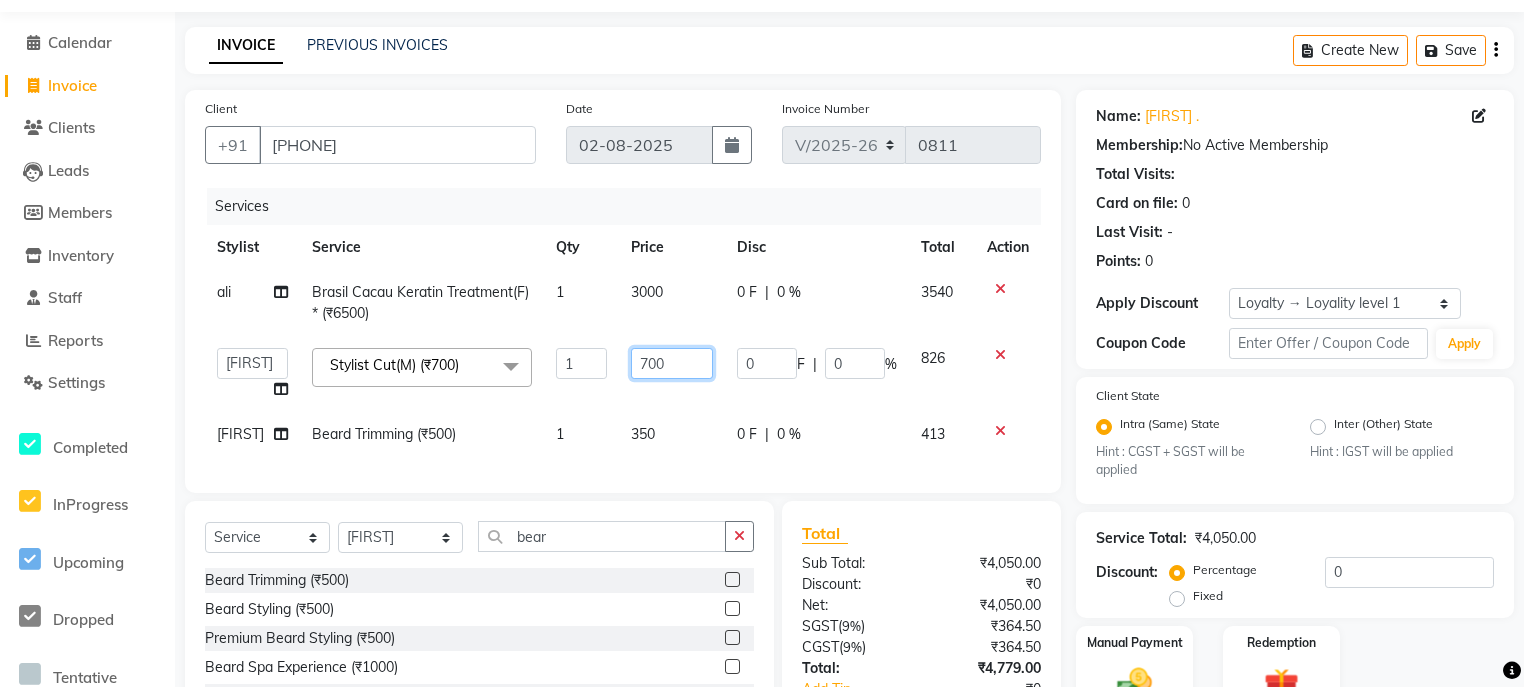 click on "700" 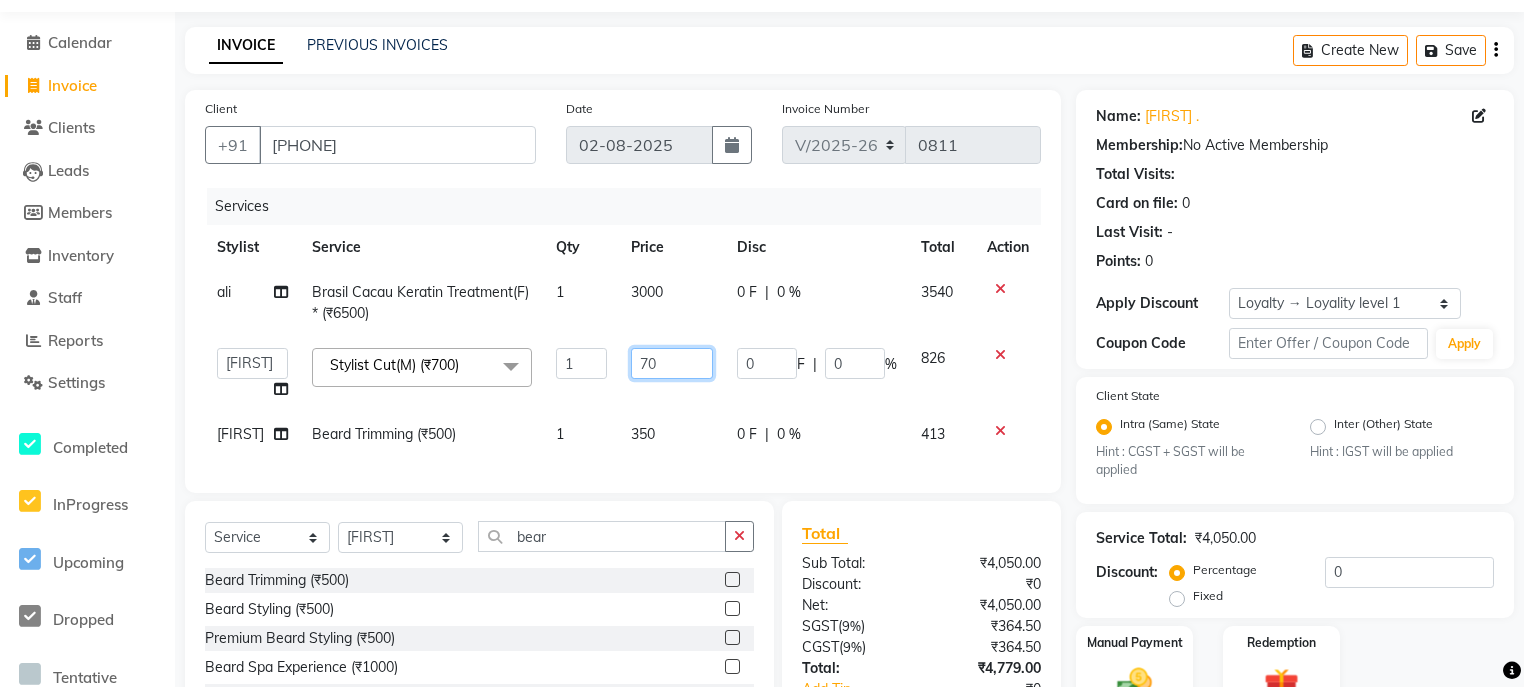 type on "7" 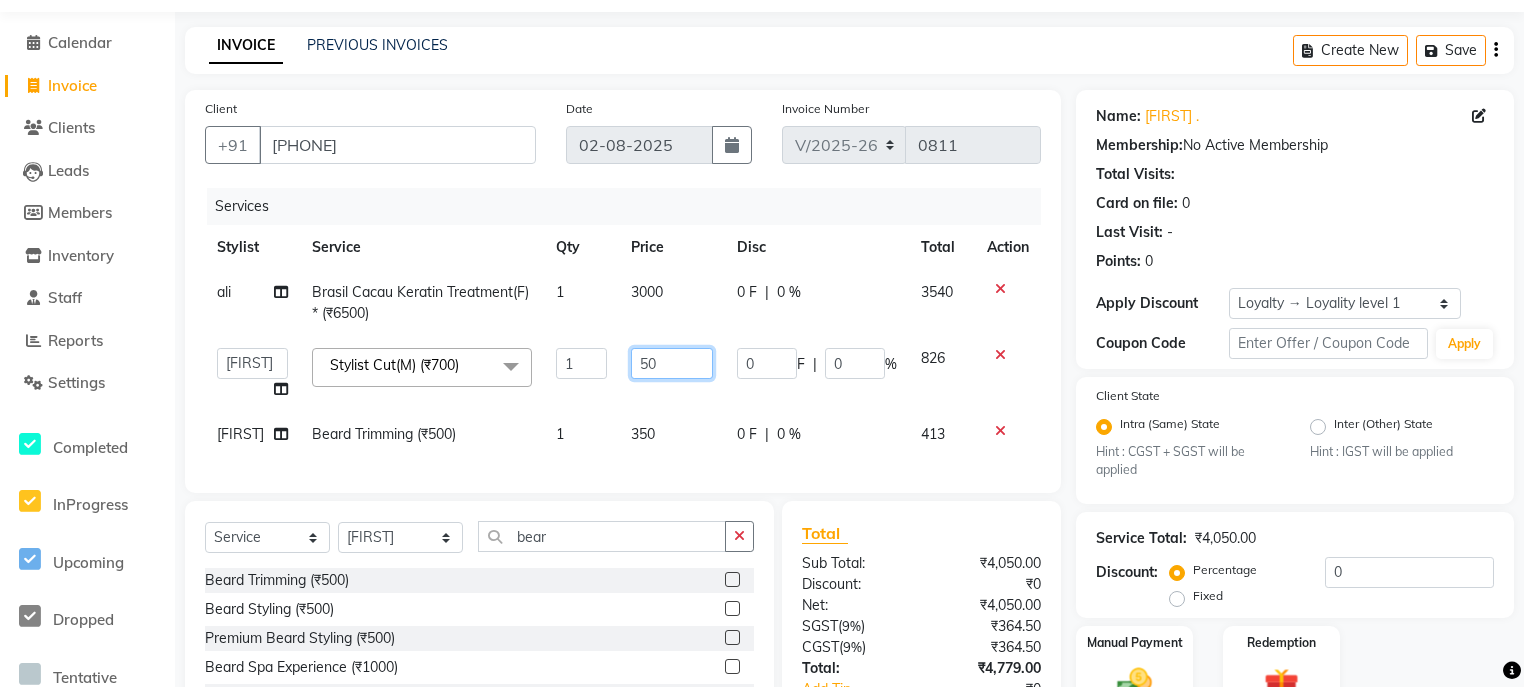 type on "500" 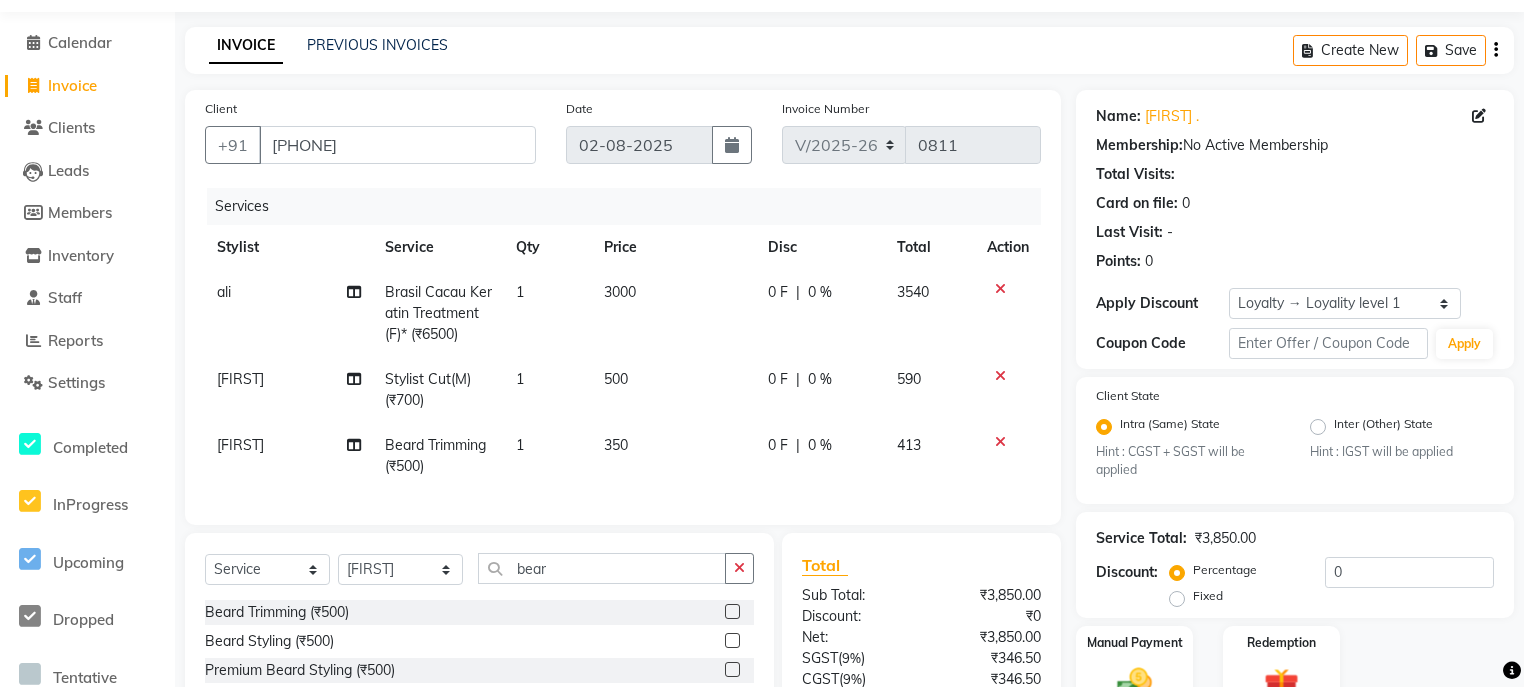 click on "350" 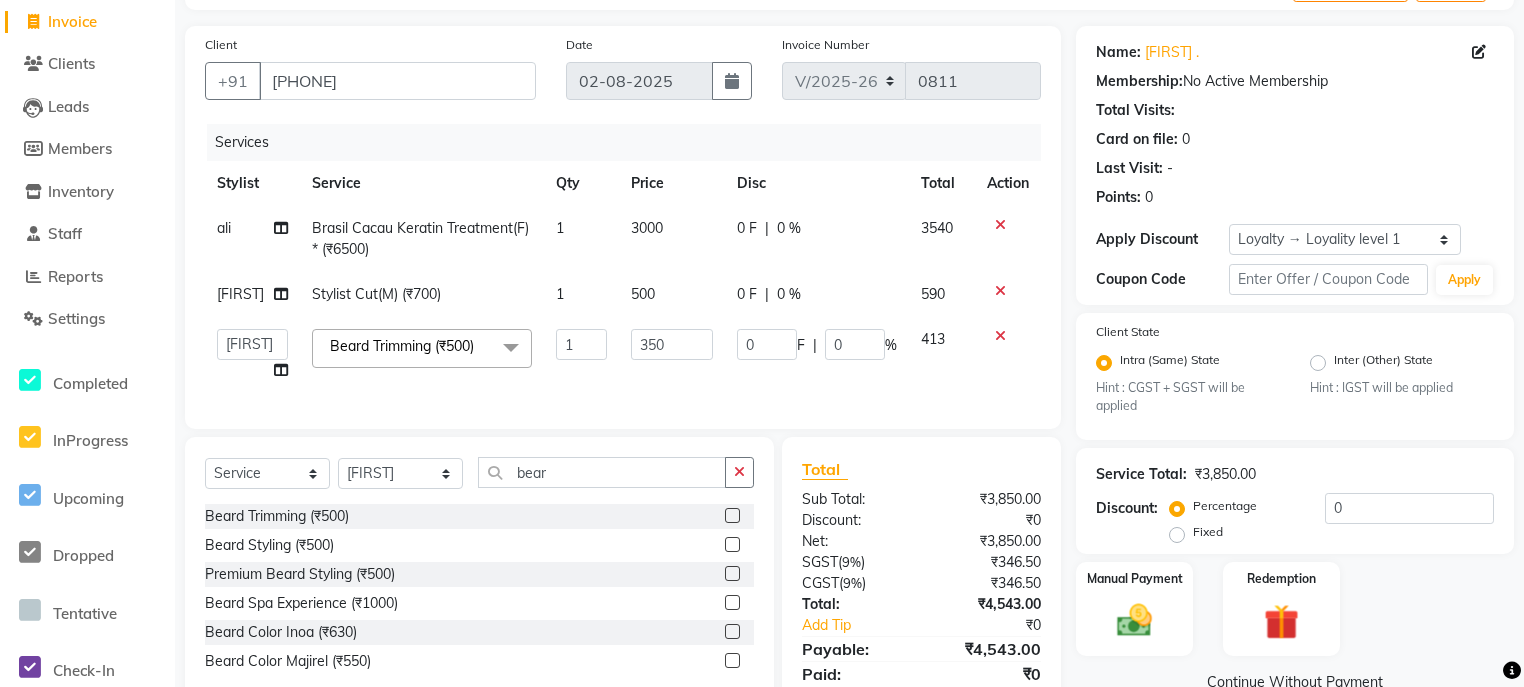 scroll, scrollTop: 0, scrollLeft: 0, axis: both 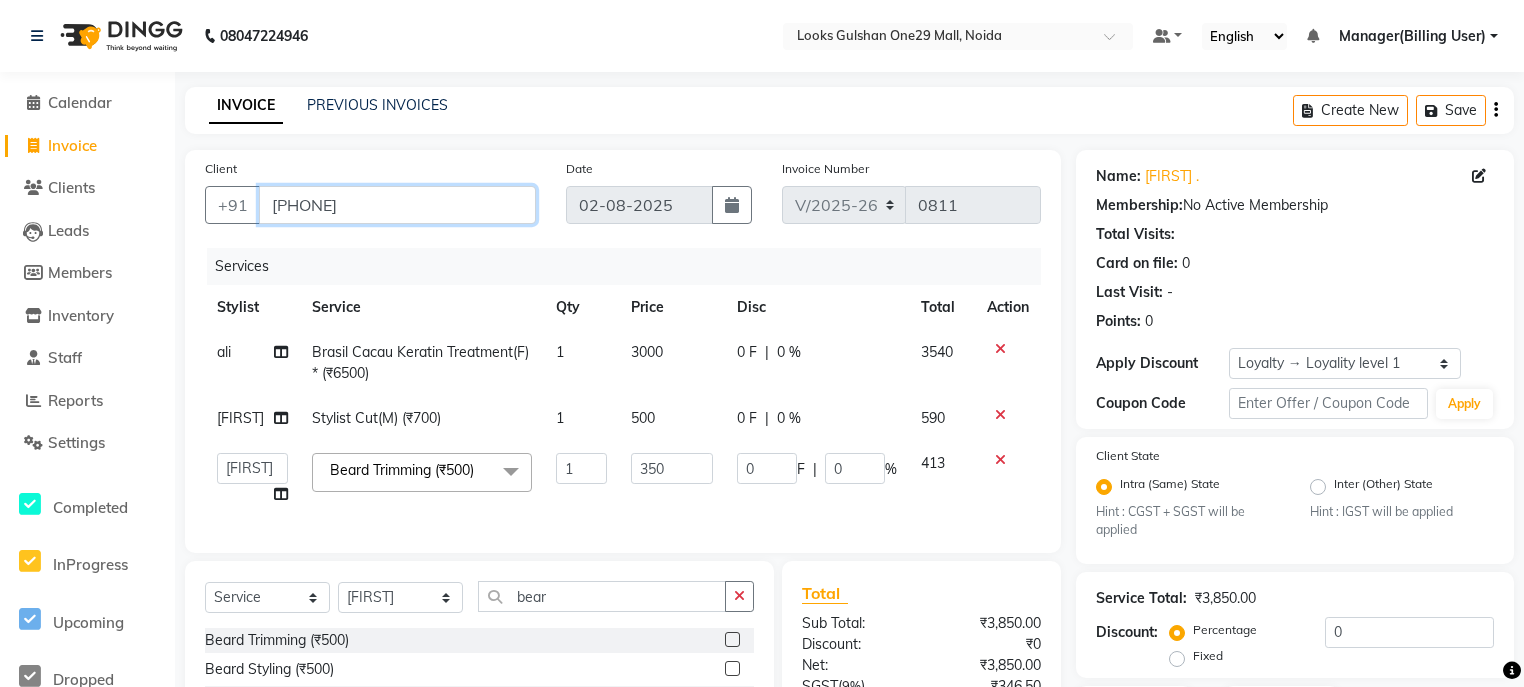 click on "[PHONE]" at bounding box center (397, 205) 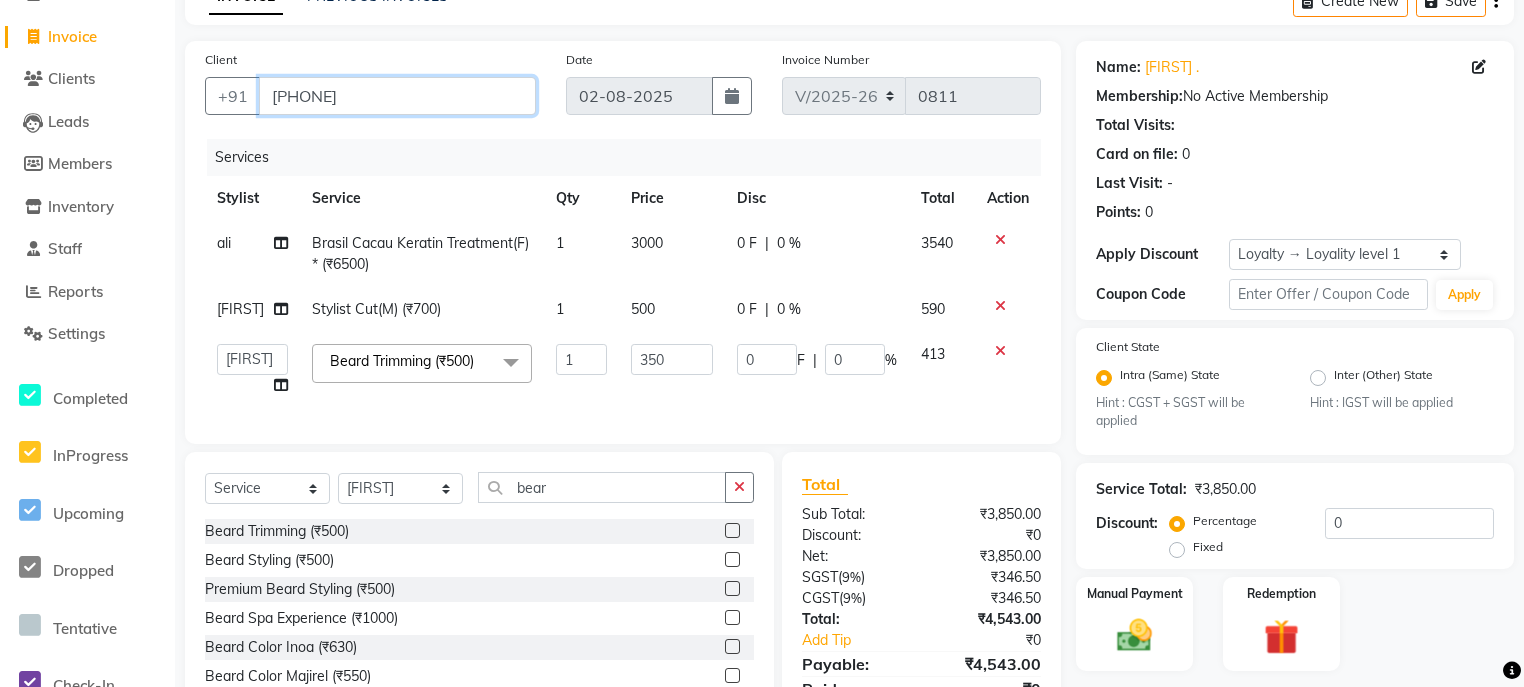 scroll, scrollTop: 210, scrollLeft: 0, axis: vertical 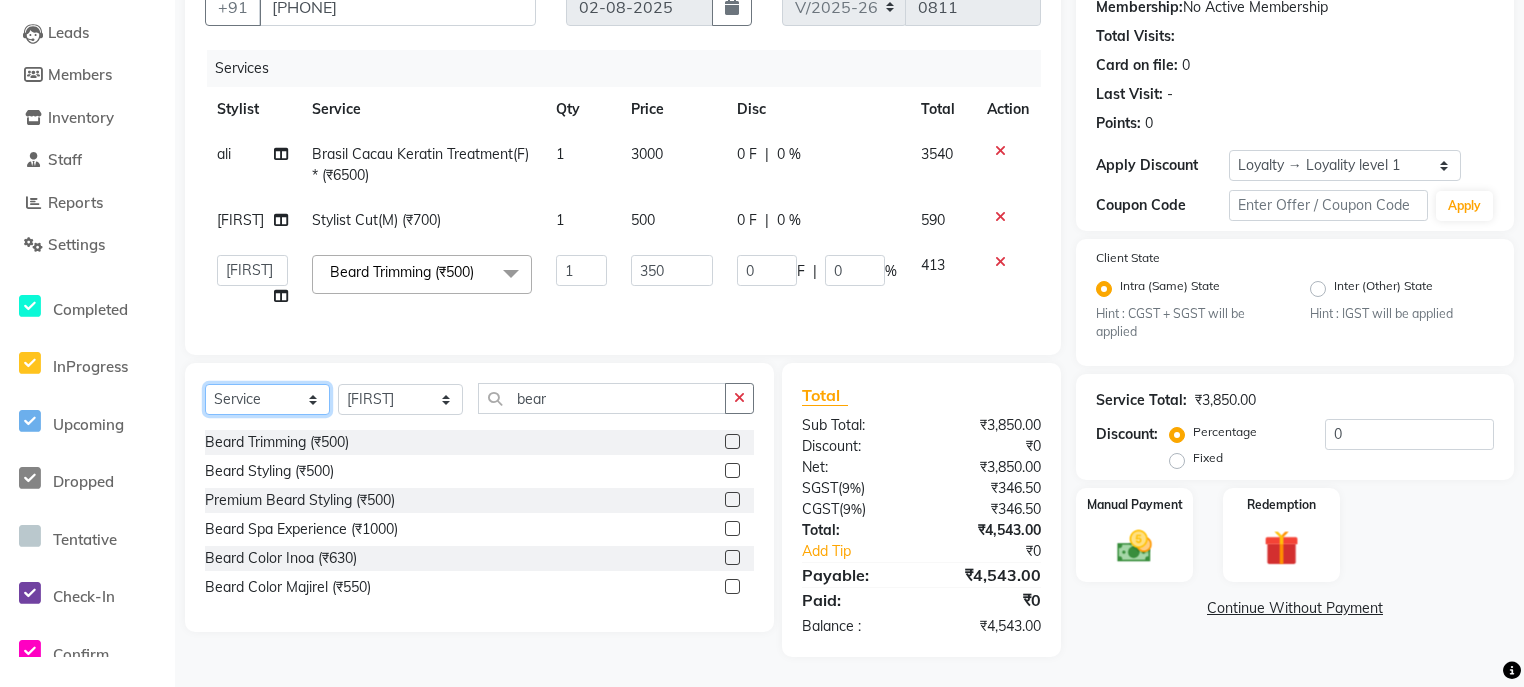 click on "Select  Service  Product  Membership  Package Voucher Prepaid Gift Card" 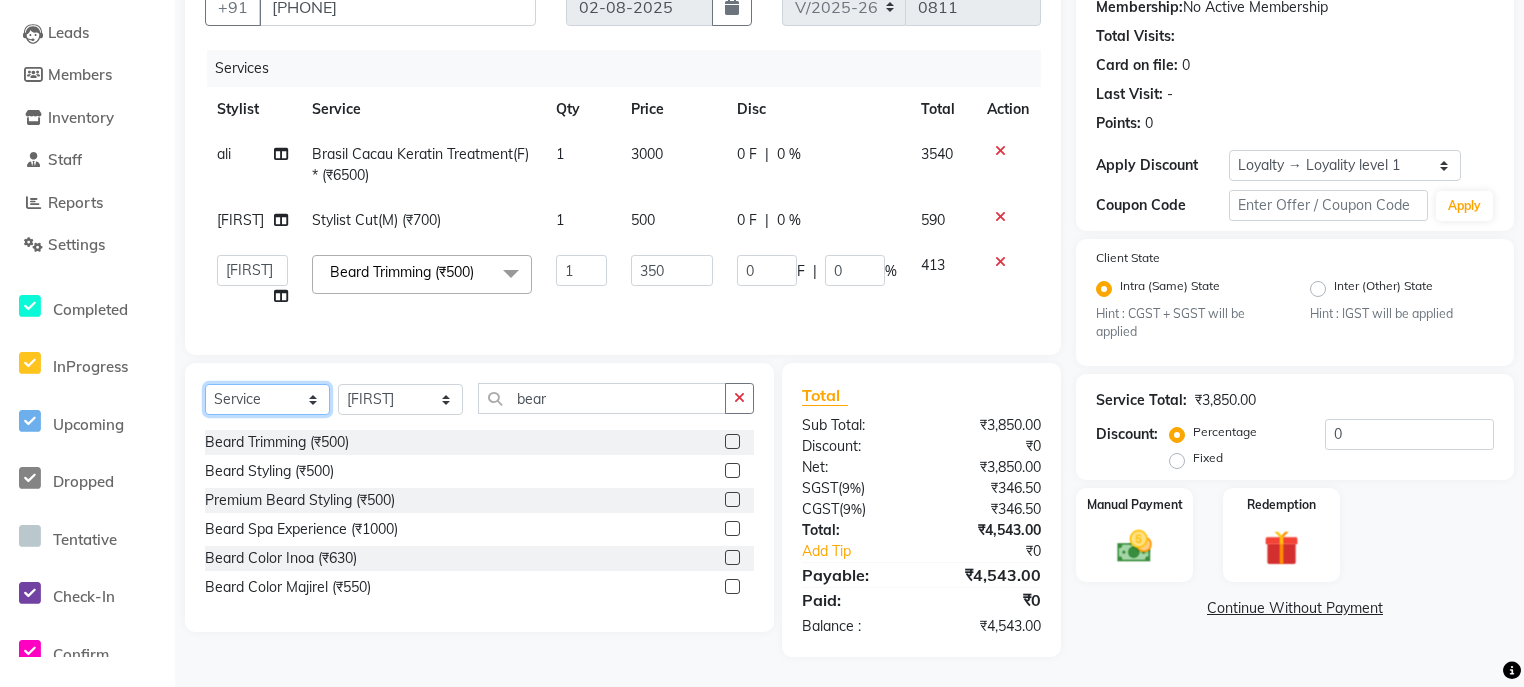 select on "product" 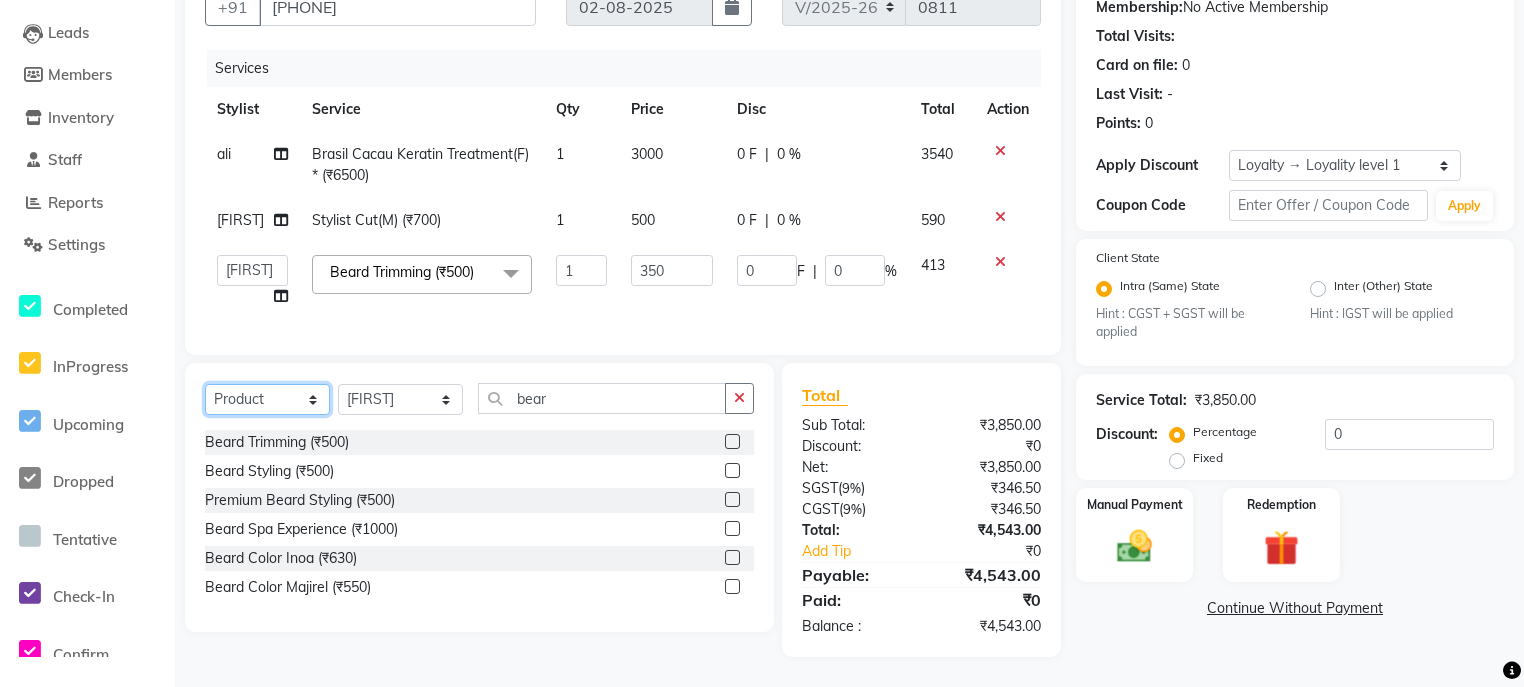 click on "Select  Service  Product  Membership  Package Voucher Prepaid Gift Card" 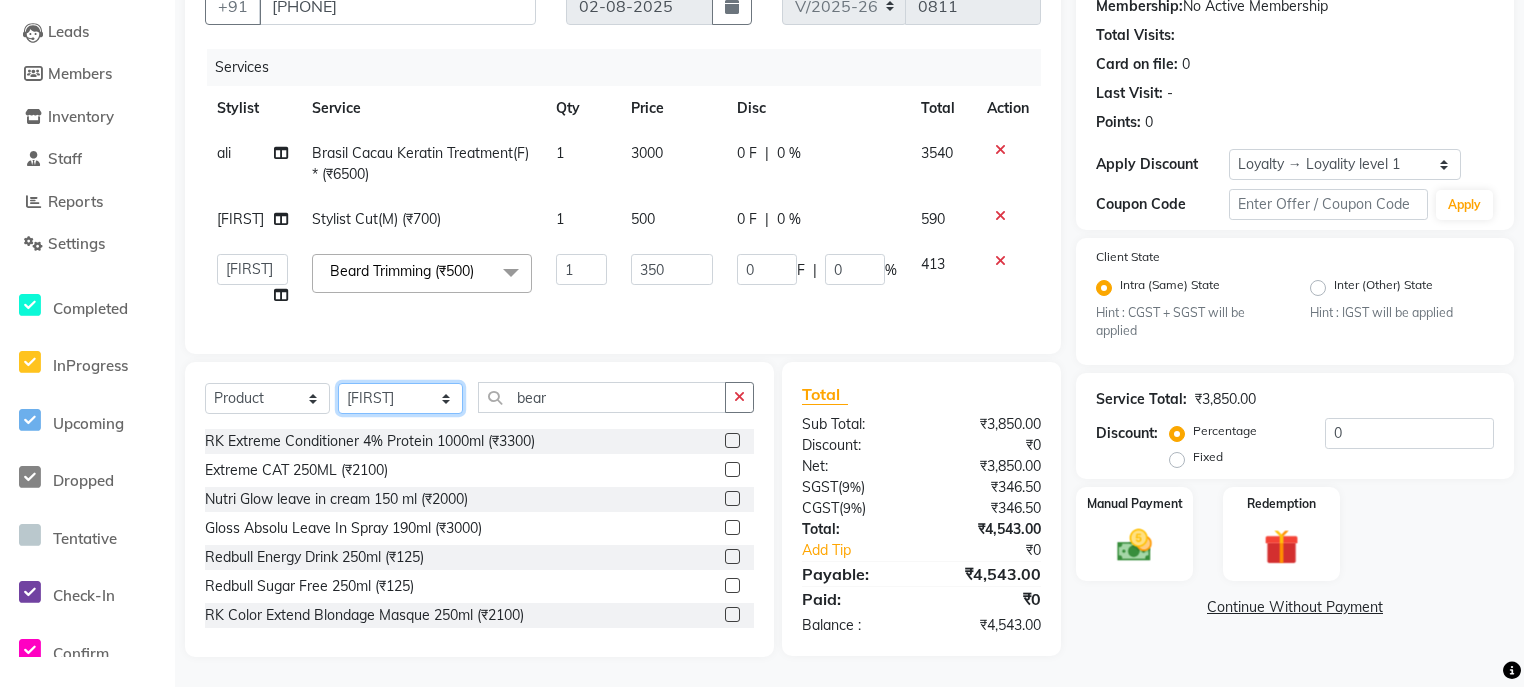 click on "Select Stylist ali Counter_Sales Deepak Eram_nail art Farmaan Manager(Billing User) Mashel Nisha Rinki Ritu Mittal Shiva Shiva(Cherry) Shivam_pdct Talib vardan Vikash_Pdct" 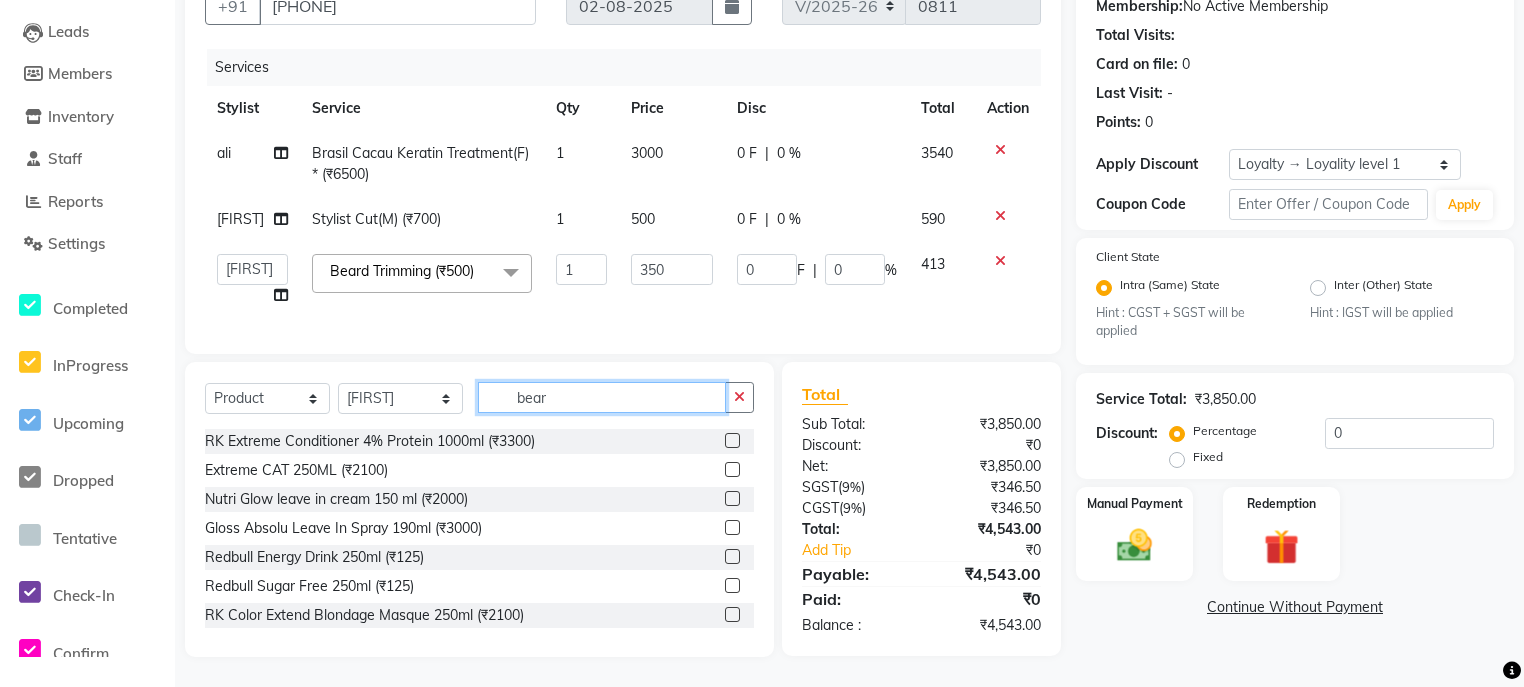 click on "bear" 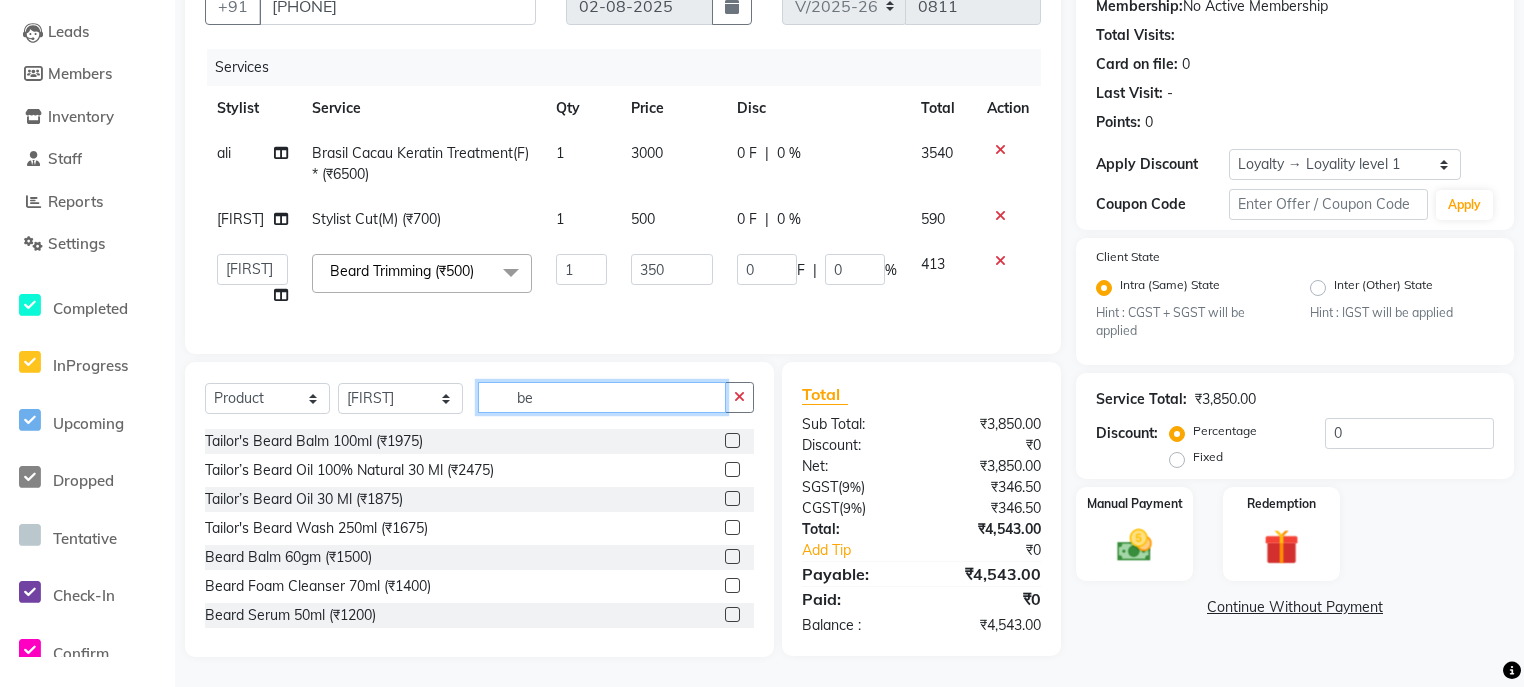type on "b" 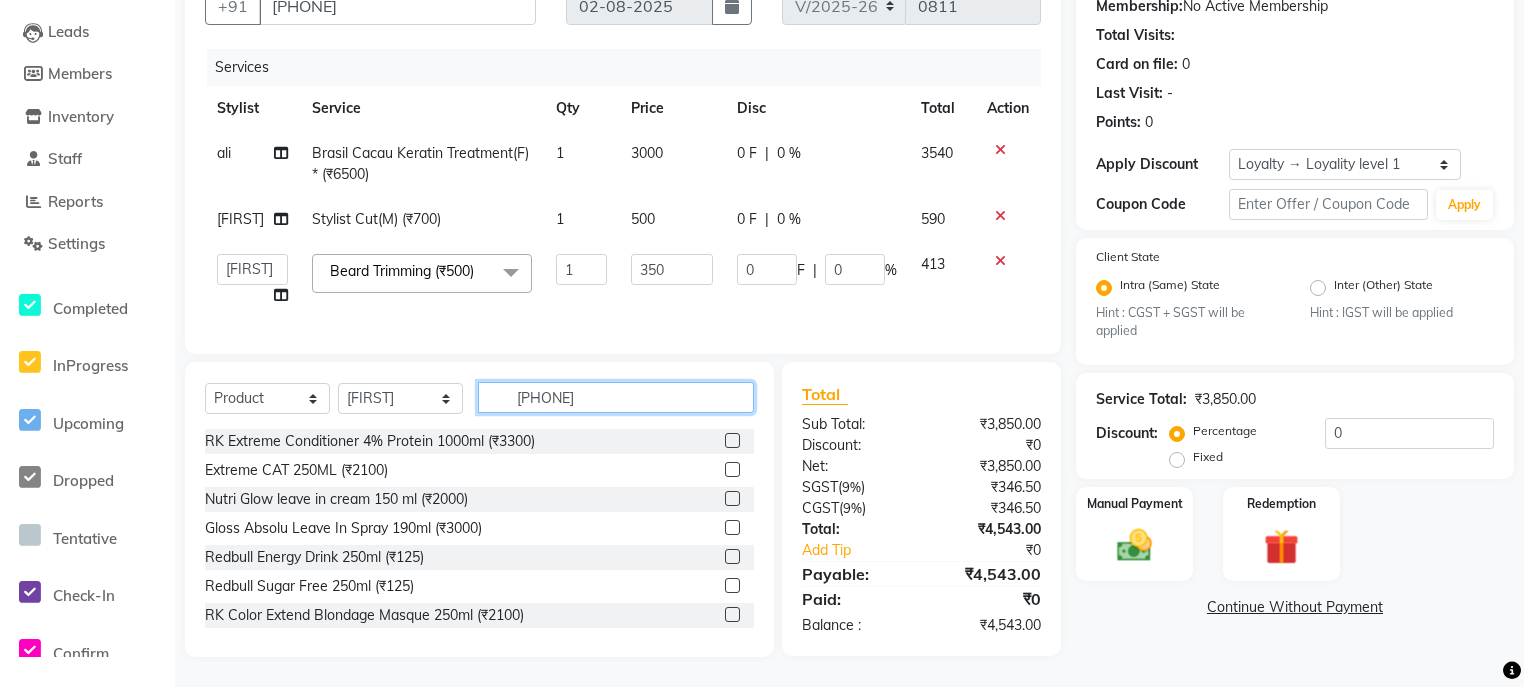 type on "815401017164" 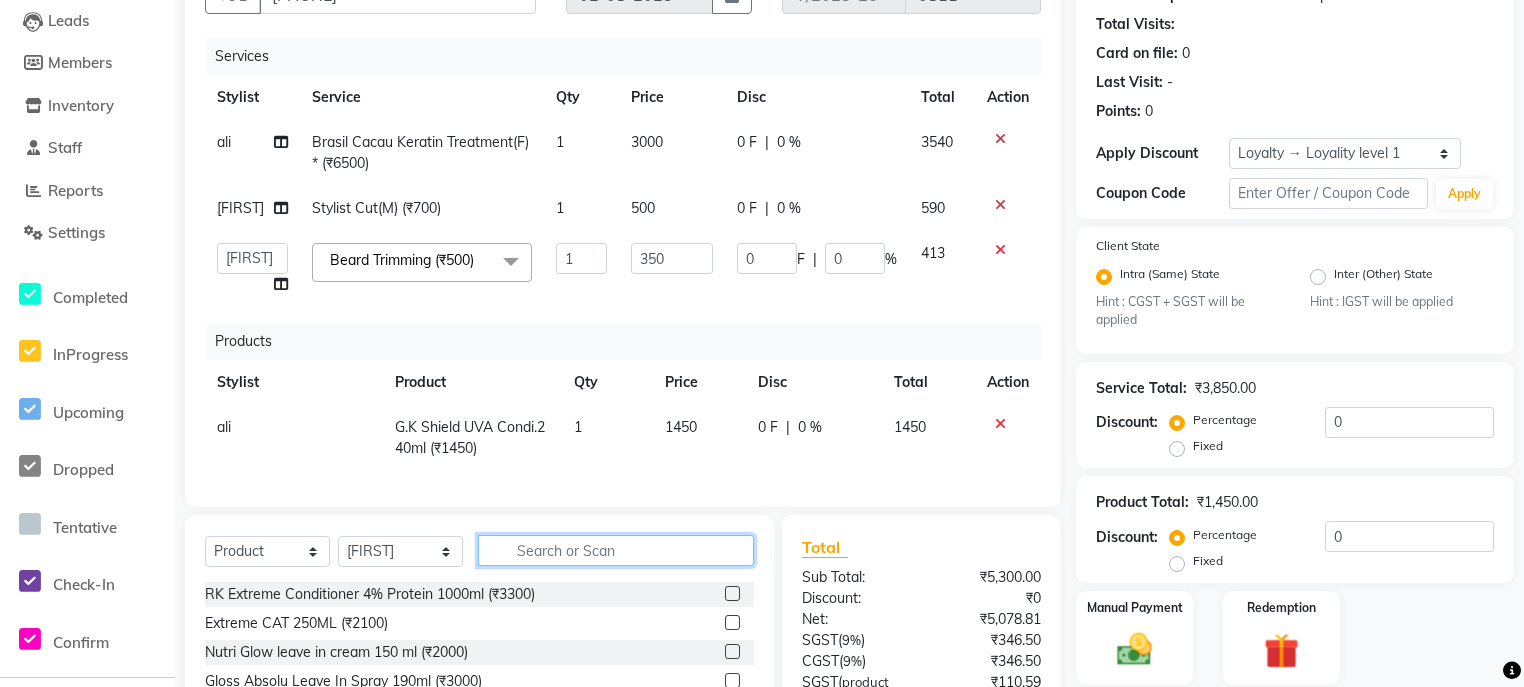 type 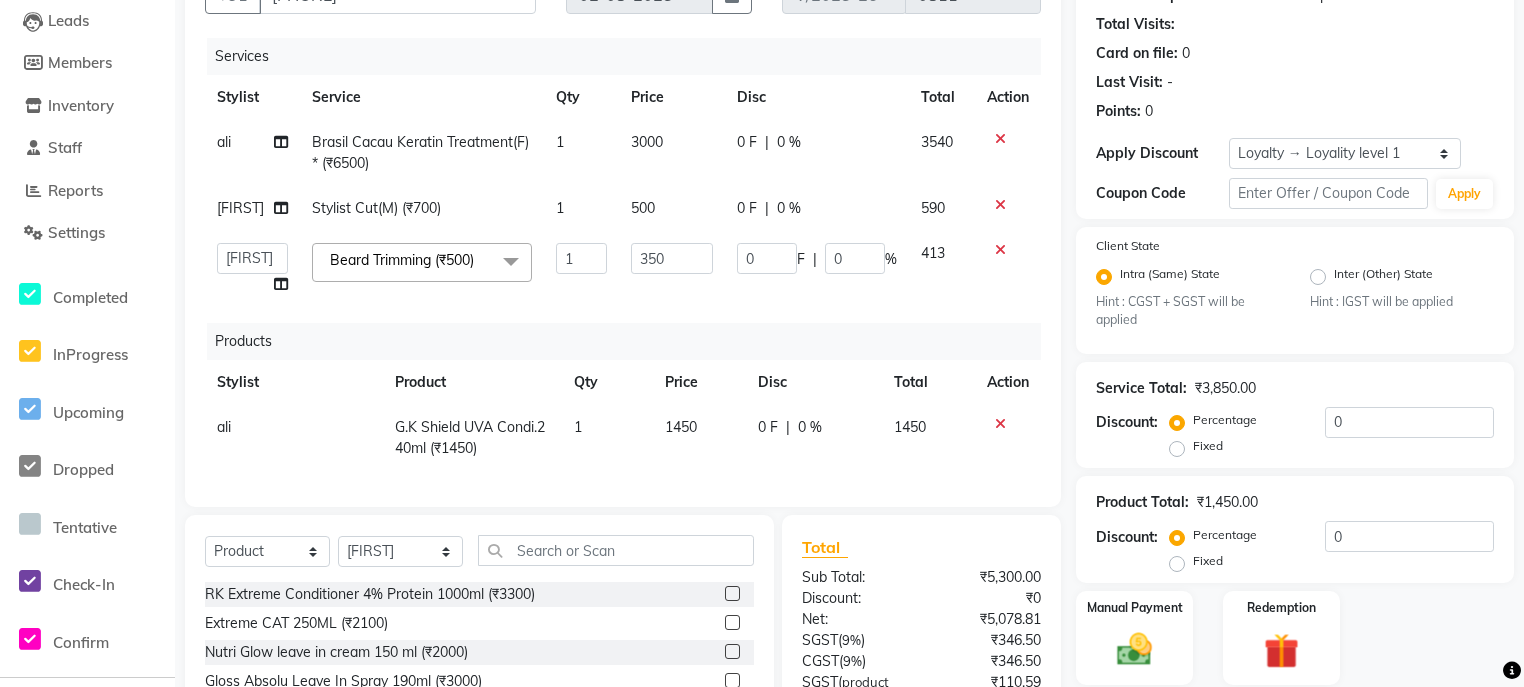 click on "1450" 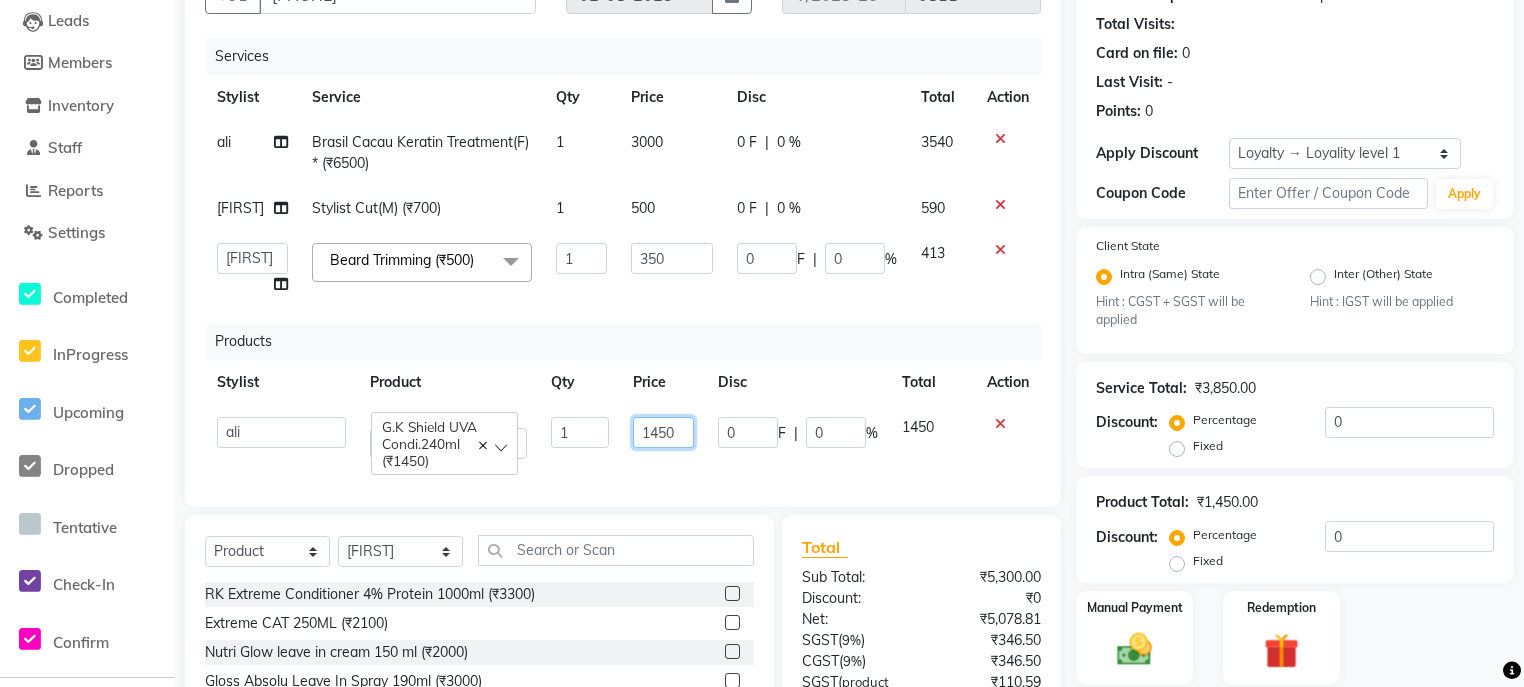 drag, startPoint x: 685, startPoint y: 417, endPoint x: 684, endPoint y: 440, distance: 23.021729 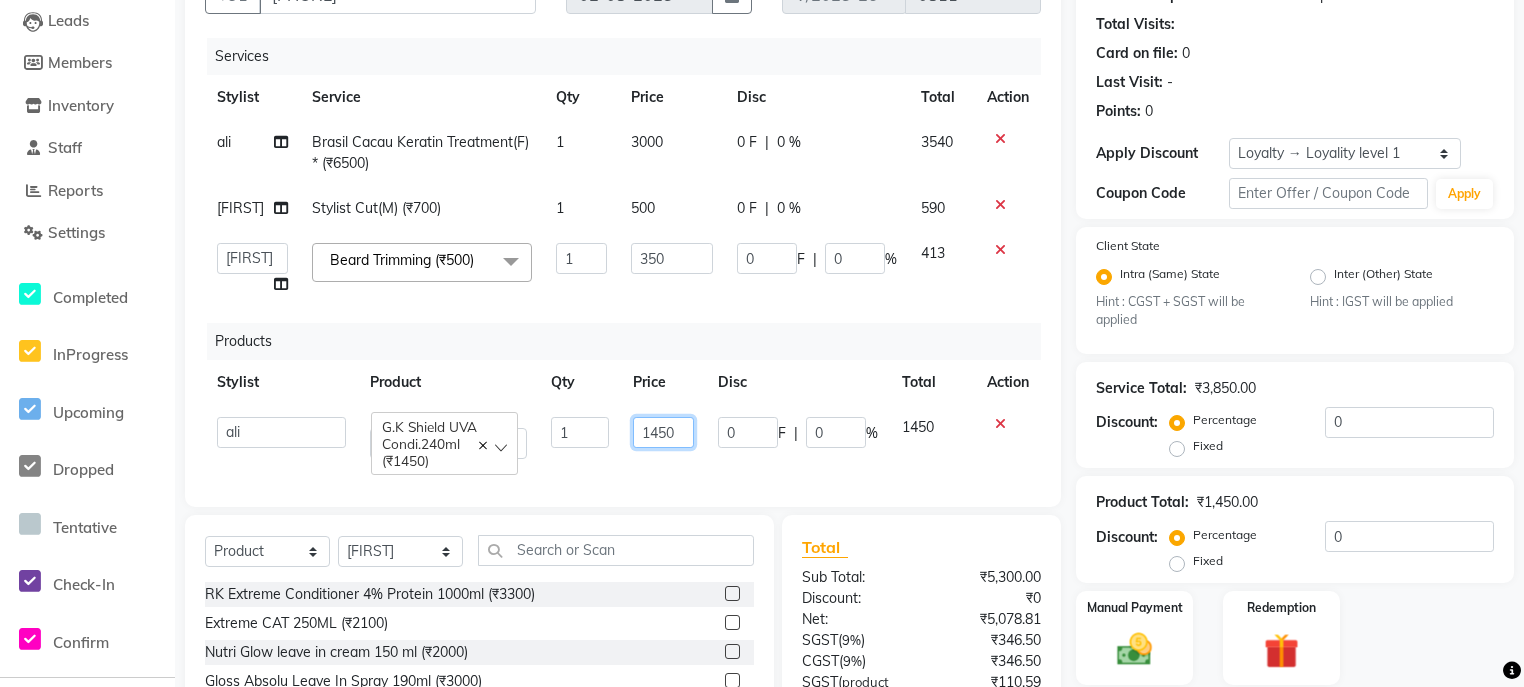 click on "1450" 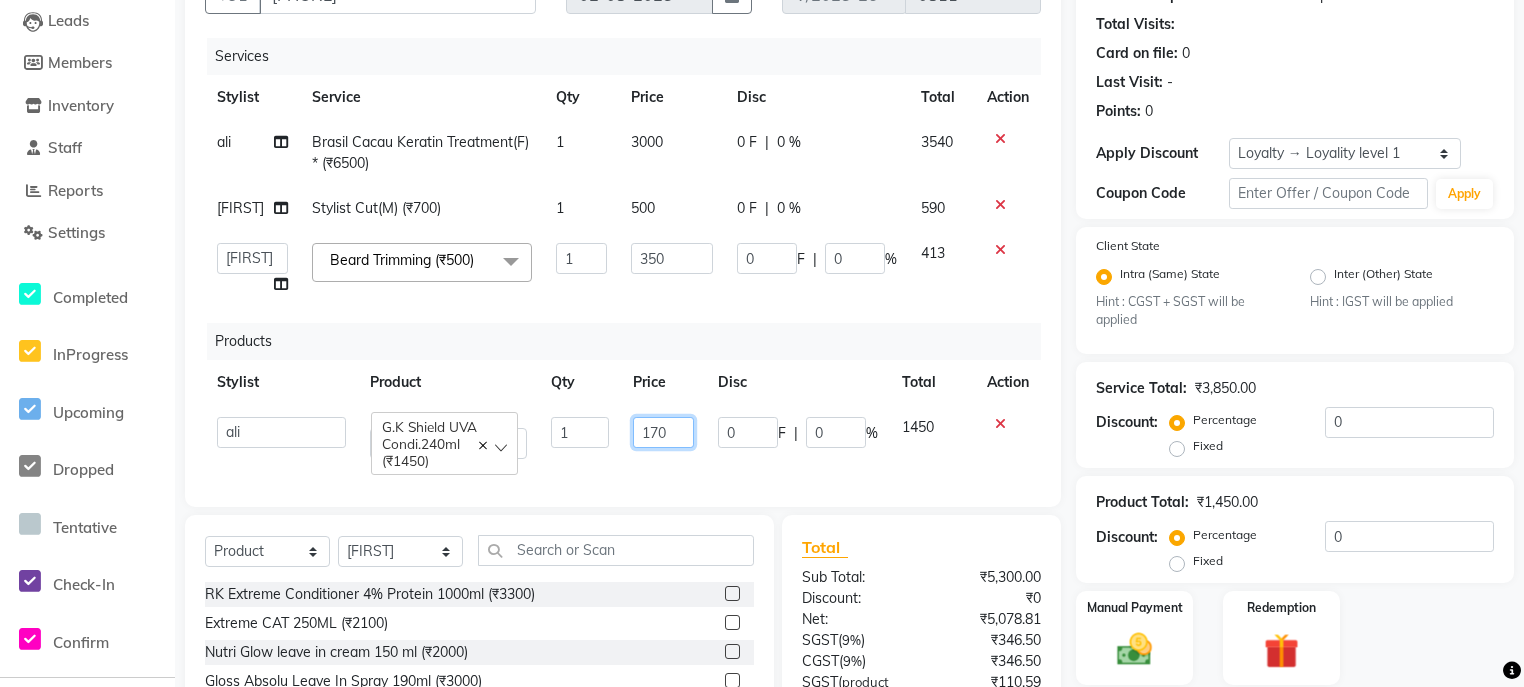 type on "1700" 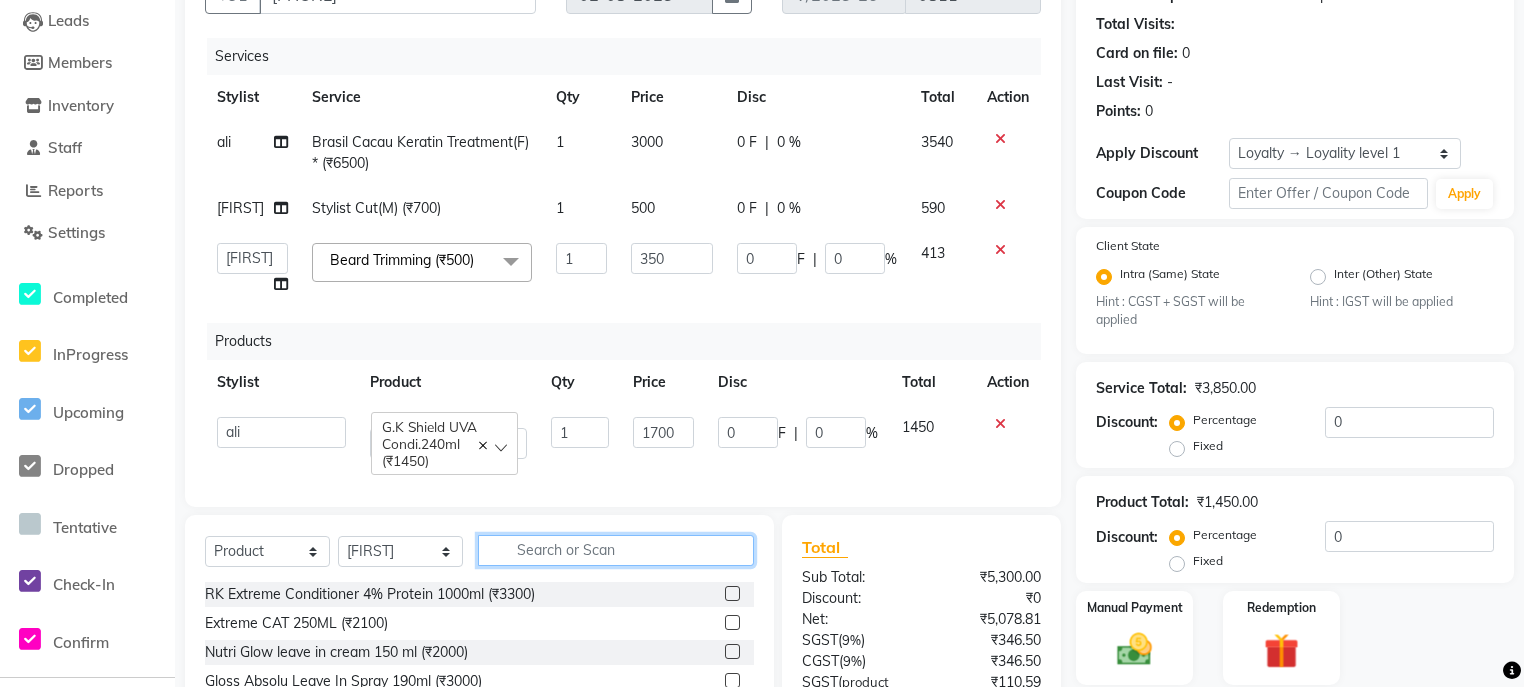 click 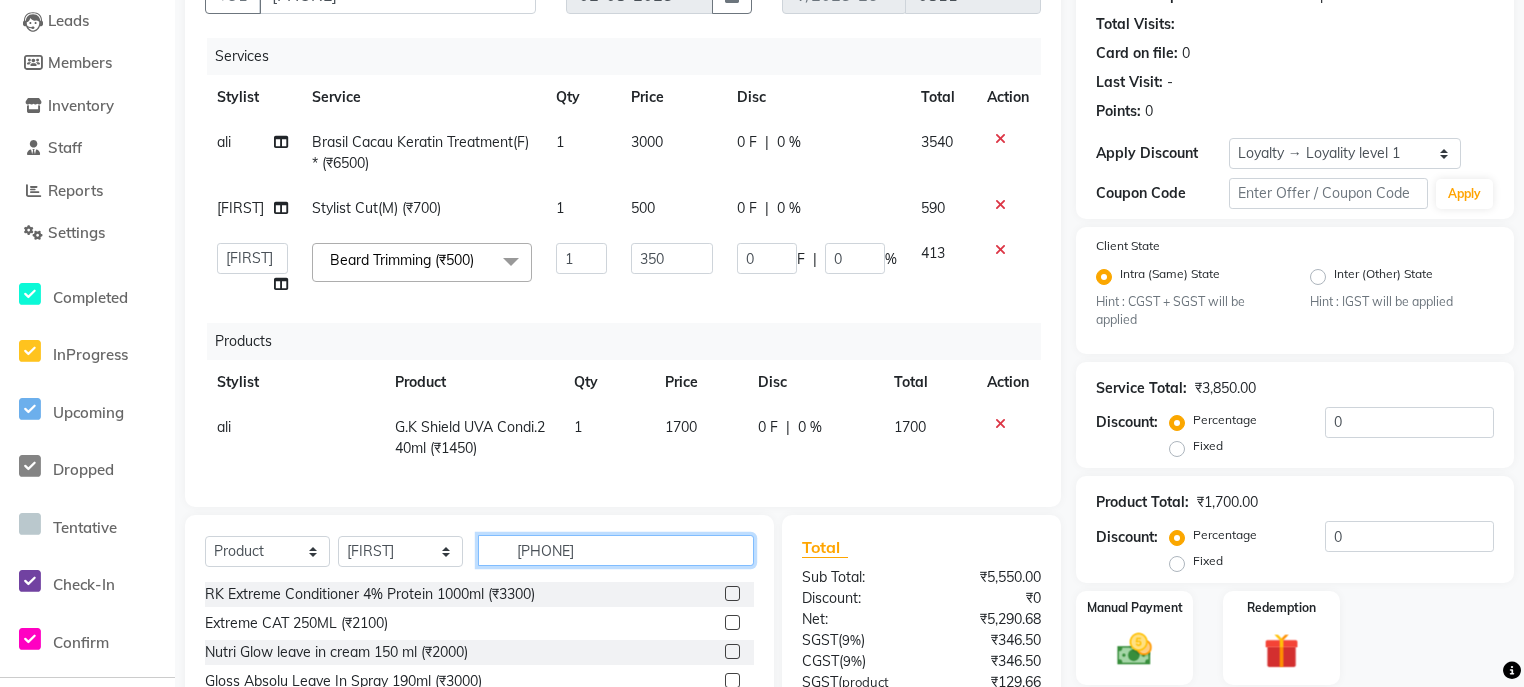 type on "815401017157" 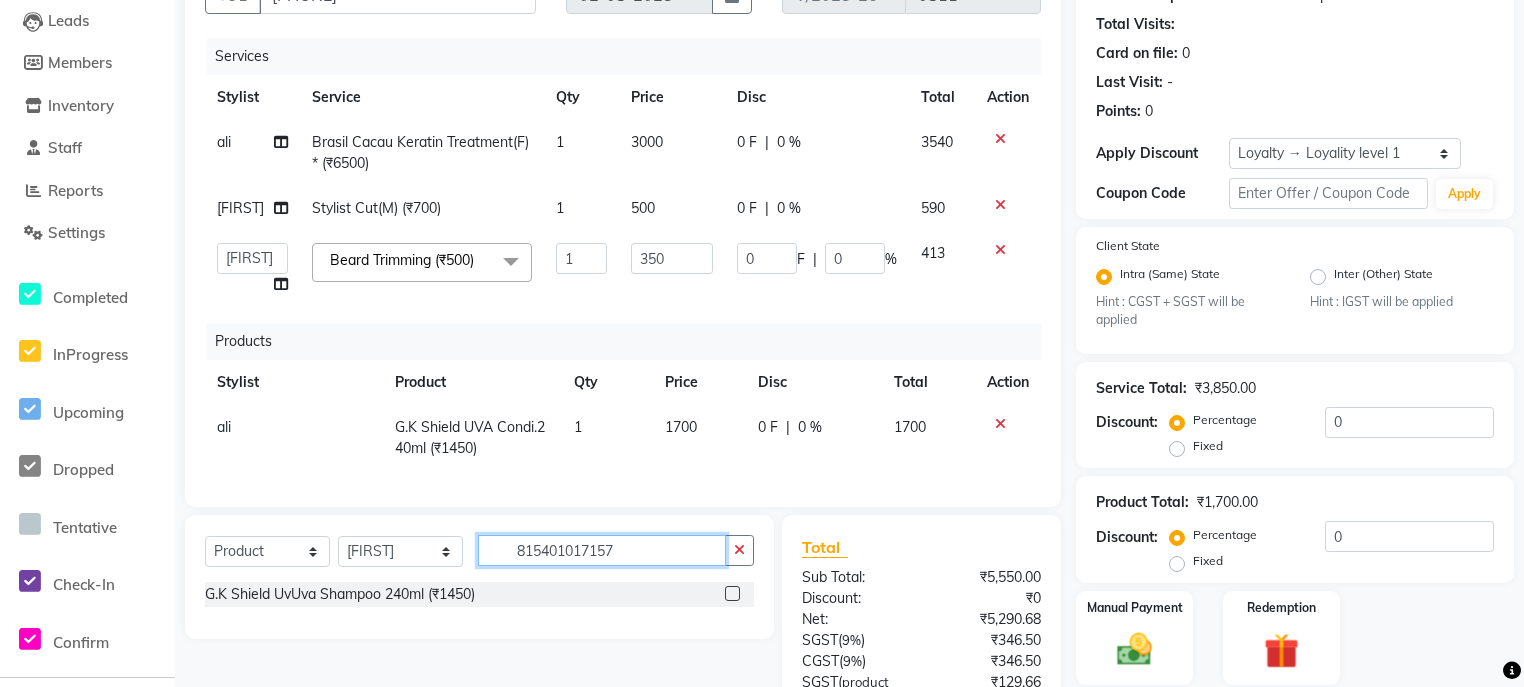 type 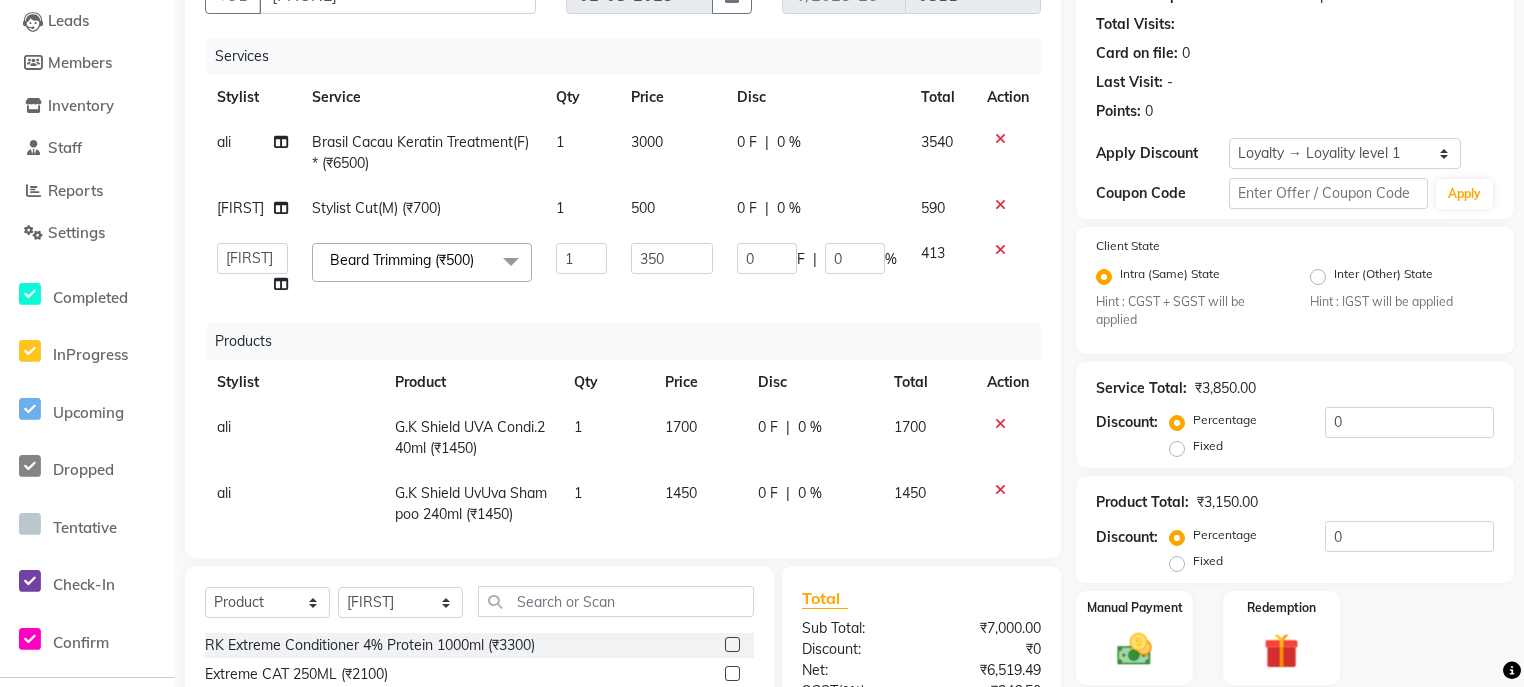 click on "1450" 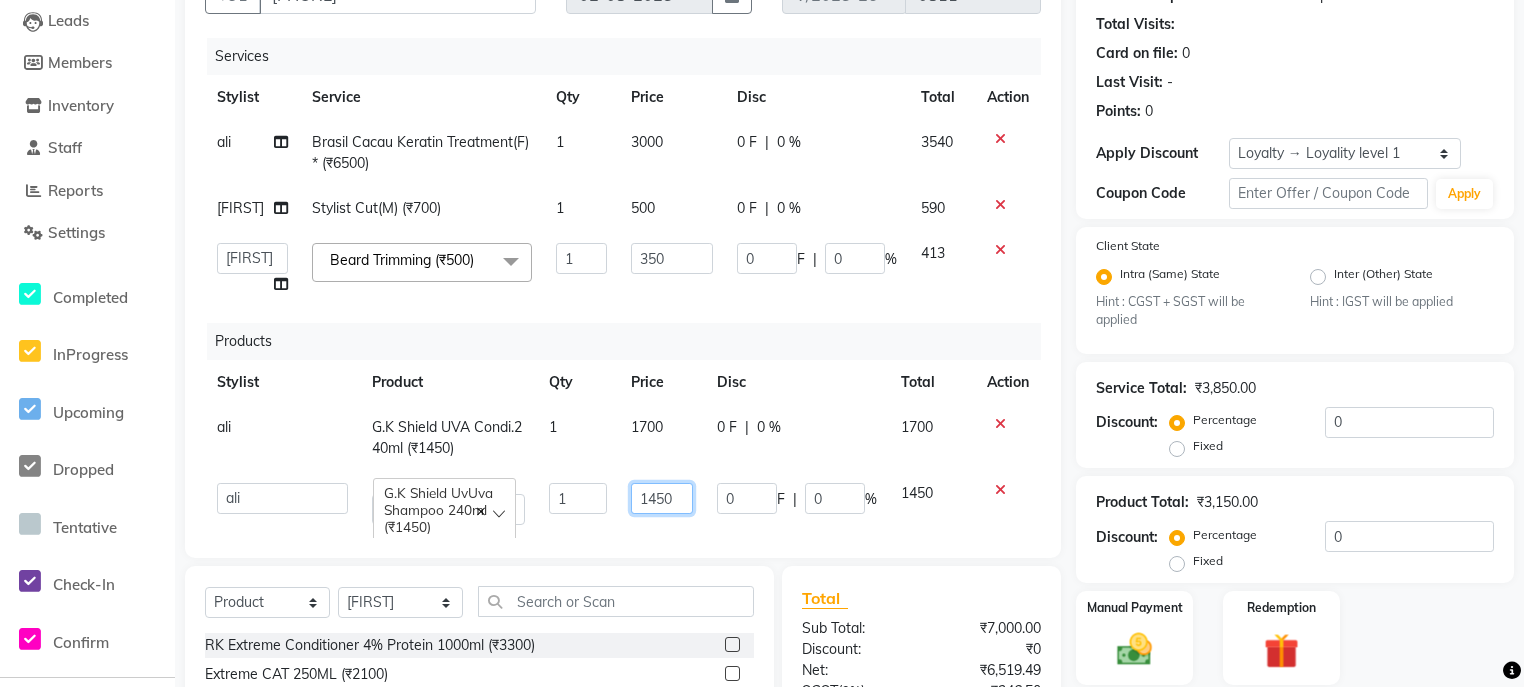click on "1450" 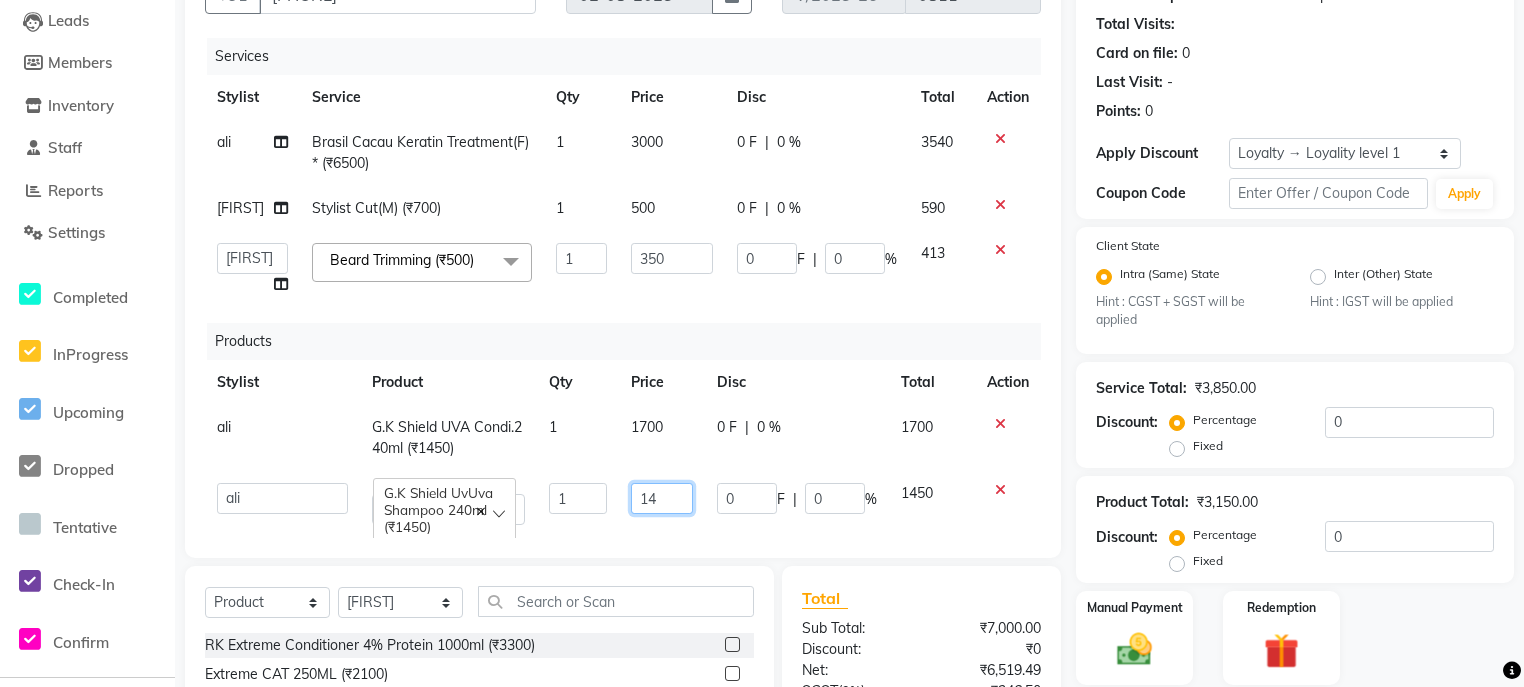 type on "1" 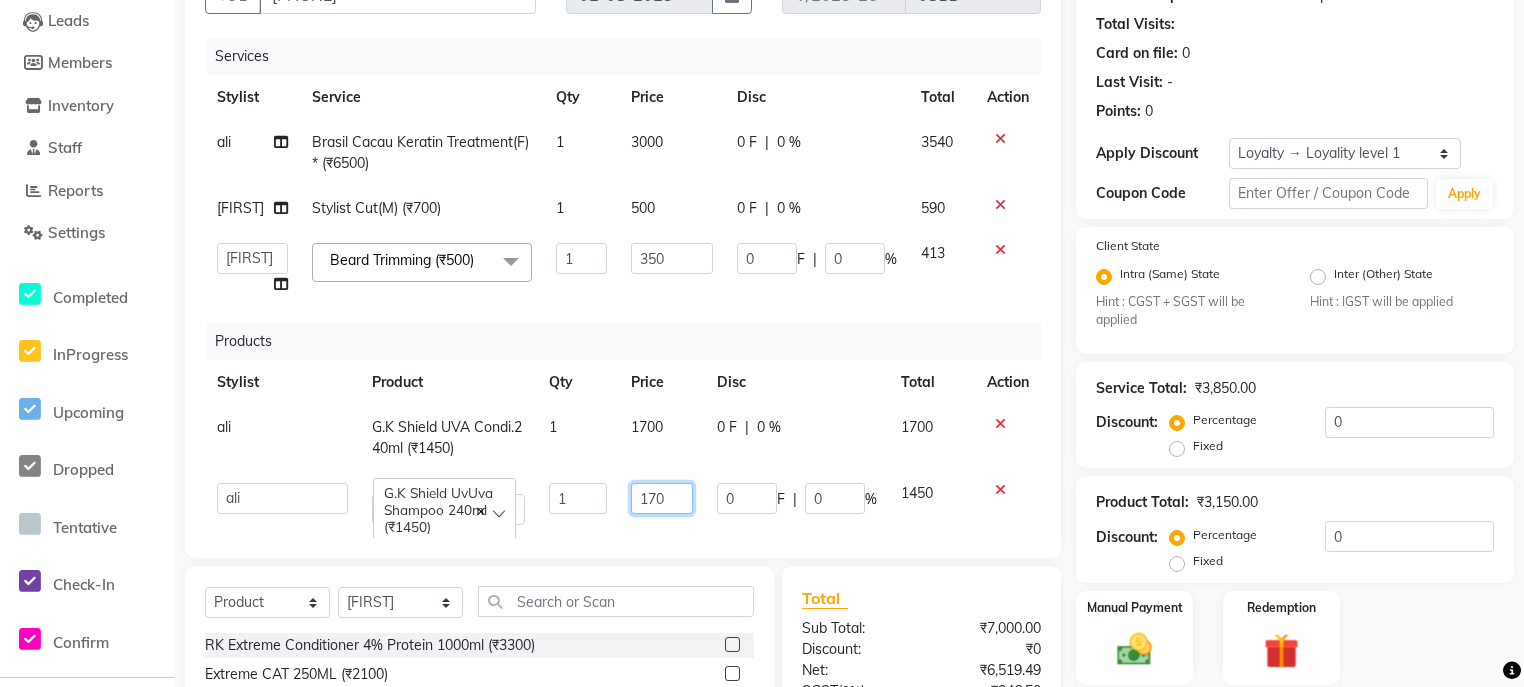 type on "1700" 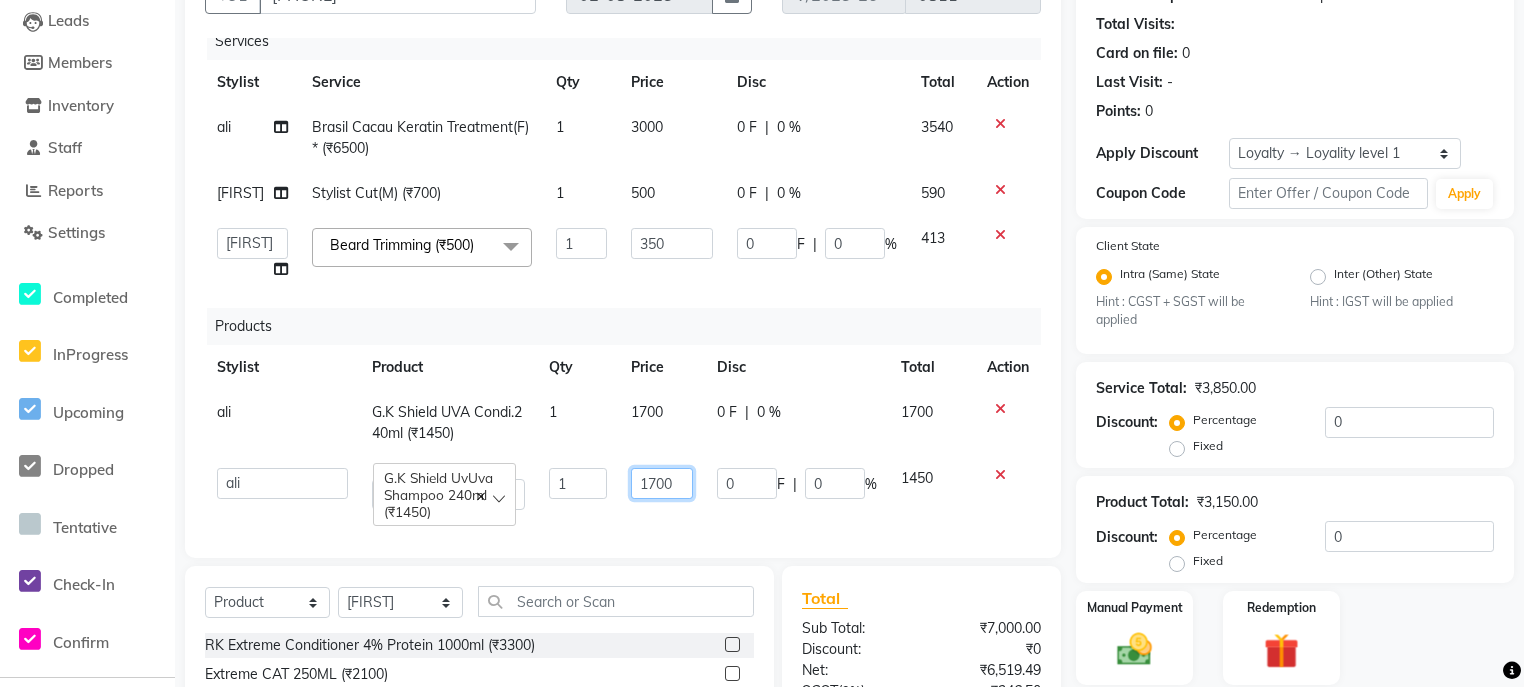 scroll, scrollTop: 28, scrollLeft: 0, axis: vertical 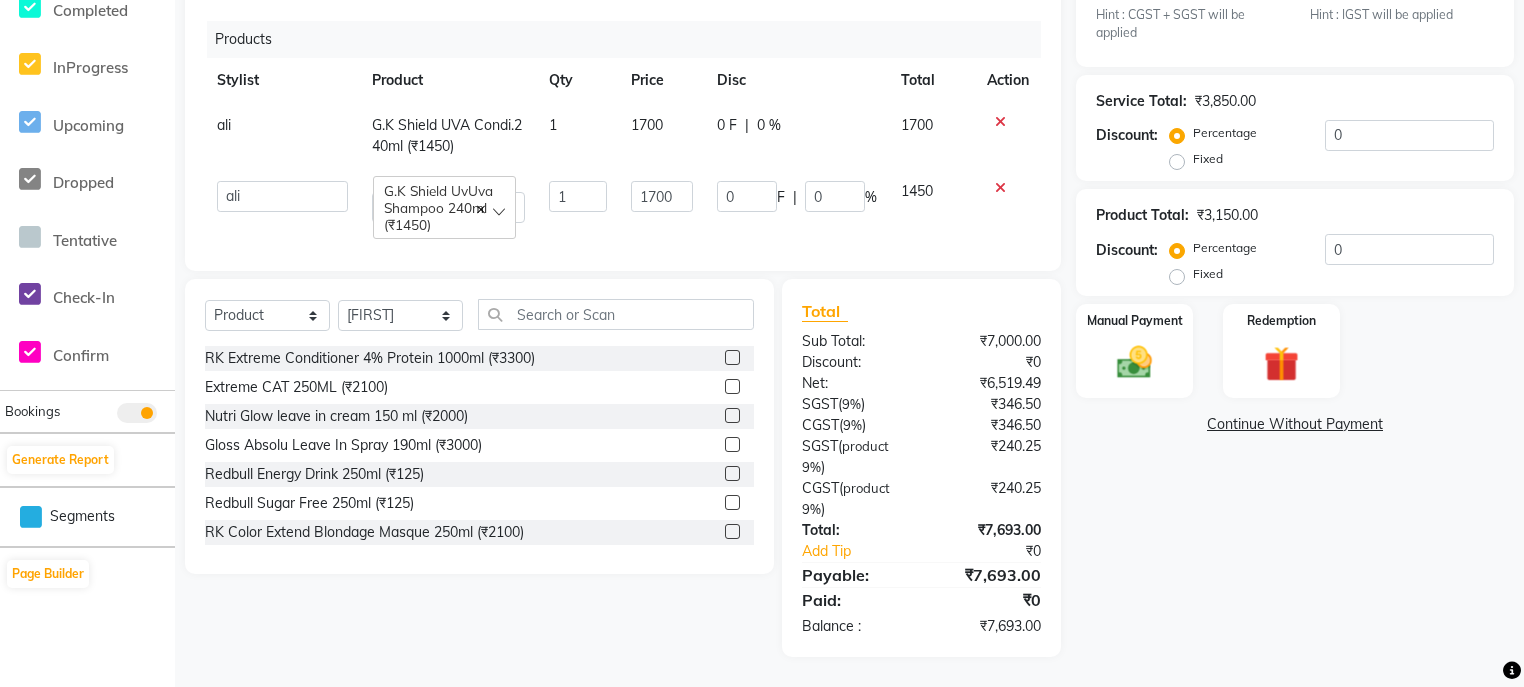 click on "Client +[COUNTRYCODE] [PHONE] Date [DATE] Invoice Number V/2025 V/2025-26 0811 Services Stylist Service Qty Price Disc Total Action ali Brasil Cacau Keratin Treatment(F)* (₹6500) 1 3000 0 F | 0 % 3540 [FIRST] Stylist Cut(M) (₹700) 1 500 0 F | 0 % 590 ali Counter_Sales Deepak Eram_nail art Farmaan Manager(Billing User) Mashel Nisha Rinki Ritu Mittal Shiva Shiva(Cherry) Shivam_pdct Talib vardan Vikash_Pdct Beard Trimming (₹500)  x Nail Extension Refill (₹1500) Big Toes (₹400) French Tip Repair (₹400) Gel French Extension (₹500) Gel Tip Repair (₹350) Gel Infills (₹1350) Gel Overlays (₹1800) Gel Extension (₹500) Gel Nail Removal (₹150) Natural Nail Extensions (₹3300) French Nail Extensions (₹3500) Gel Polish Removal (₹600) Extension Removal (₹1000) Nail Art Recruiter (₹500) French Ombre Gel Polish (₹2500) Nail Art Nedle (₹600) Cutical Care (₹250) Nail Art Brush (₹500) French Gel Polish (₹2000) French Glitter Gel Polish (₹2500) 1 350 0 F | 0" 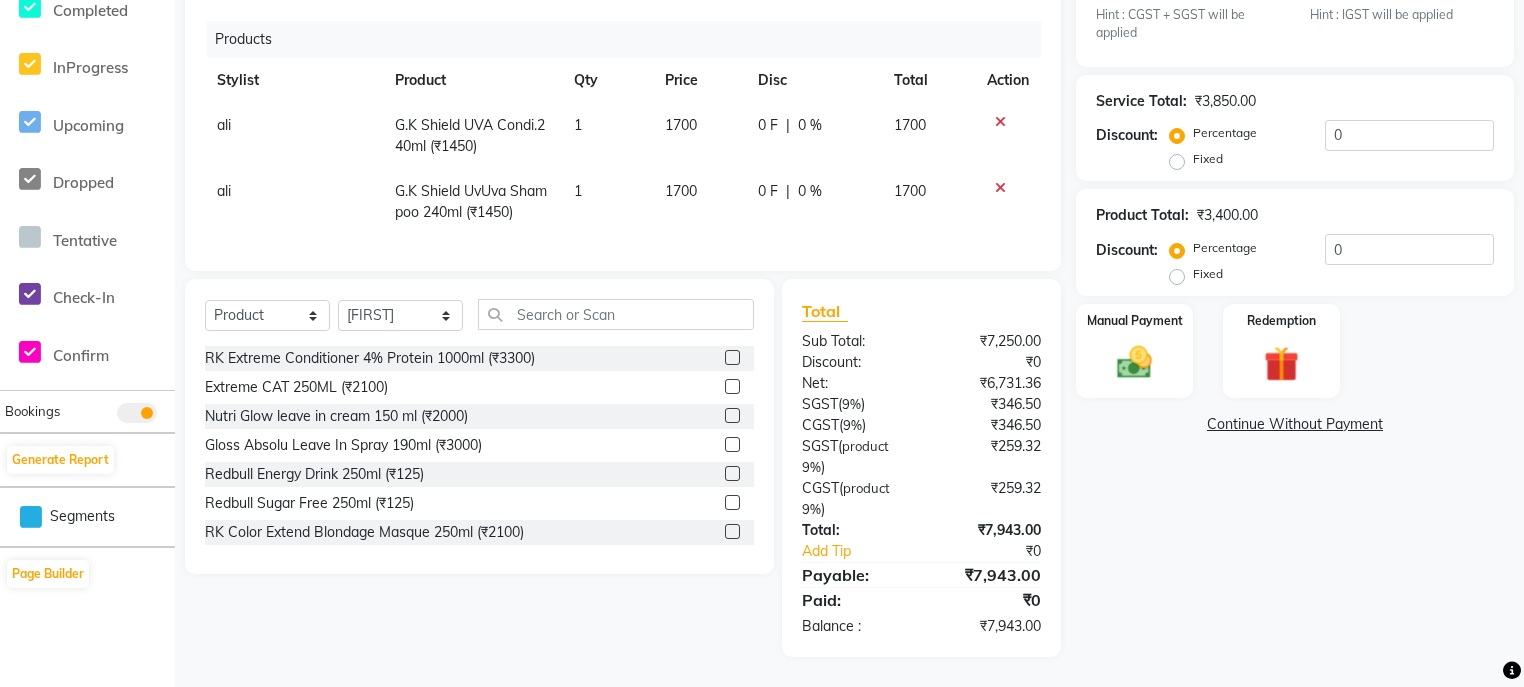 scroll, scrollTop: 27, scrollLeft: 0, axis: vertical 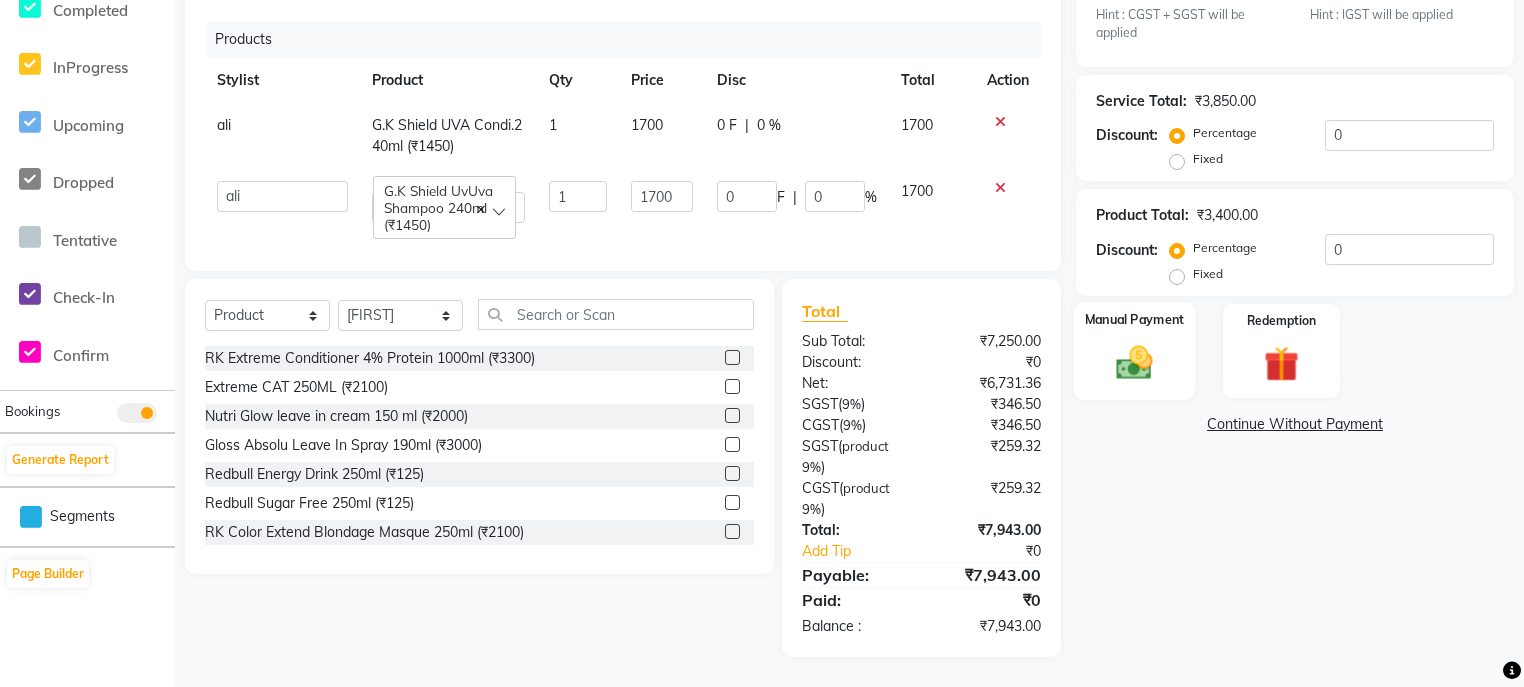 click on "Manual Payment" 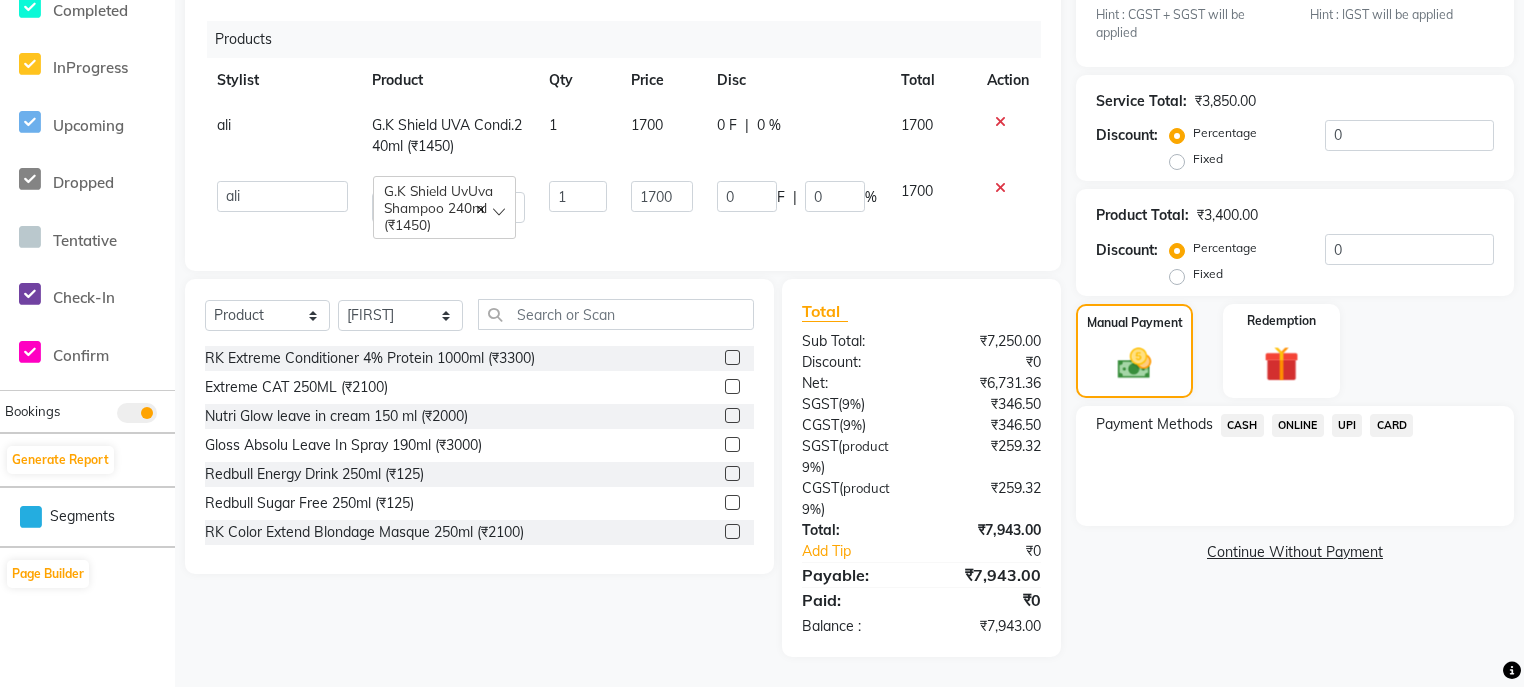 click on "UPI" 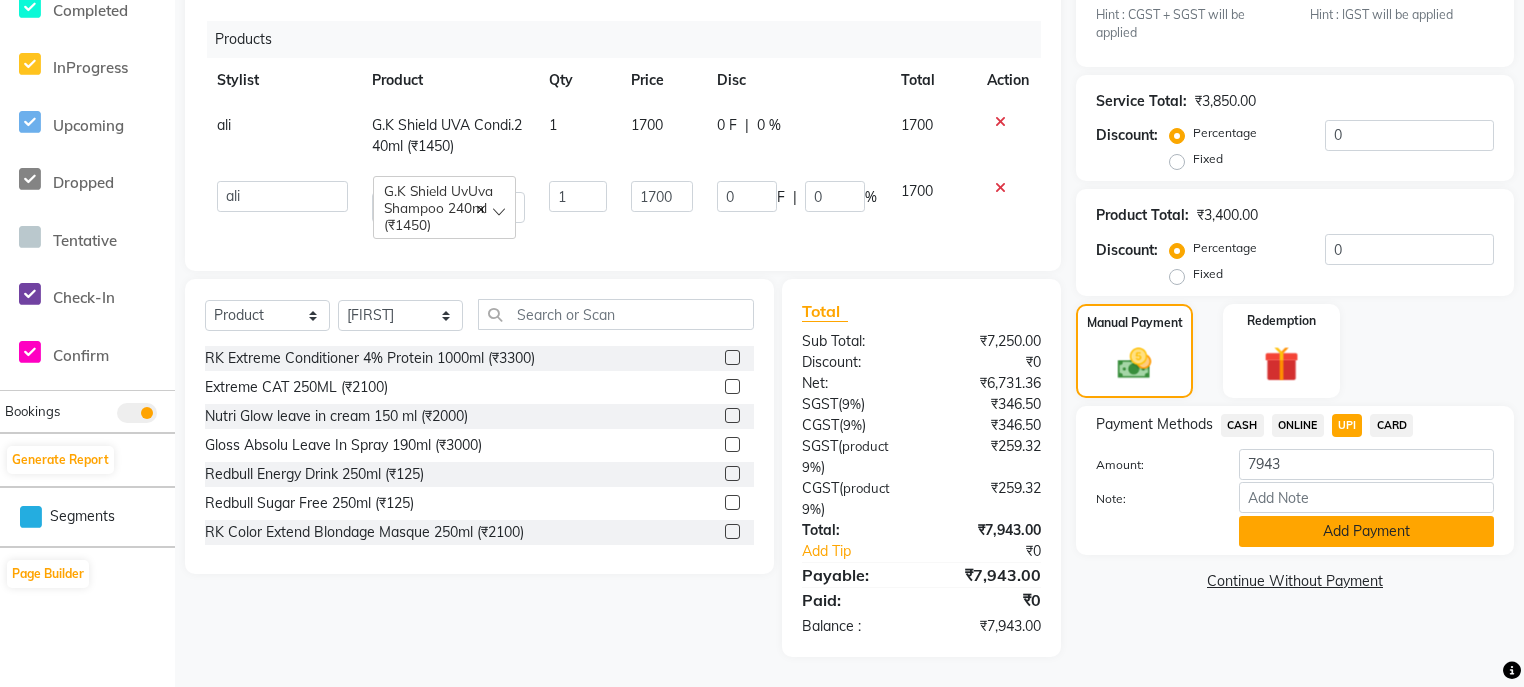 click on "Add Payment" 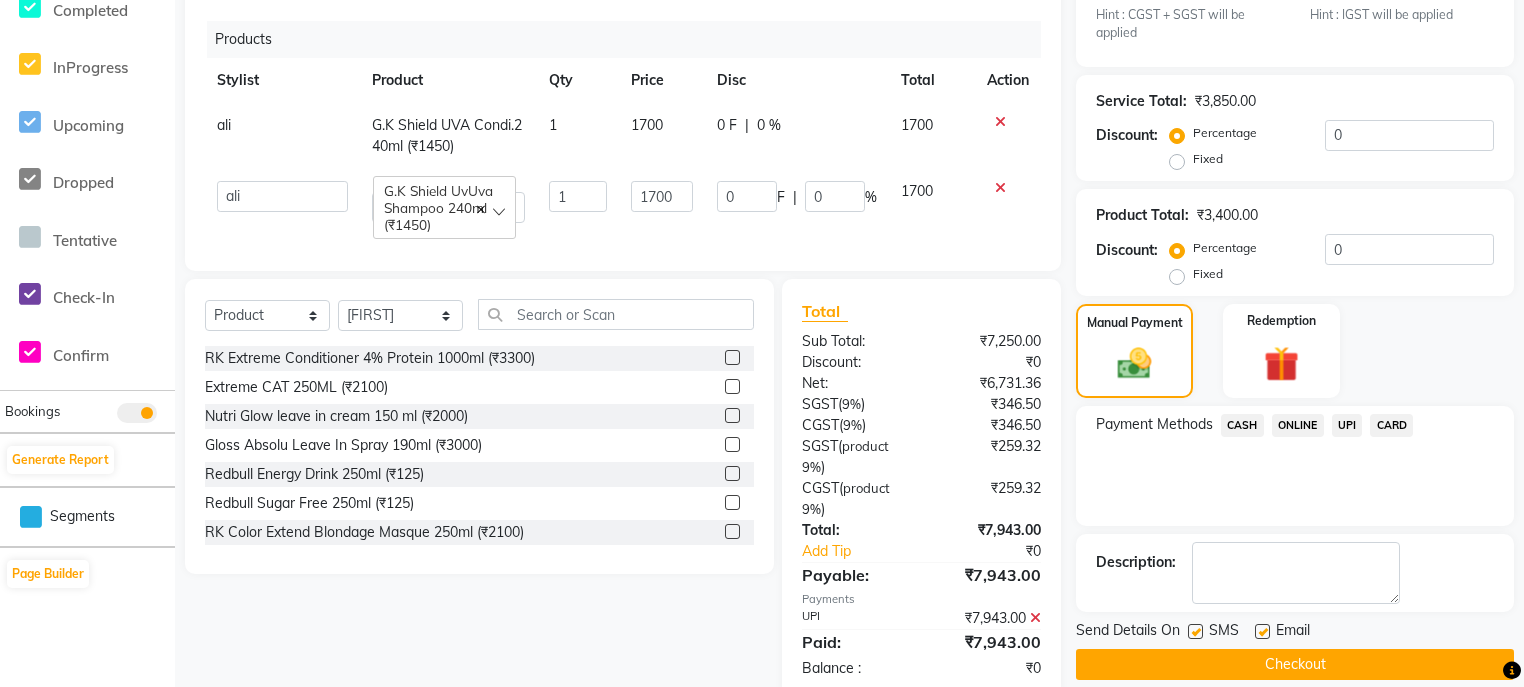 click 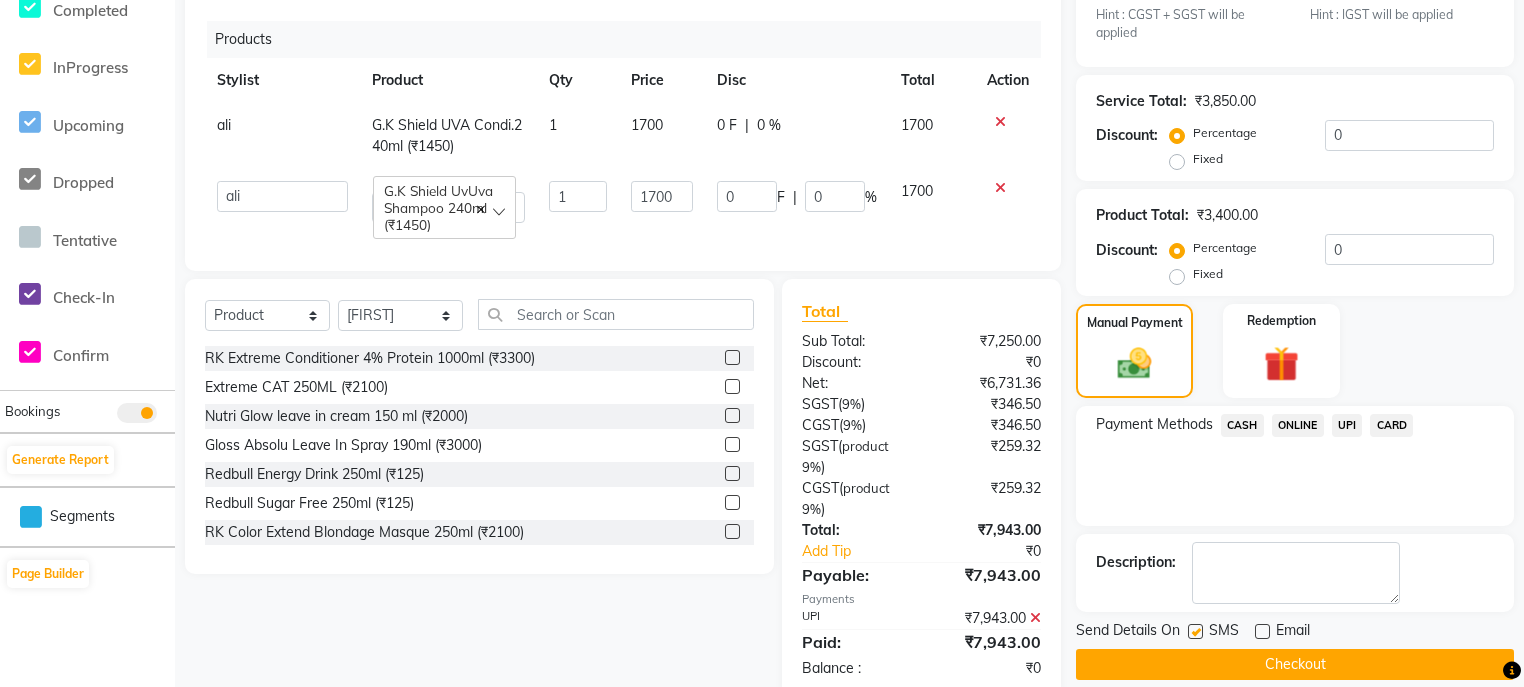 click on "Checkout" 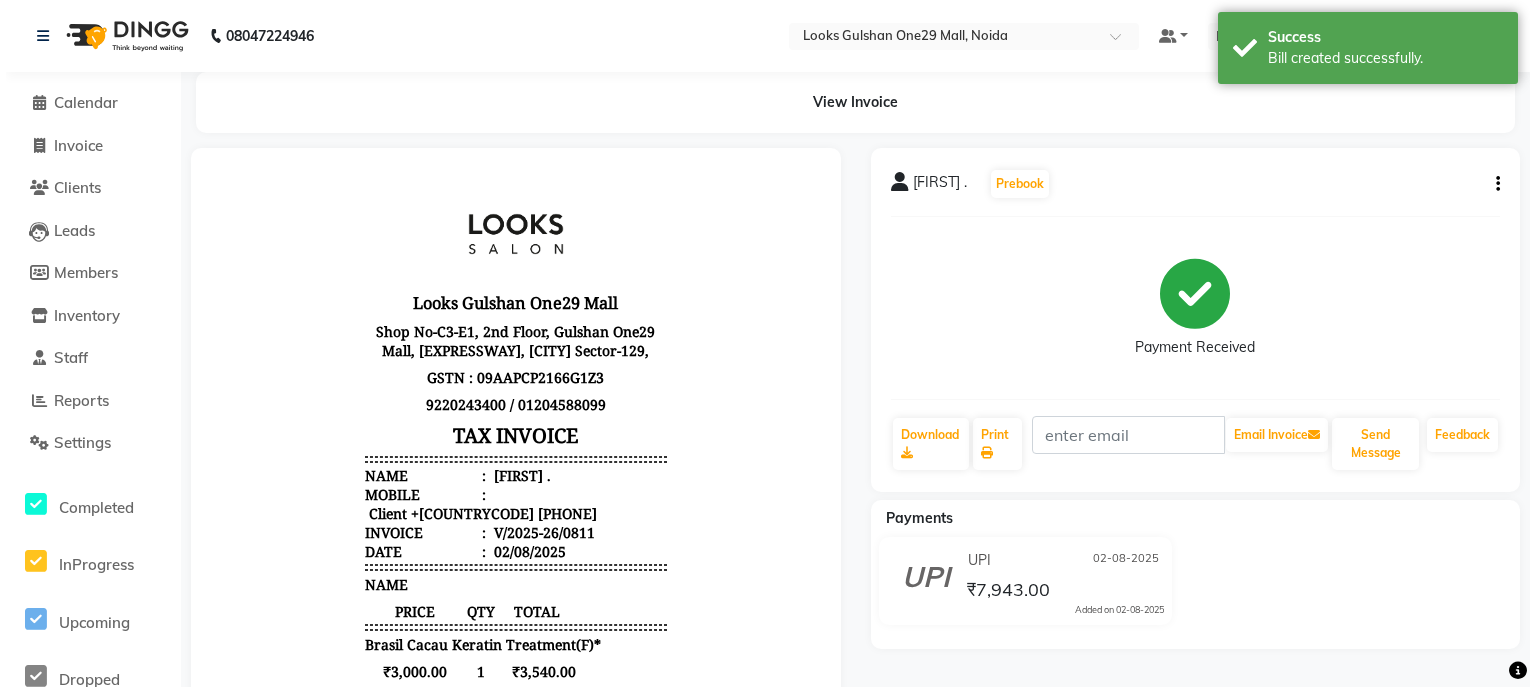 scroll, scrollTop: 0, scrollLeft: 0, axis: both 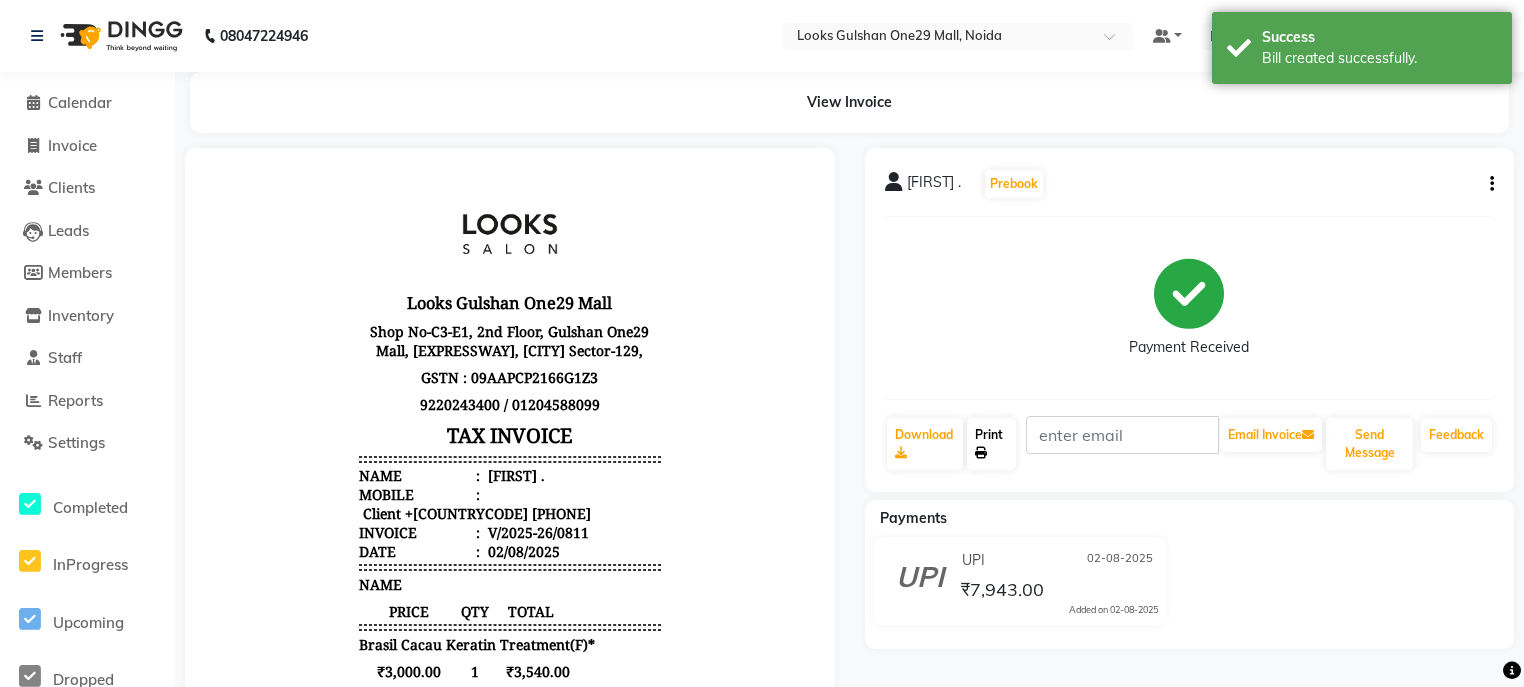 click on "Print" 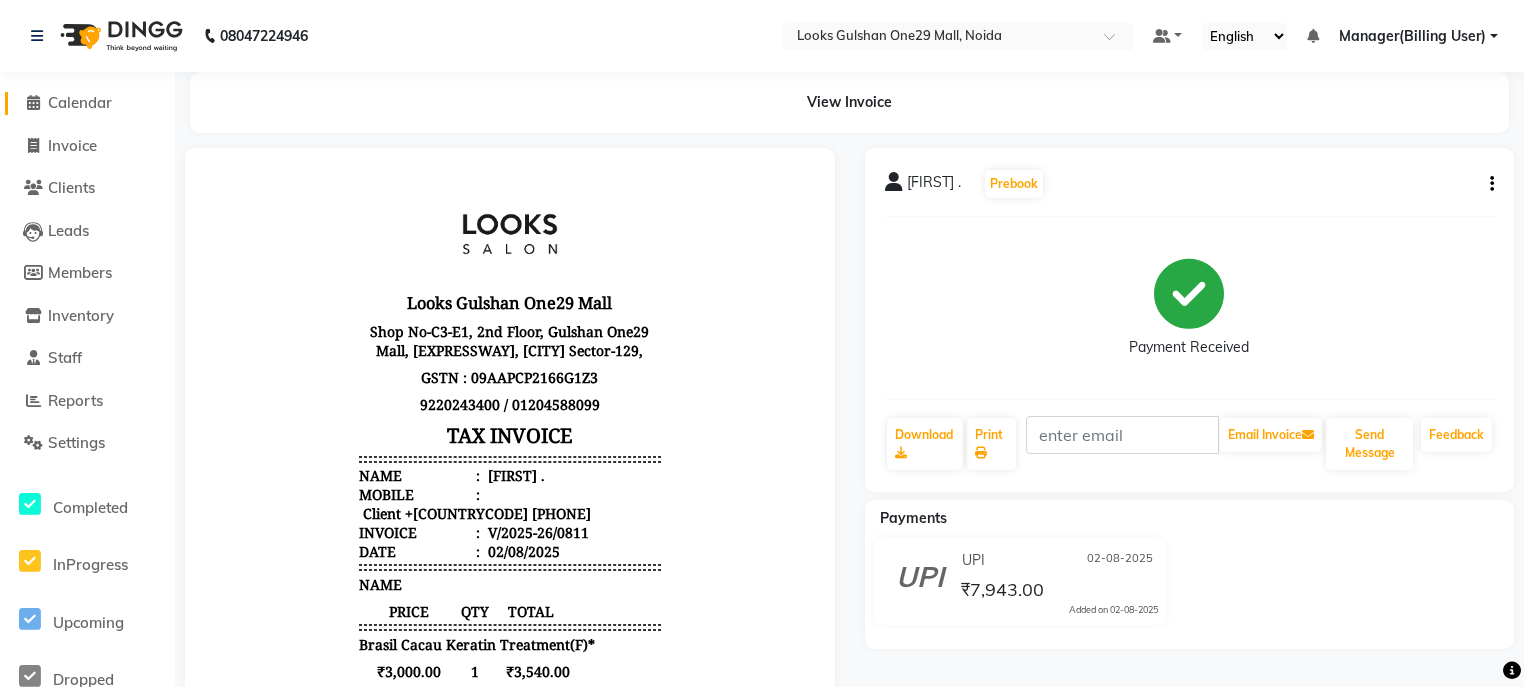 click on "Calendar" 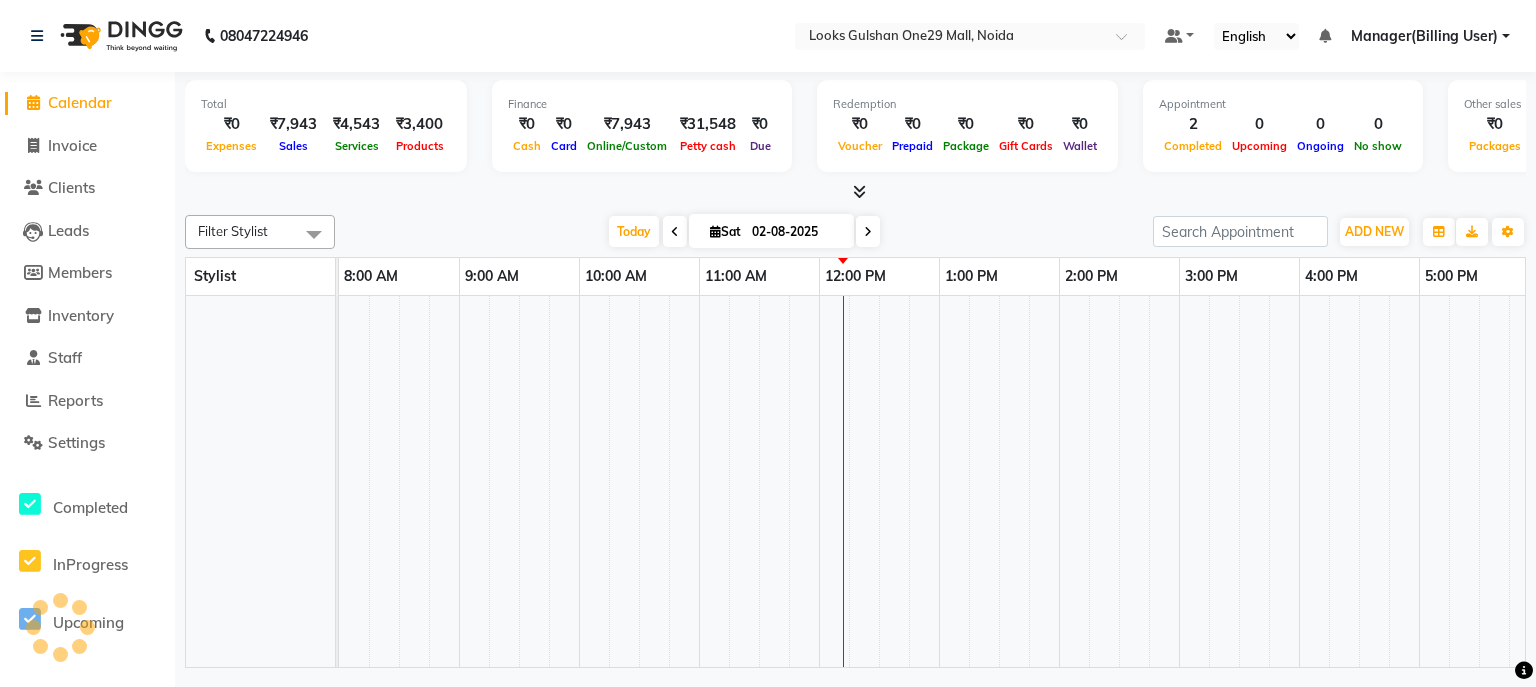 scroll, scrollTop: 0, scrollLeft: 0, axis: both 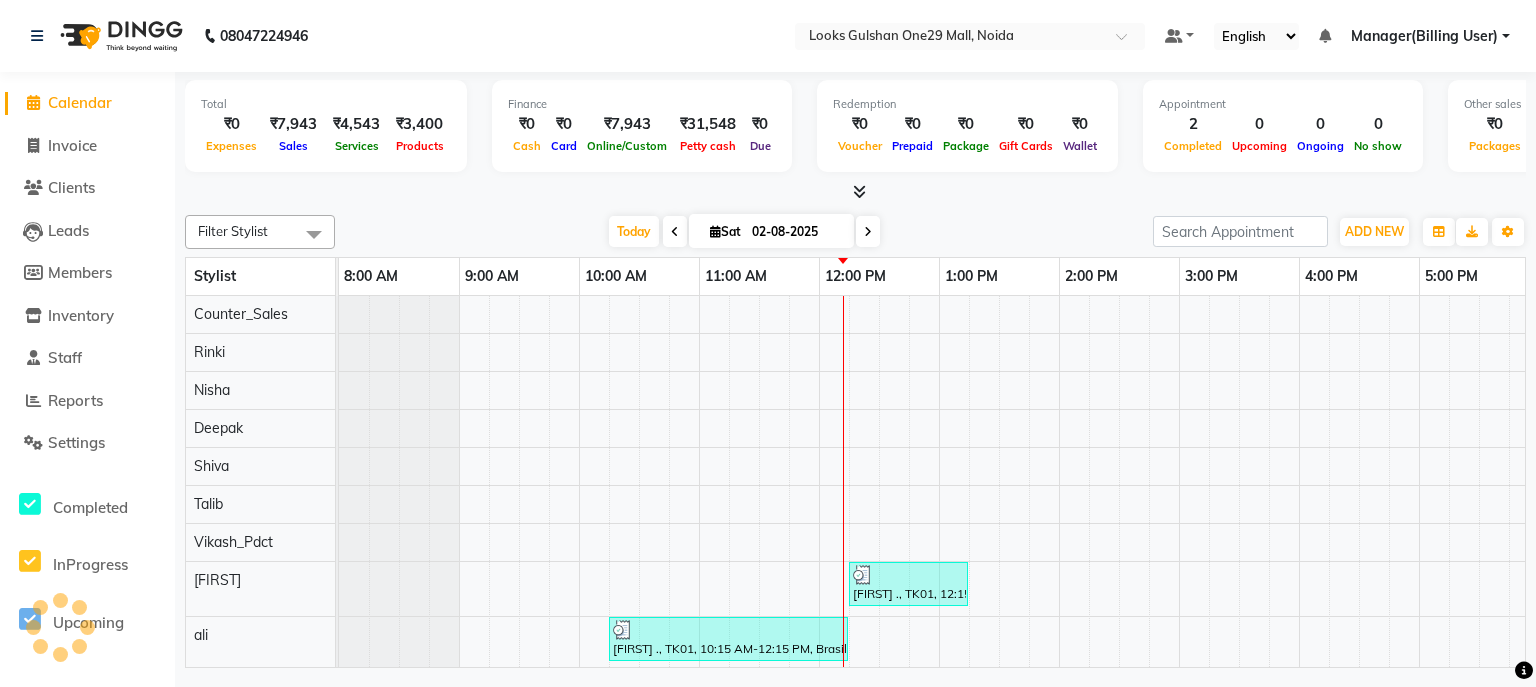 click on "Total ₹0 Expenses ₹7,943 Sales ₹4,543 Services ₹3,400 Products Finance ₹0 Cash ₹0 Card ₹7,943 Online/Custom ₹31,548 Petty cash ₹0 Due Redemption ₹0 Voucher ₹0 Prepaid ₹0 Package ₹0 Gift Cards ₹0 Wallet Appointment 2 Completed 0 Upcoming 0 Ongoing 0 No show Other sales ₹0 Packages ₹0 Memberships ₹0 Vouchers ₹0 Prepaids ₹0 Gift Cards" at bounding box center (855, 129) 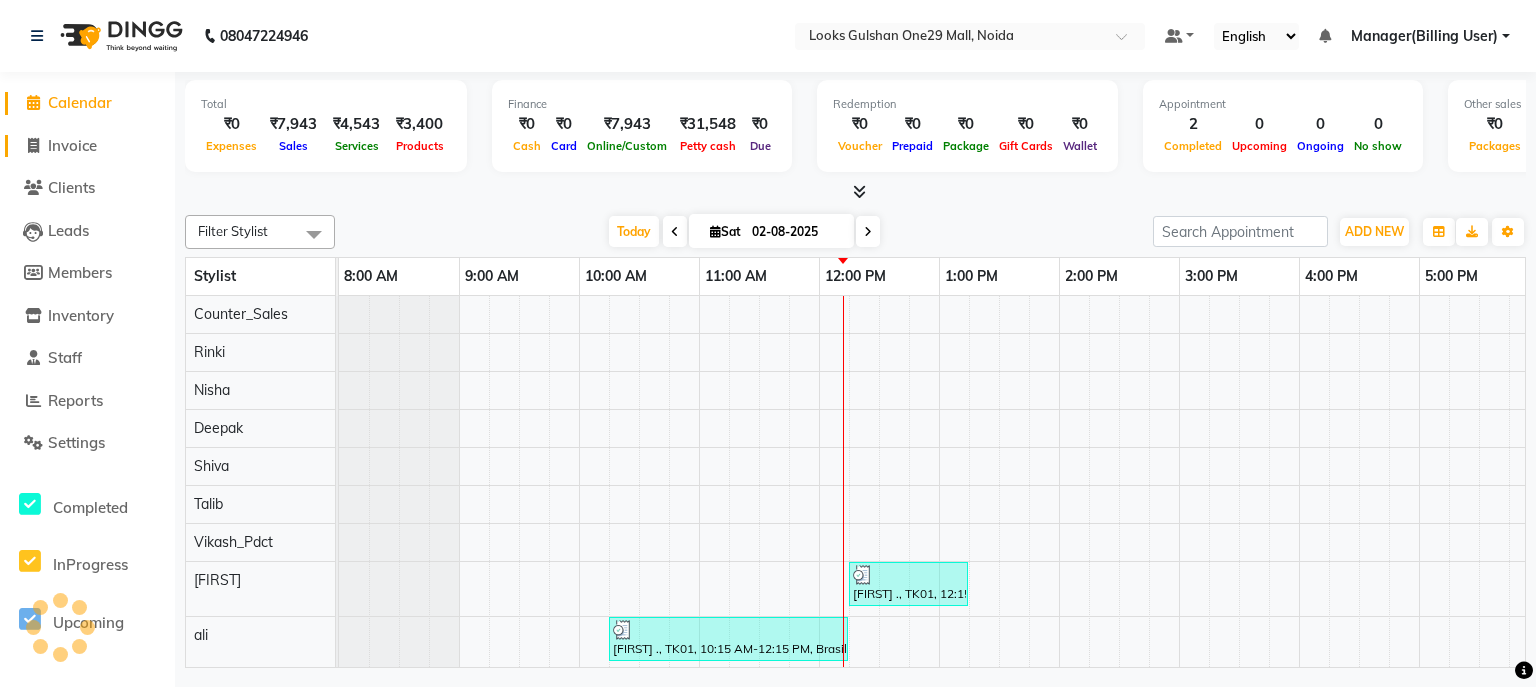 click on "Invoice" 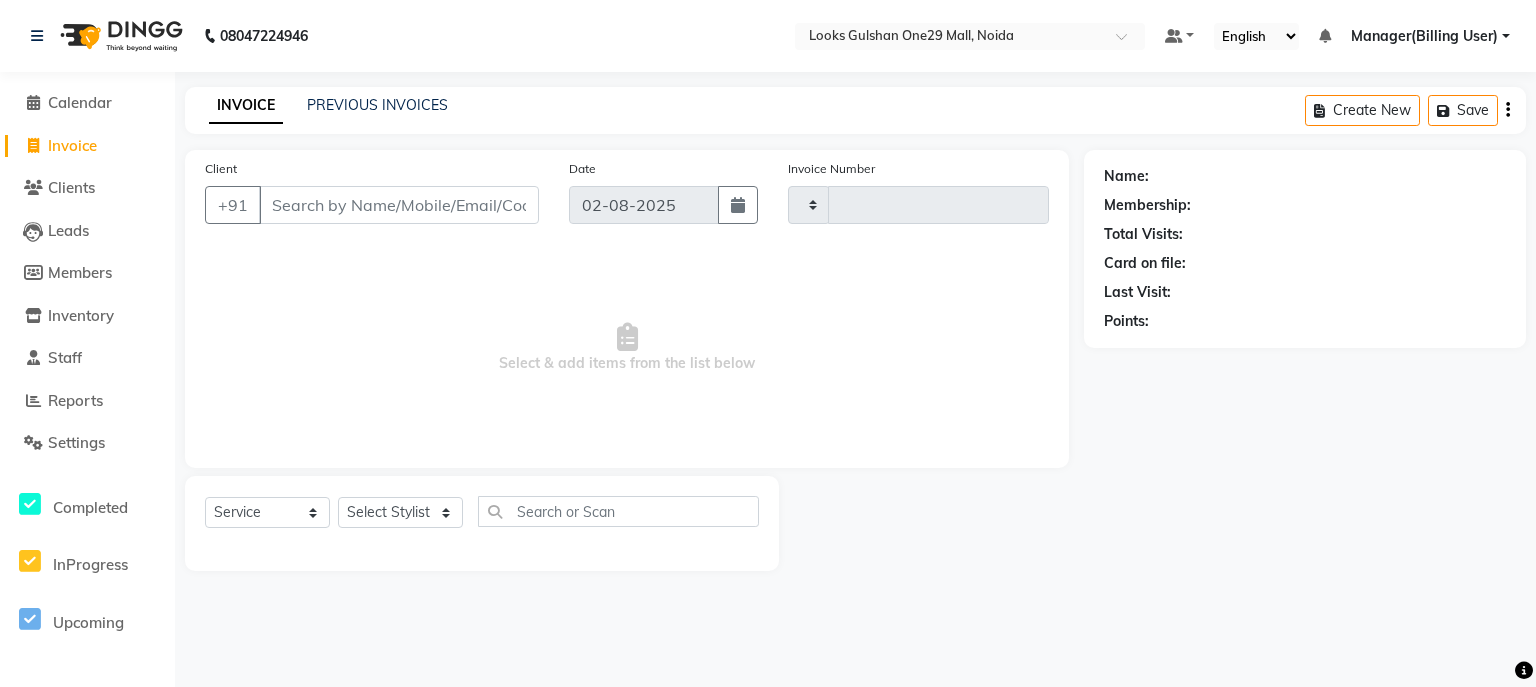 type on "0812" 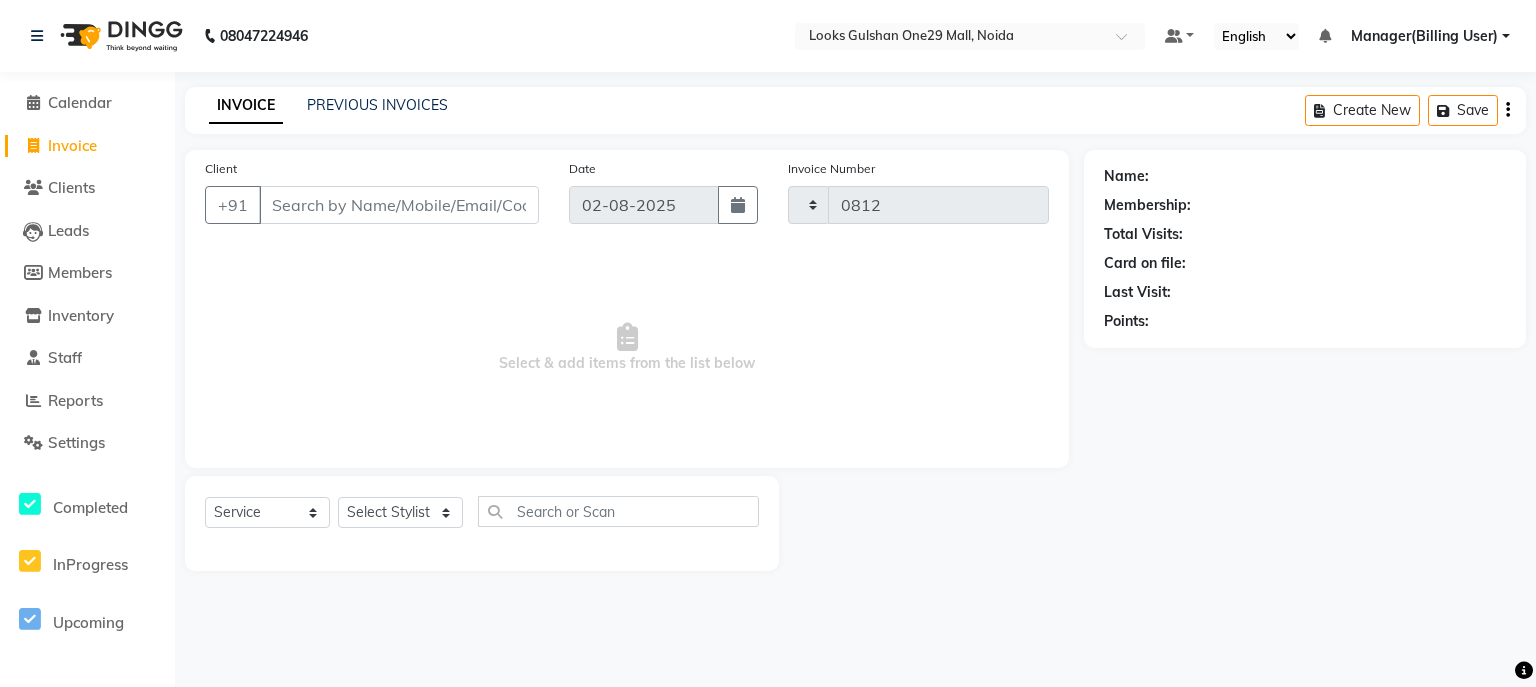select on "8337" 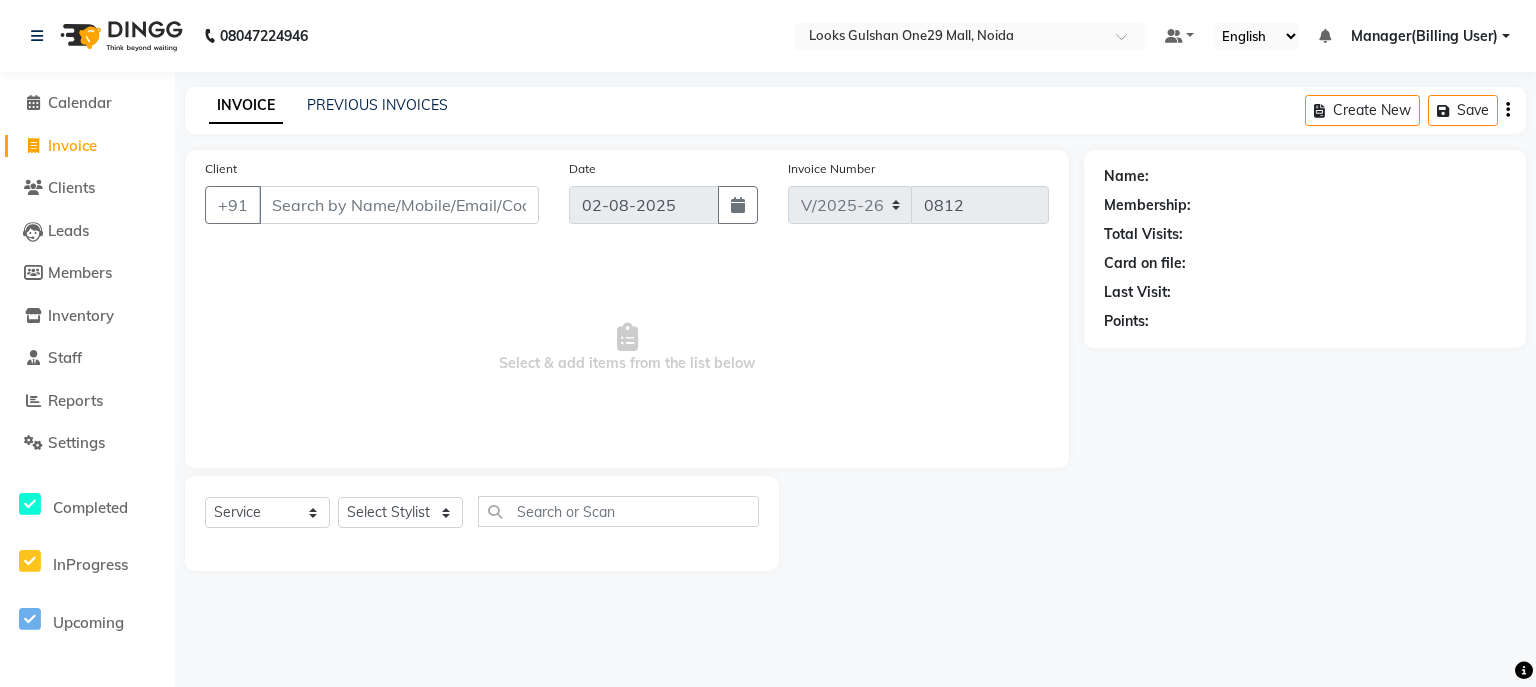 click on "Calendar" 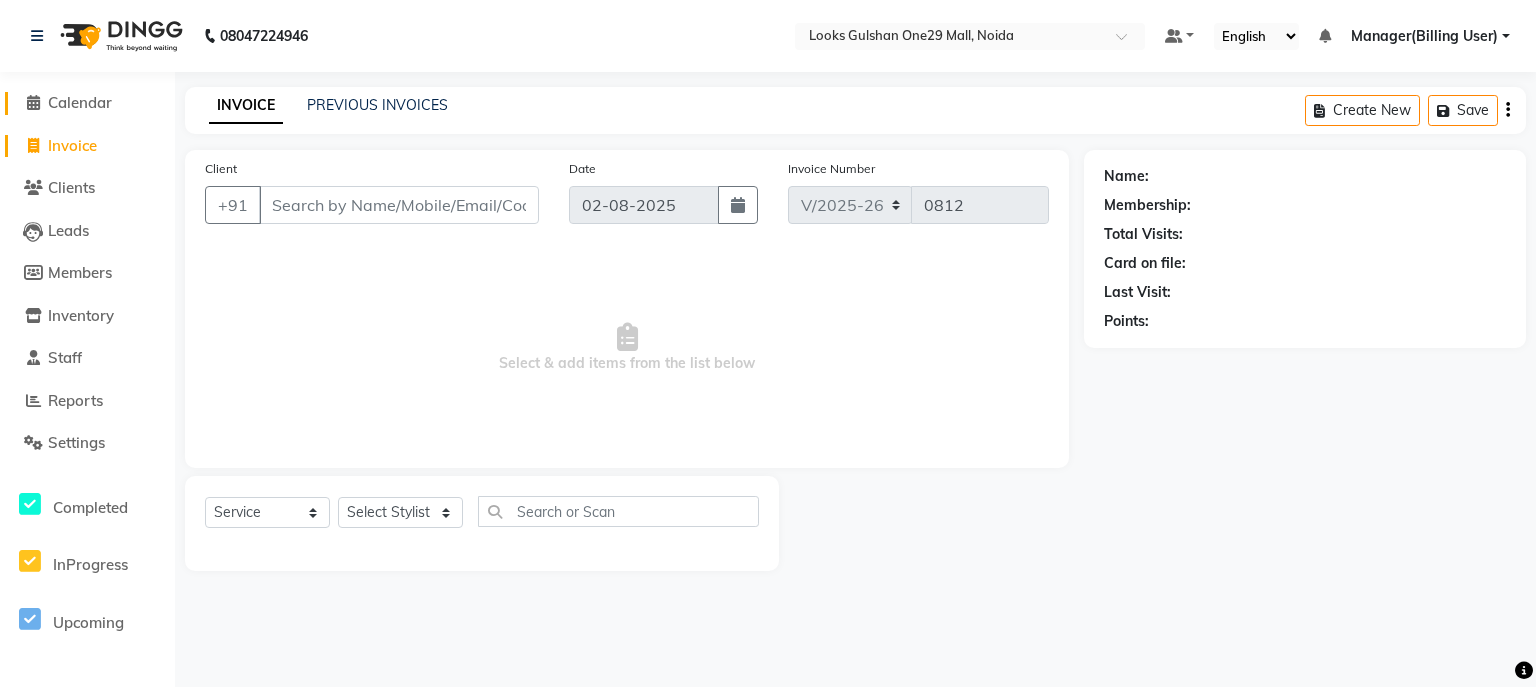 click on "Calendar" 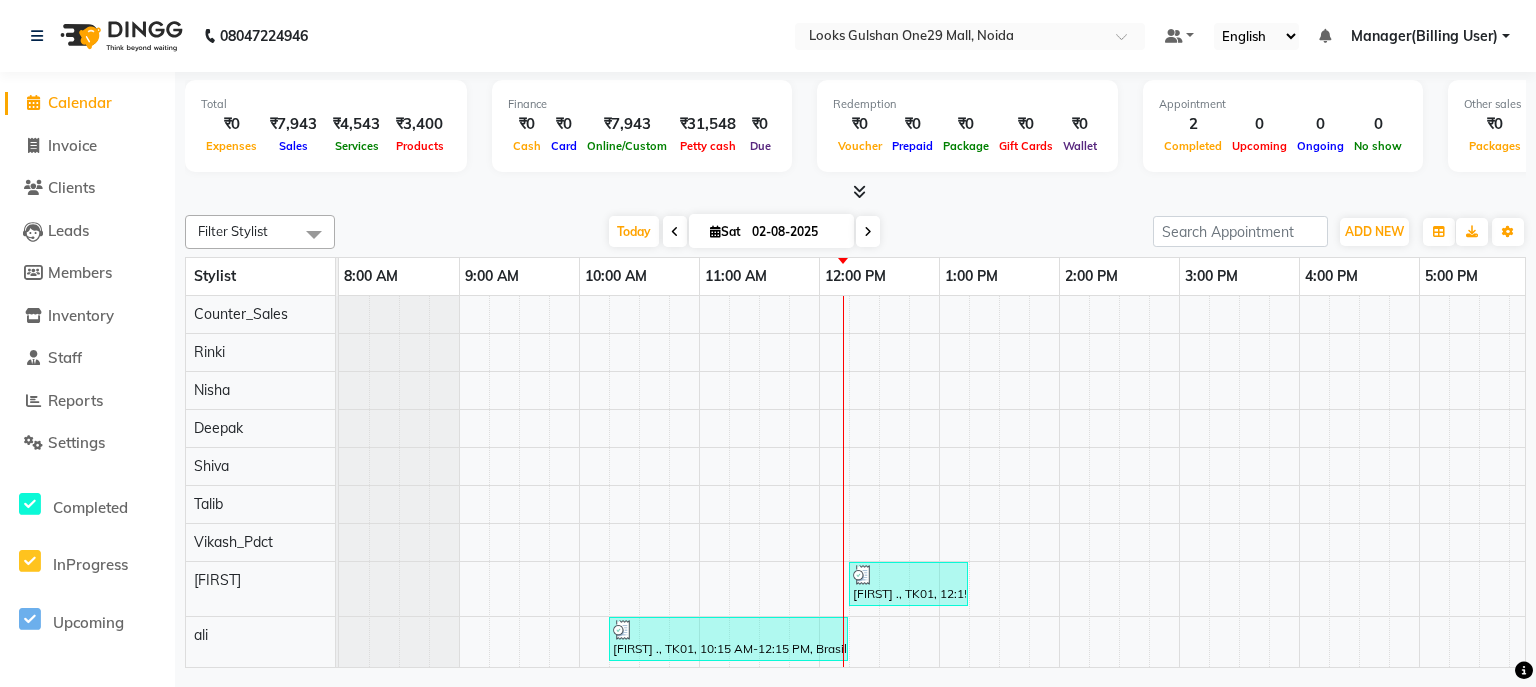 click on "Total ₹0 Expenses ₹7,943 Sales ₹4,543 Services ₹3,400 Products Finance ₹0 Cash ₹0 Card ₹7,943 Online/Custom ₹31,548 Petty cash ₹0 Due Redemption ₹0 Voucher ₹0 Prepaid ₹0 Package ₹0 Gift Cards ₹0 Wallet Appointment 2 Completed 0 Upcoming 0 Ongoing 0 No show Other sales ₹0 Packages ₹0 Memberships ₹0 Vouchers ₹0 Prepaids ₹0 Gift Cards" at bounding box center [855, 129] 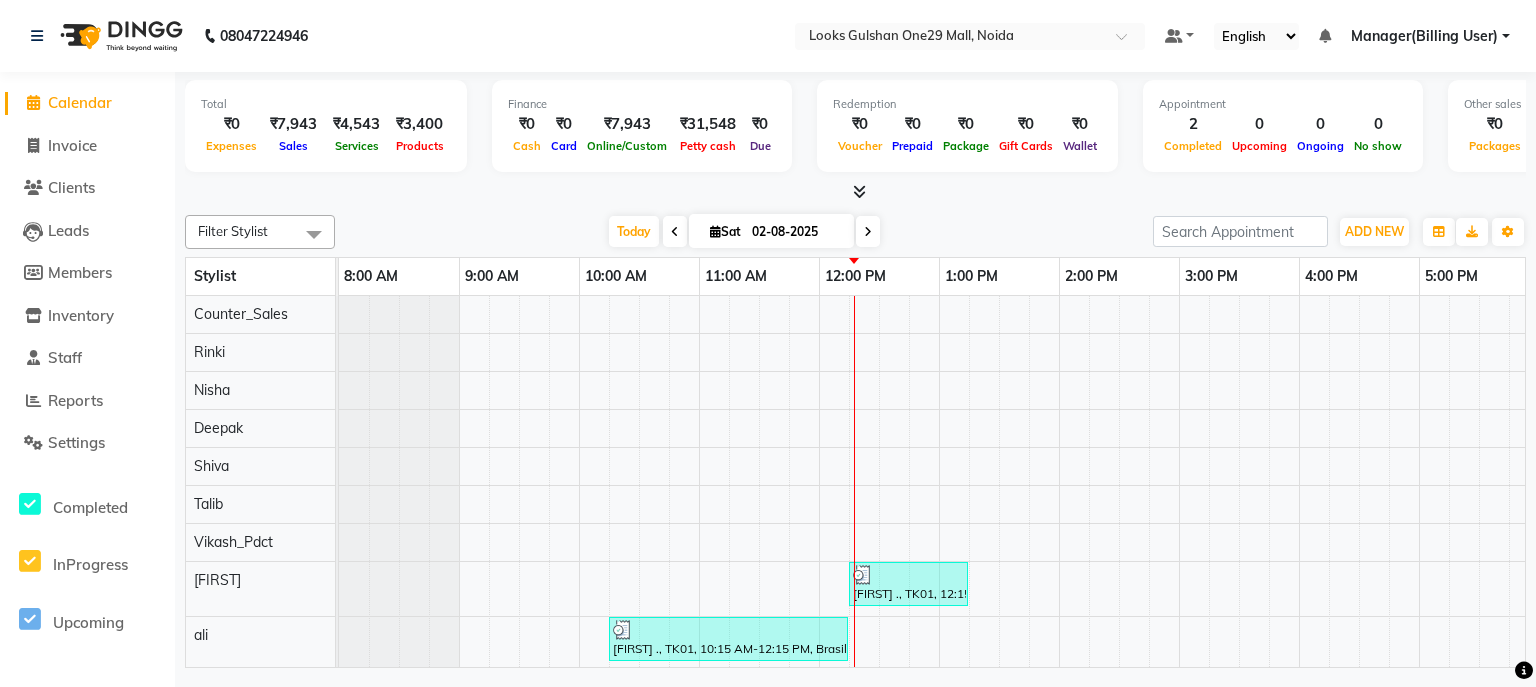 click on "Today  Sat 02-08-2025" at bounding box center [744, 232] 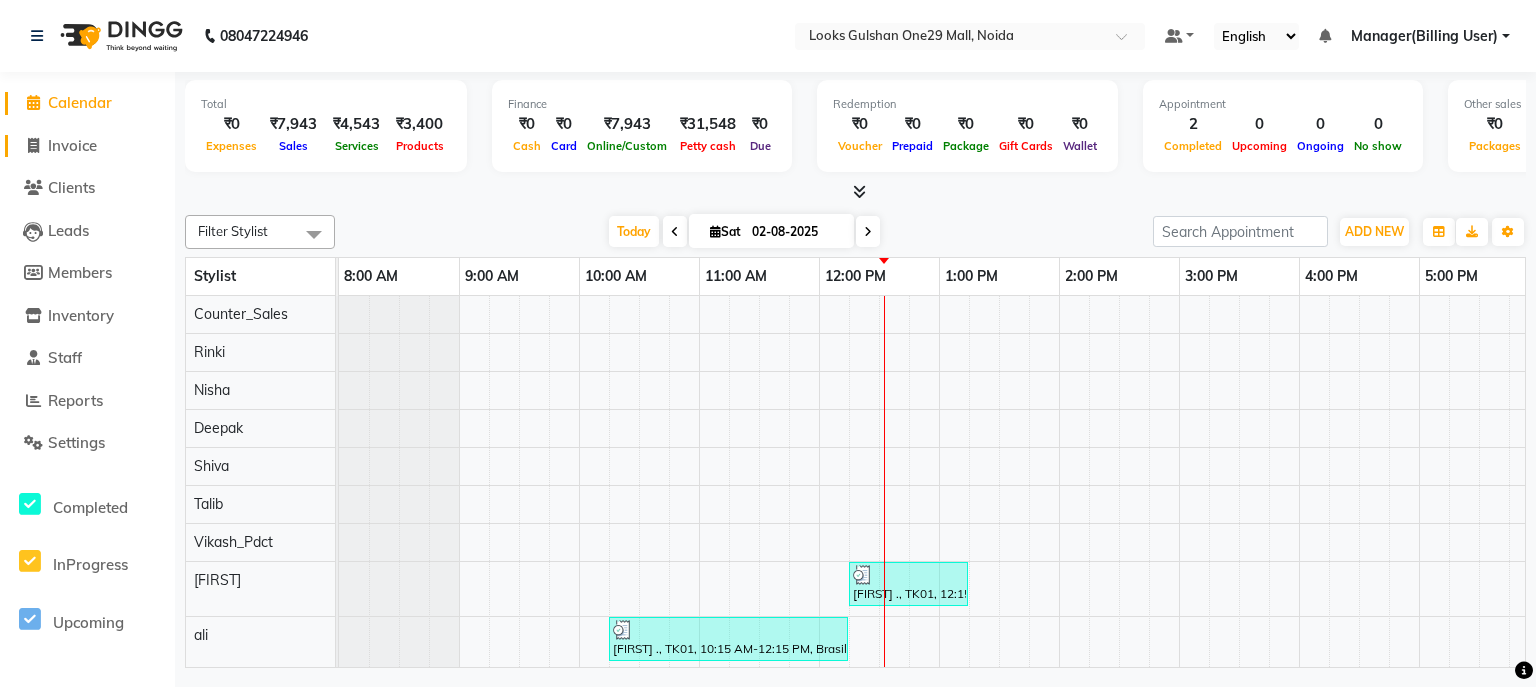 click on "Invoice" 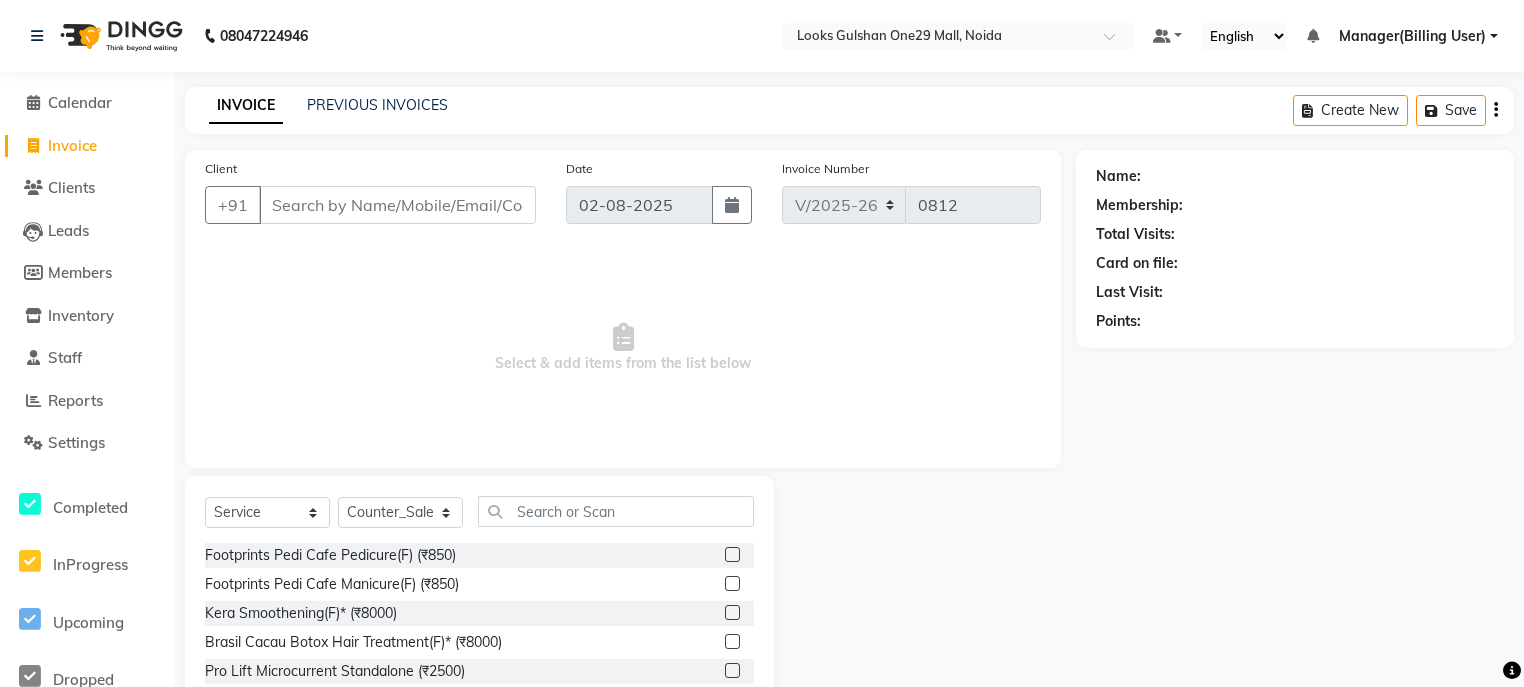drag, startPoint x: 372, startPoint y: 430, endPoint x: 354, endPoint y: 533, distance: 104.56099 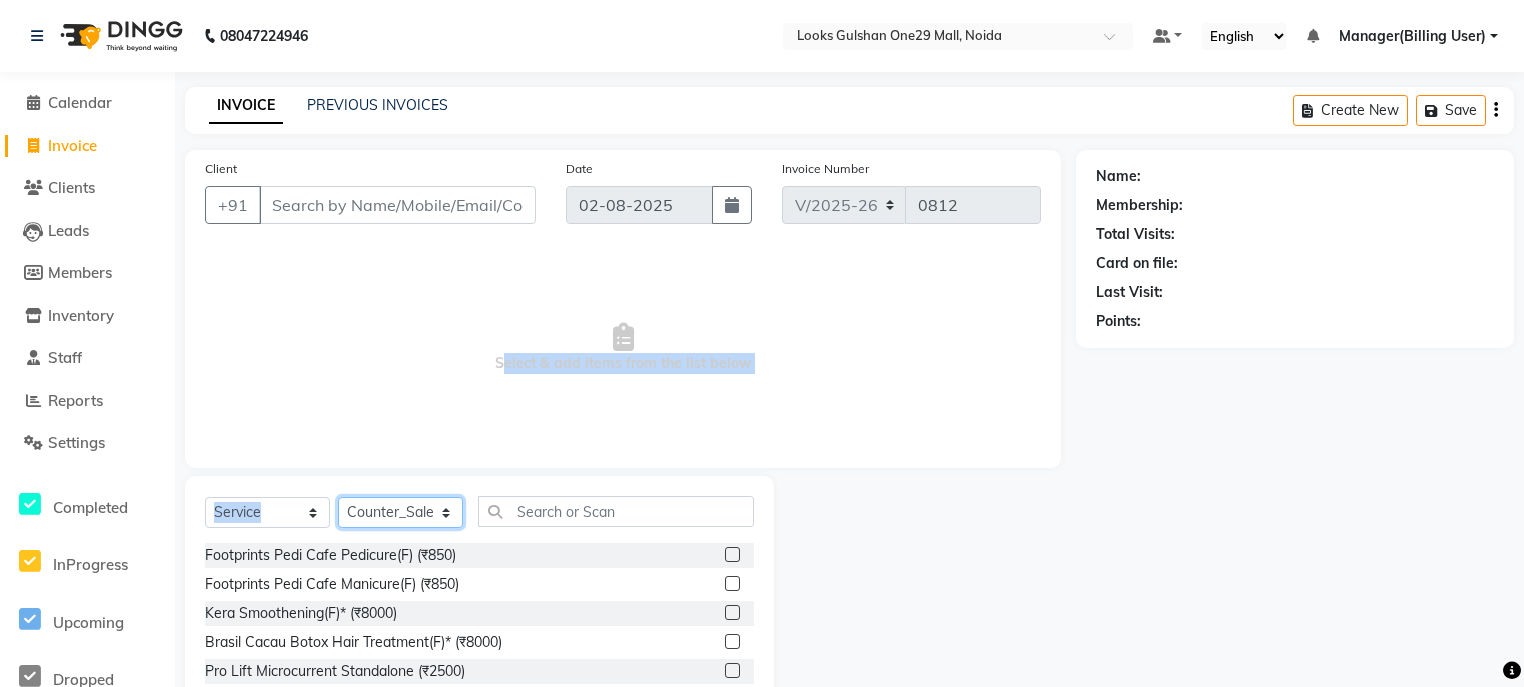 click on "Select Stylist ali Counter_Sales Deepak Eram_nail art Farmaan Manager(Billing User) Mashel Nisha Rinki Ritu Mittal Shiva Shiva(Cherry) Shivam_pdct Talib vardan Vikash_Pdct" 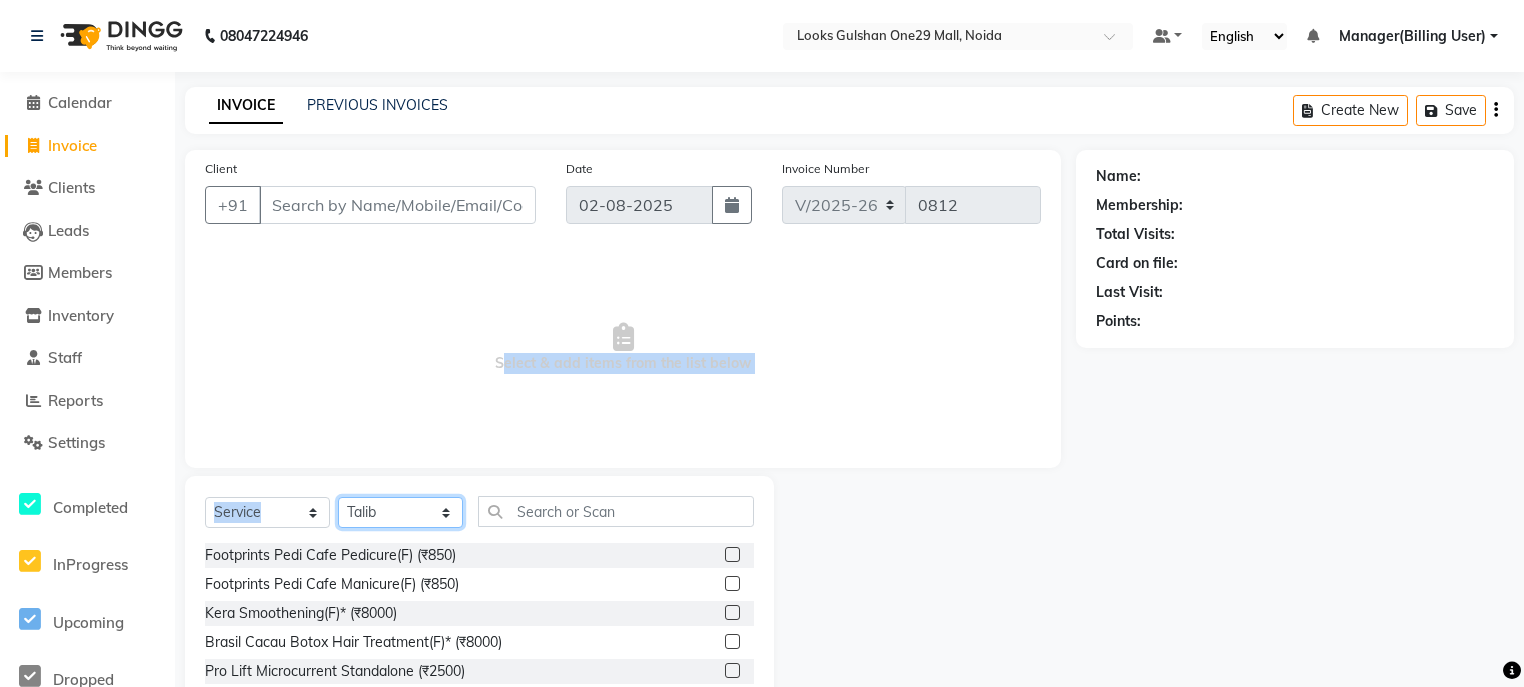 click on "Select Stylist ali Counter_Sales Deepak Eram_nail art Farmaan Manager(Billing User) Mashel Nisha Rinki Ritu Mittal Shiva Shiva(Cherry) Shivam_pdct Talib vardan Vikash_Pdct" 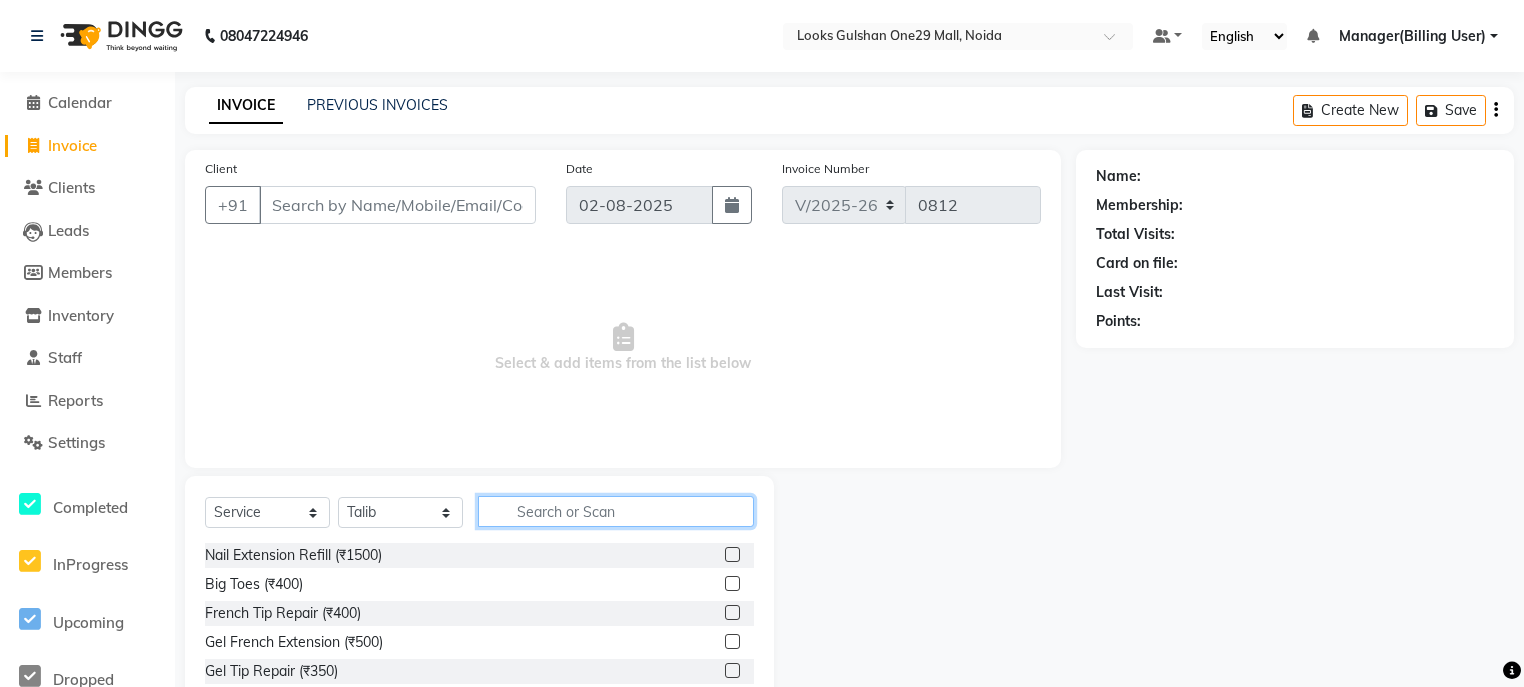 click 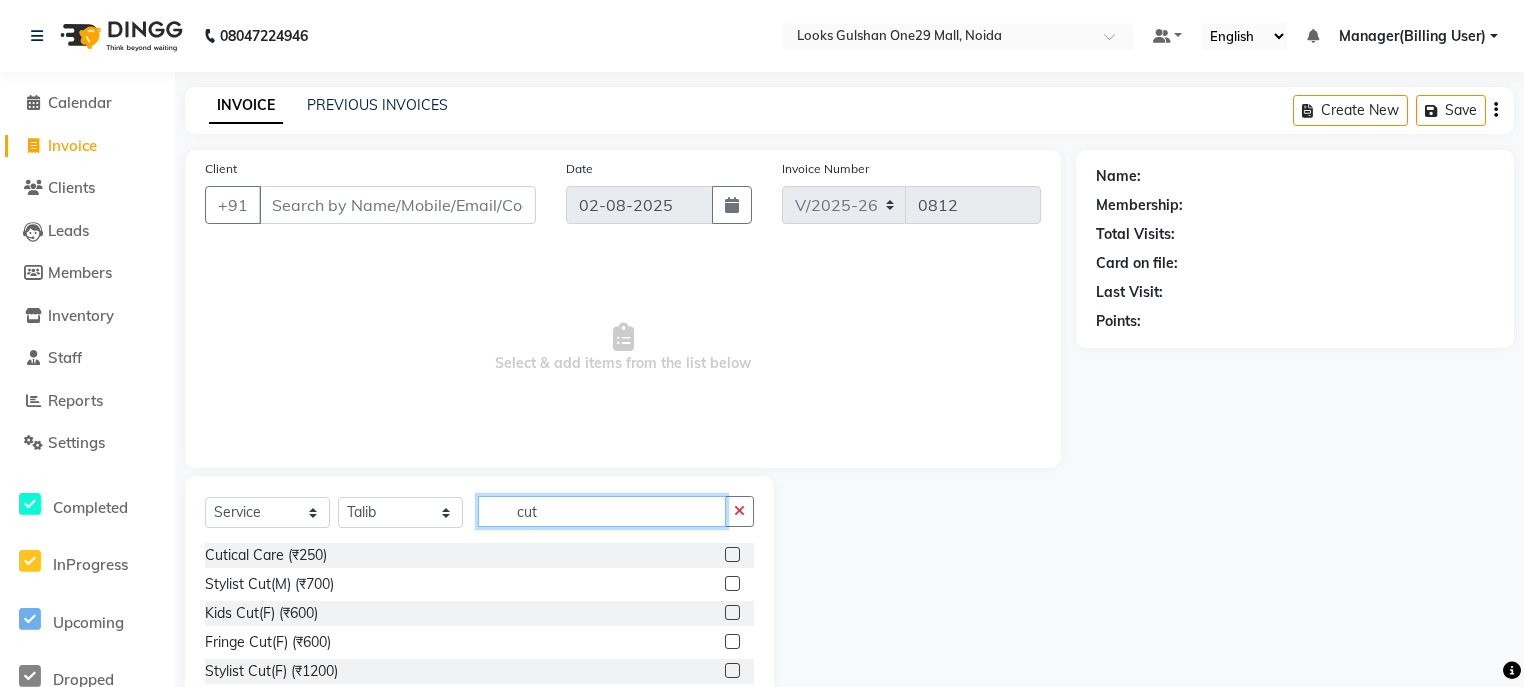 type on "cut" 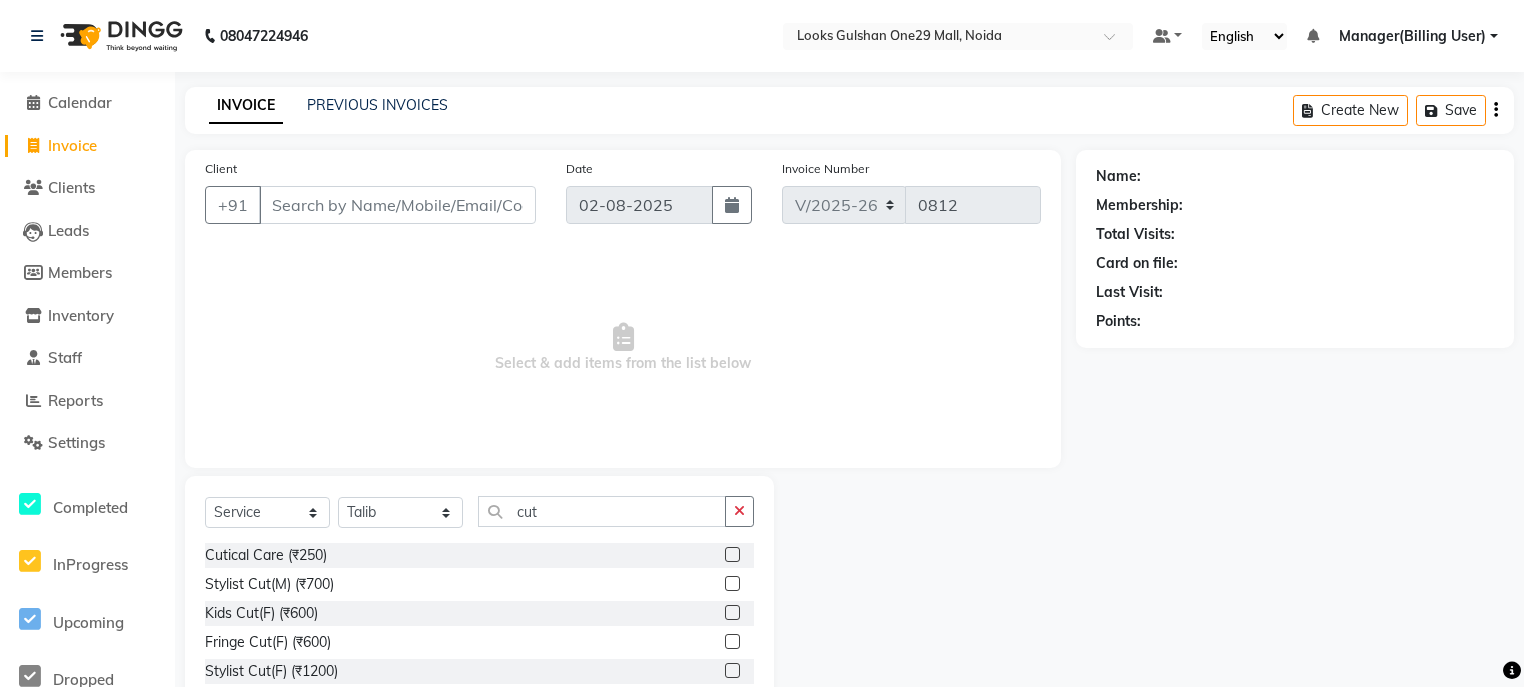 click 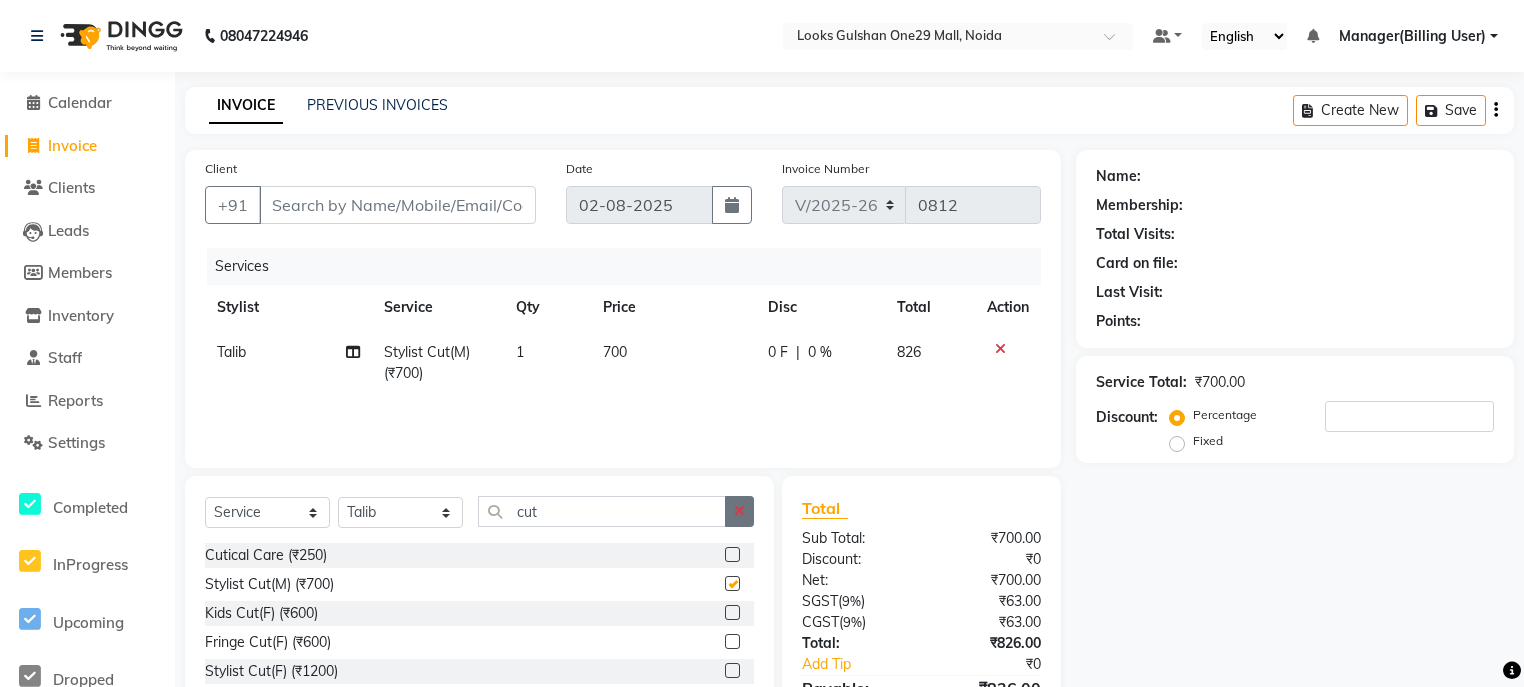 checkbox on "false" 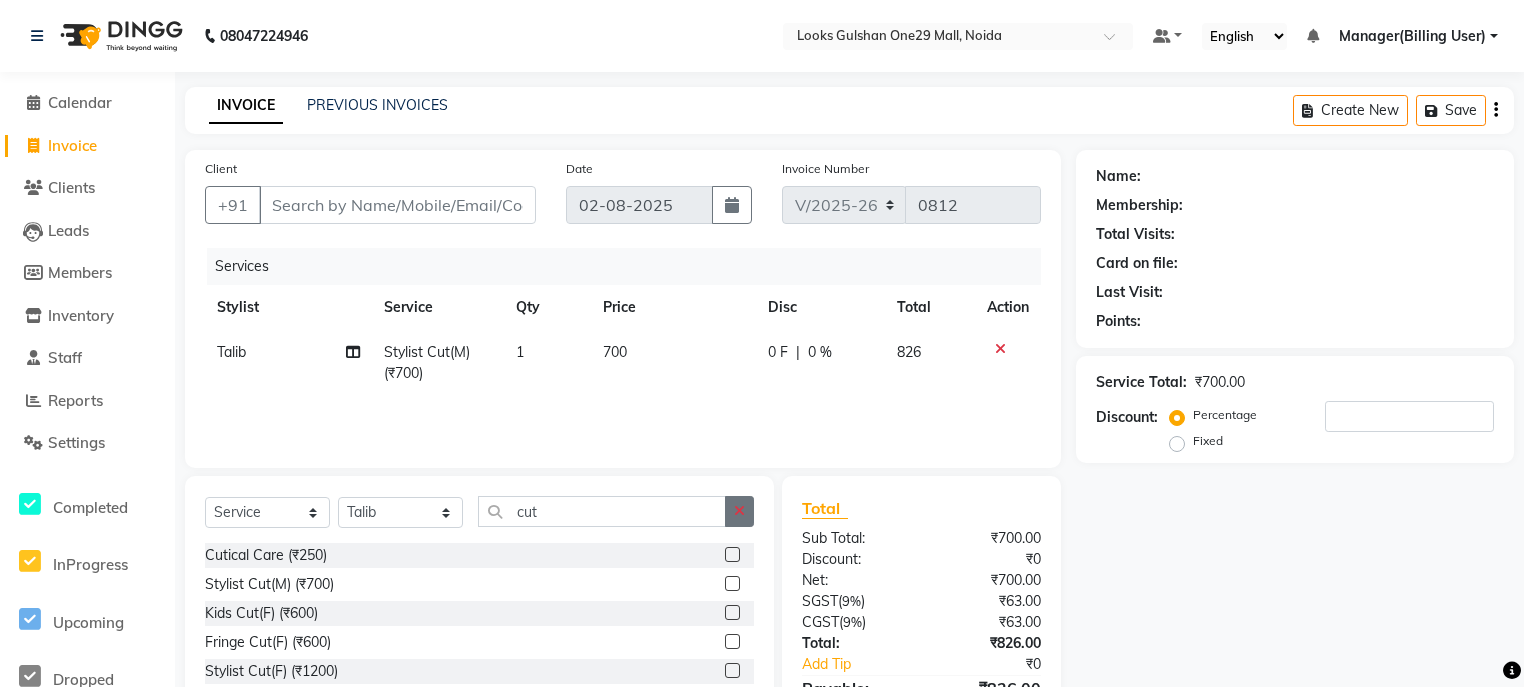 click 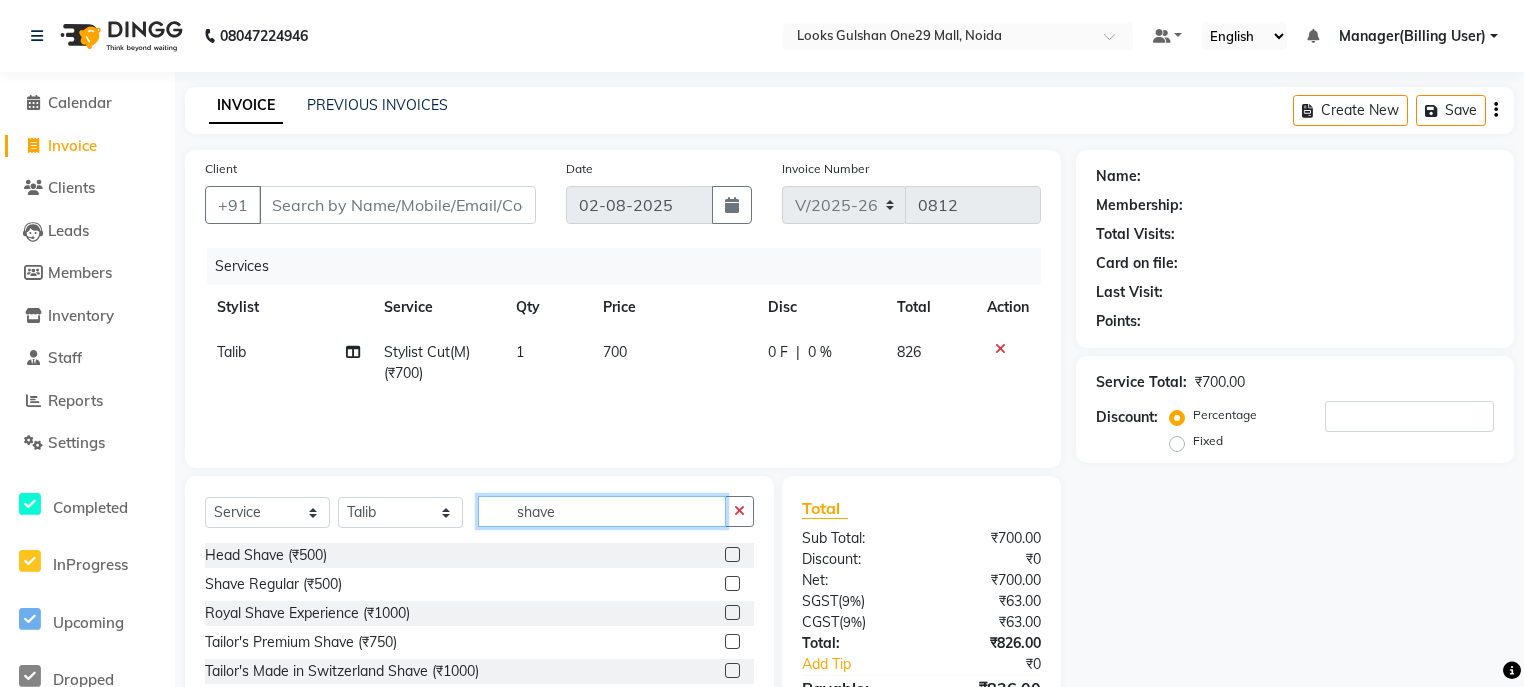 type on "shave" 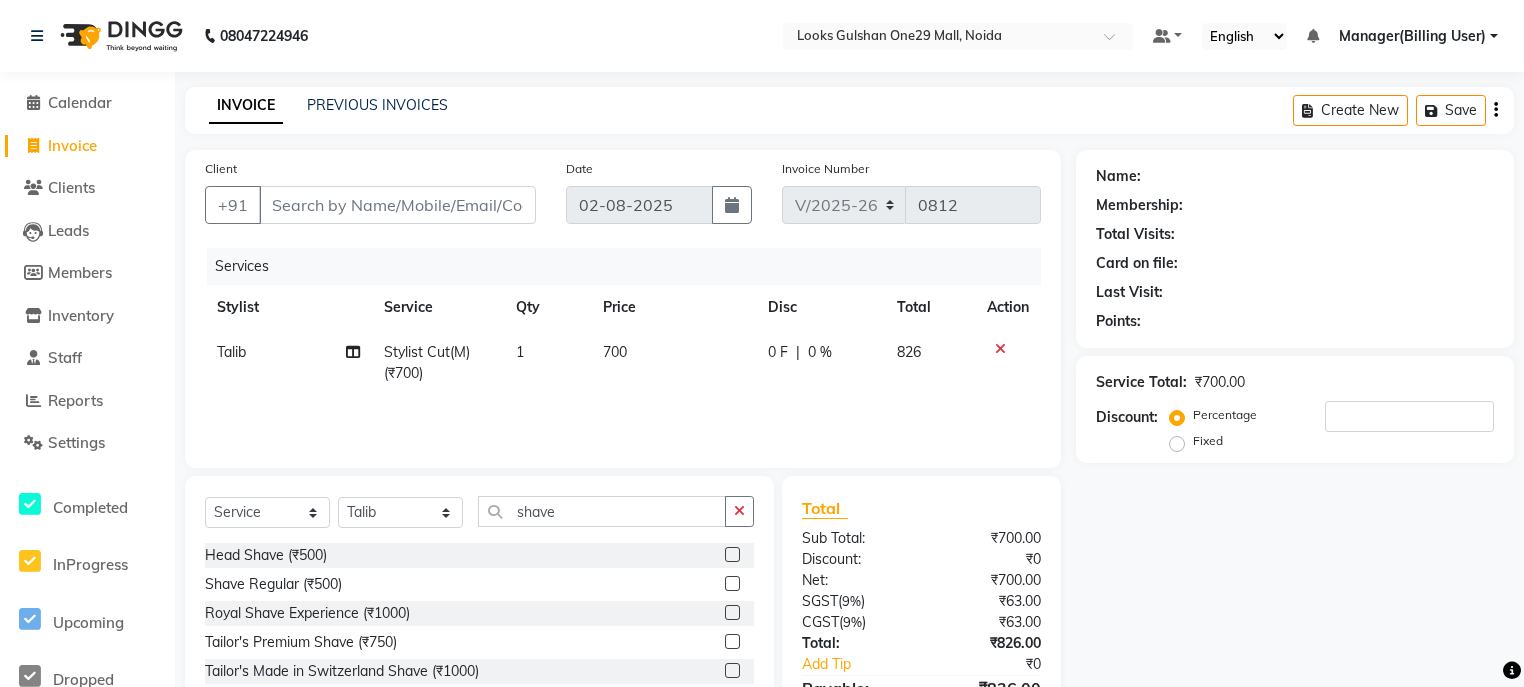 click 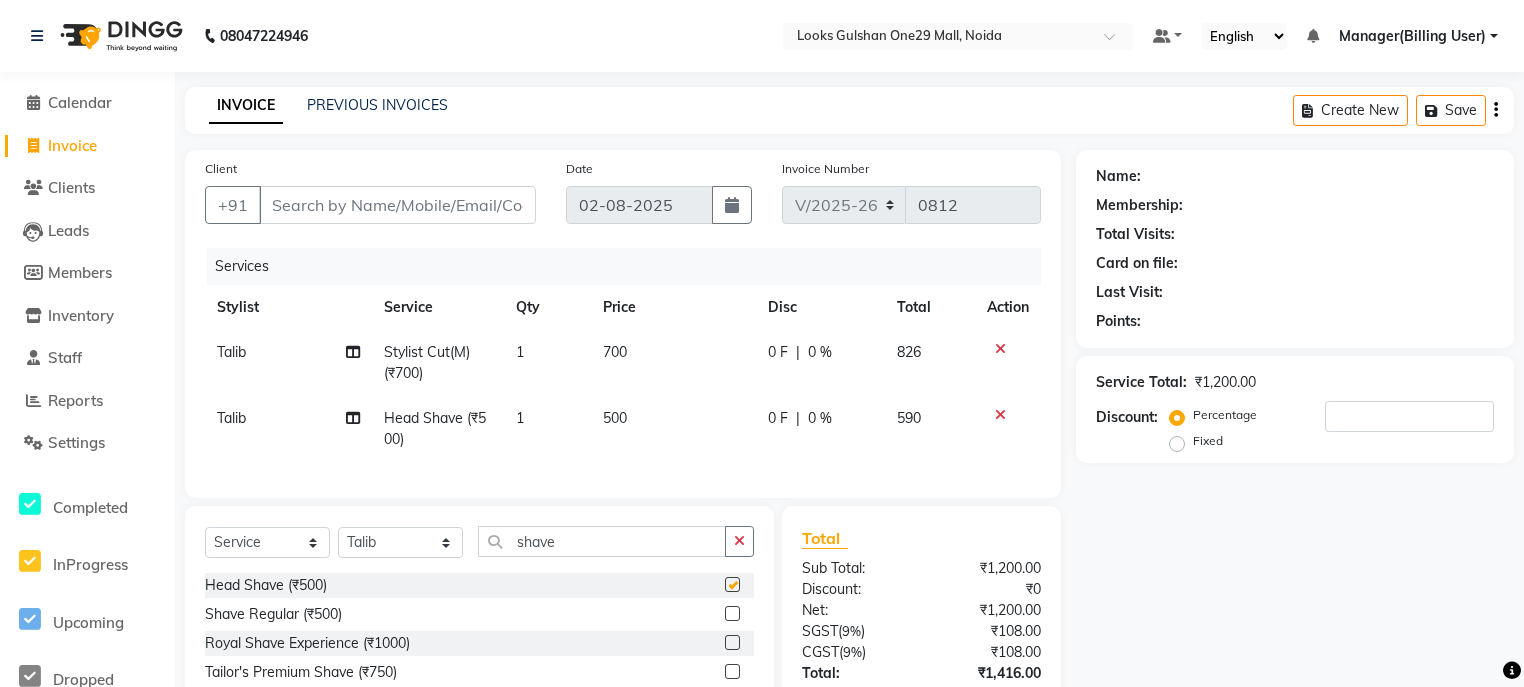 checkbox on "false" 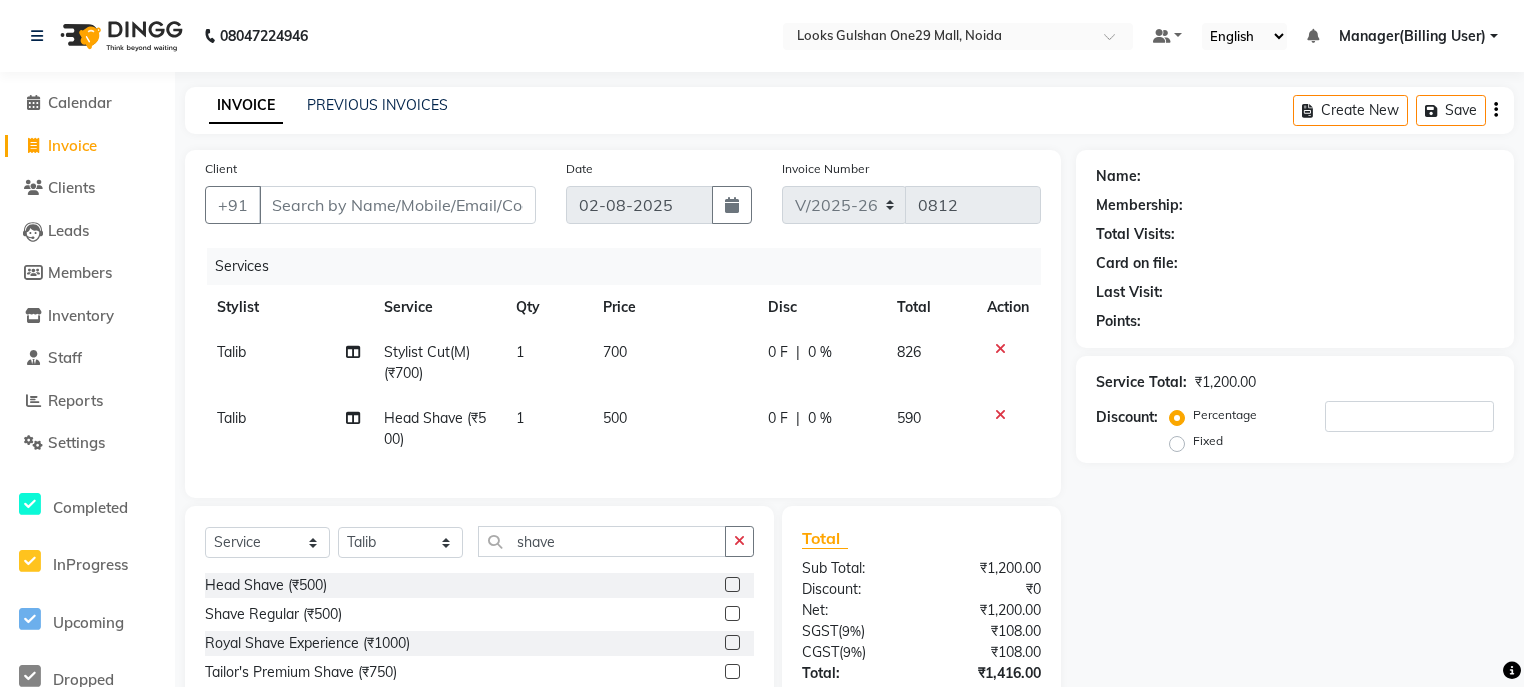 click on "500" 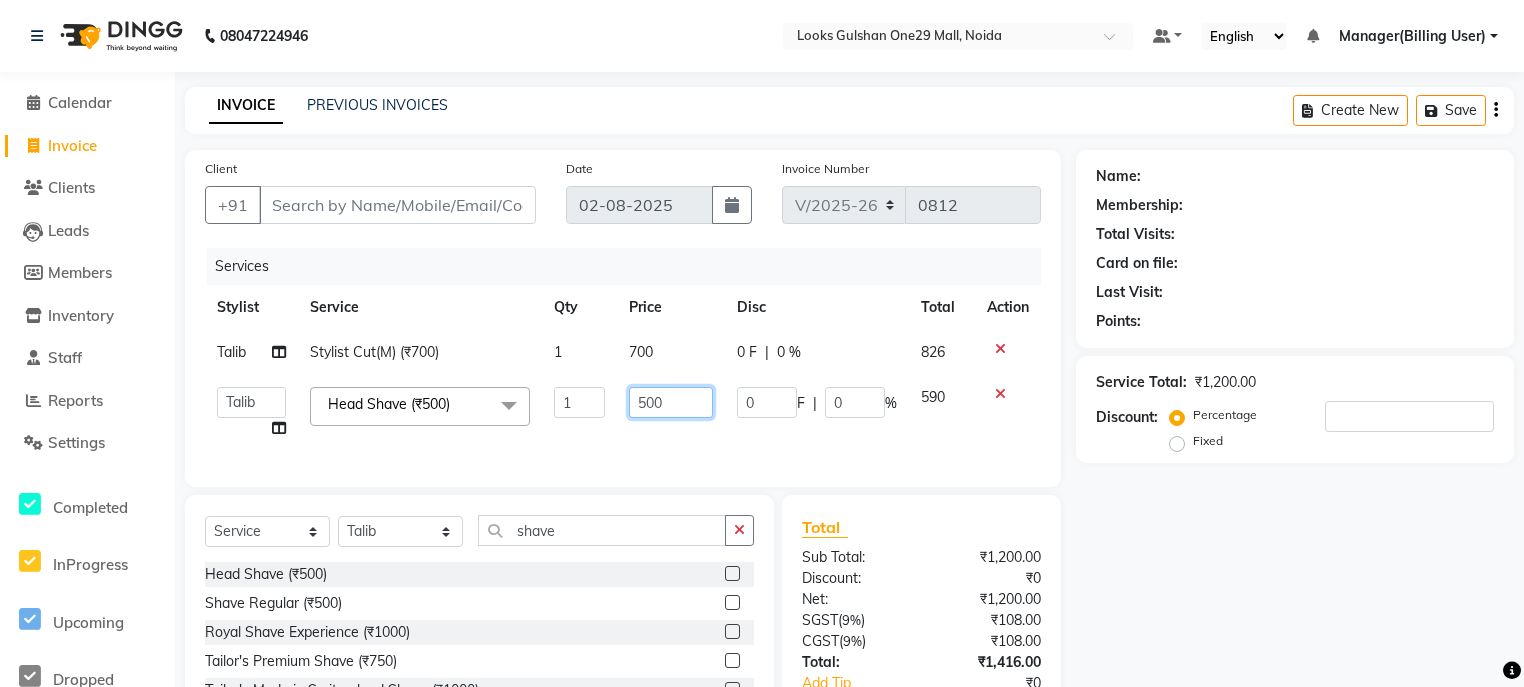 click on "500" 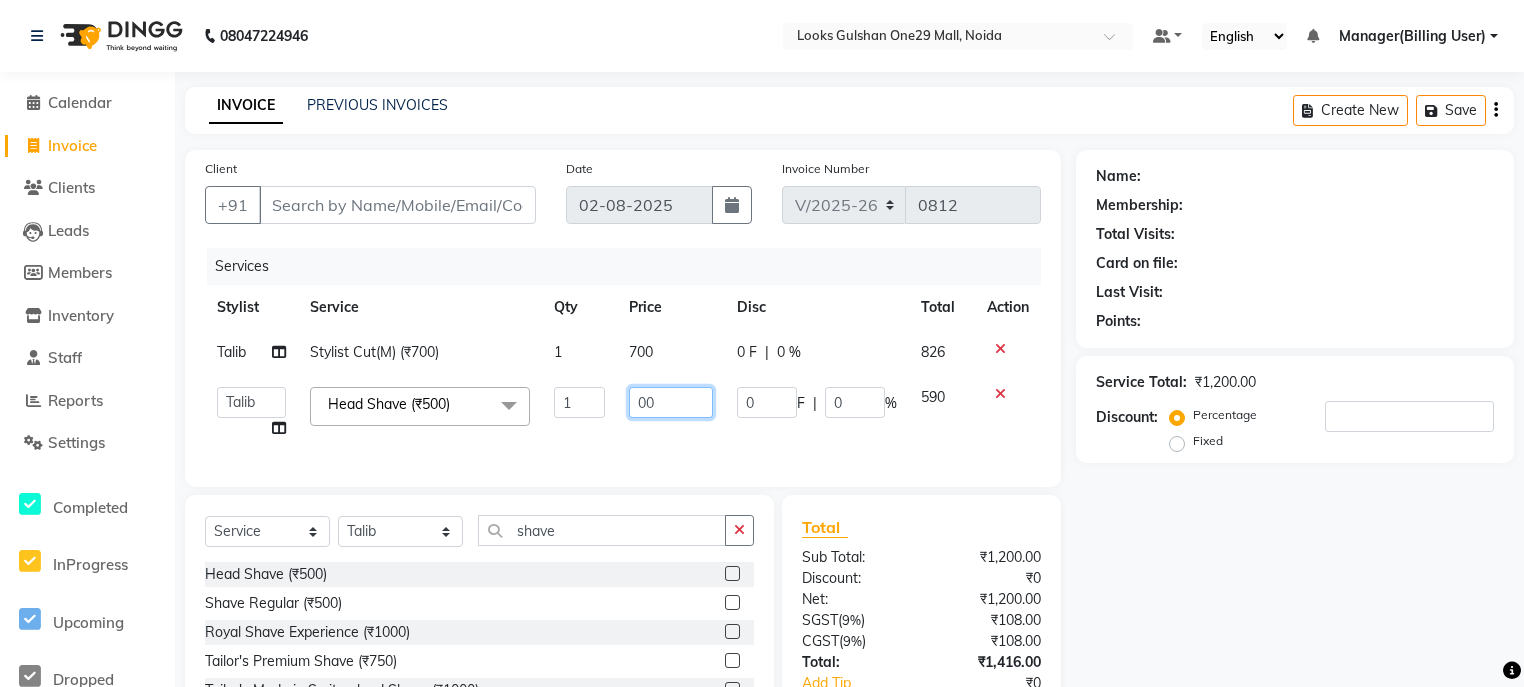type on "300" 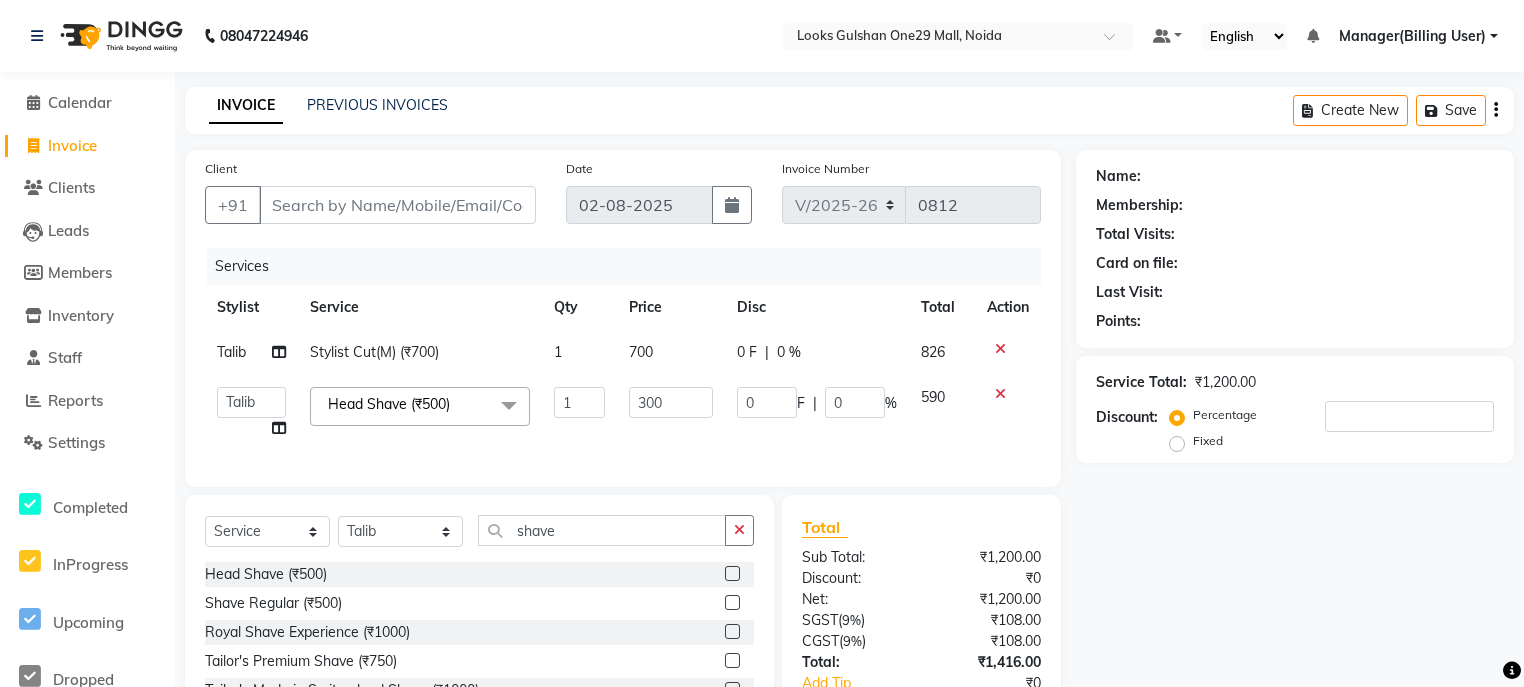 click on "700" 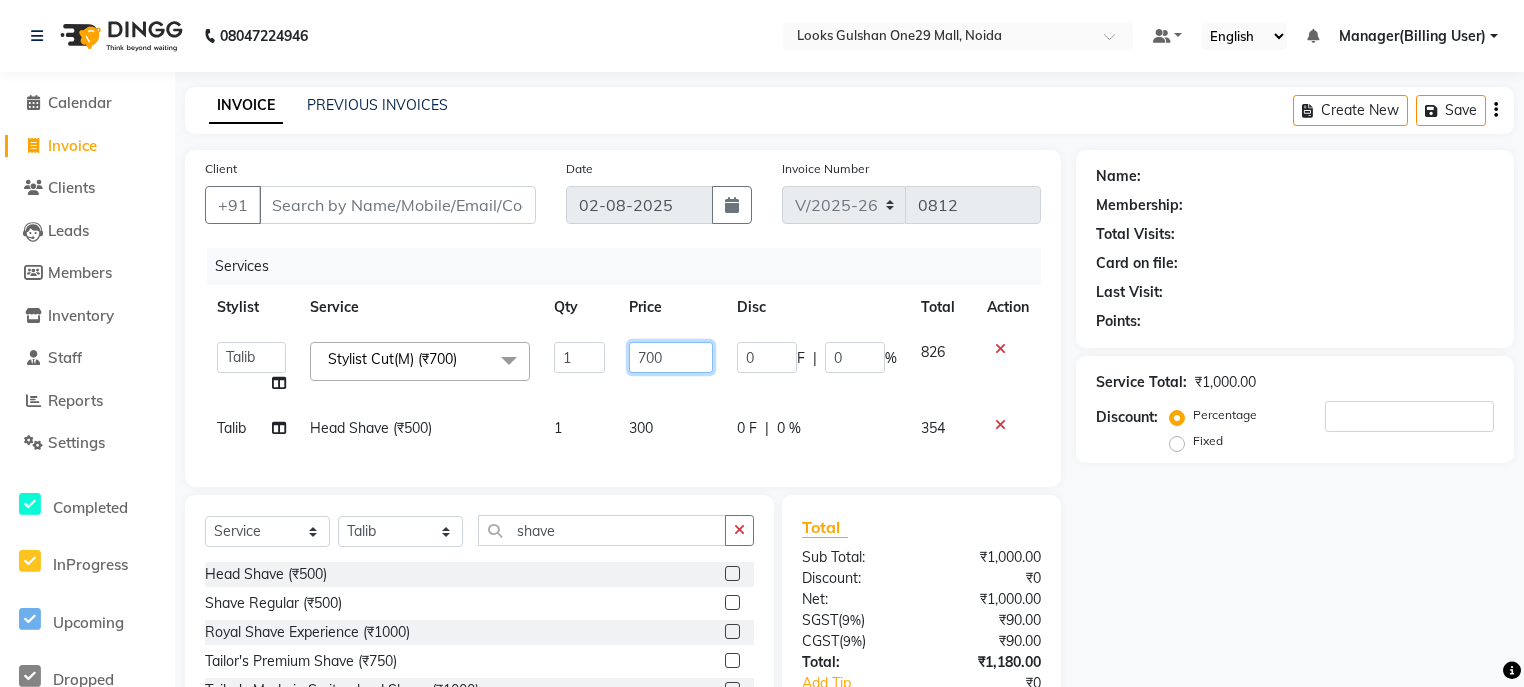 click on "700" 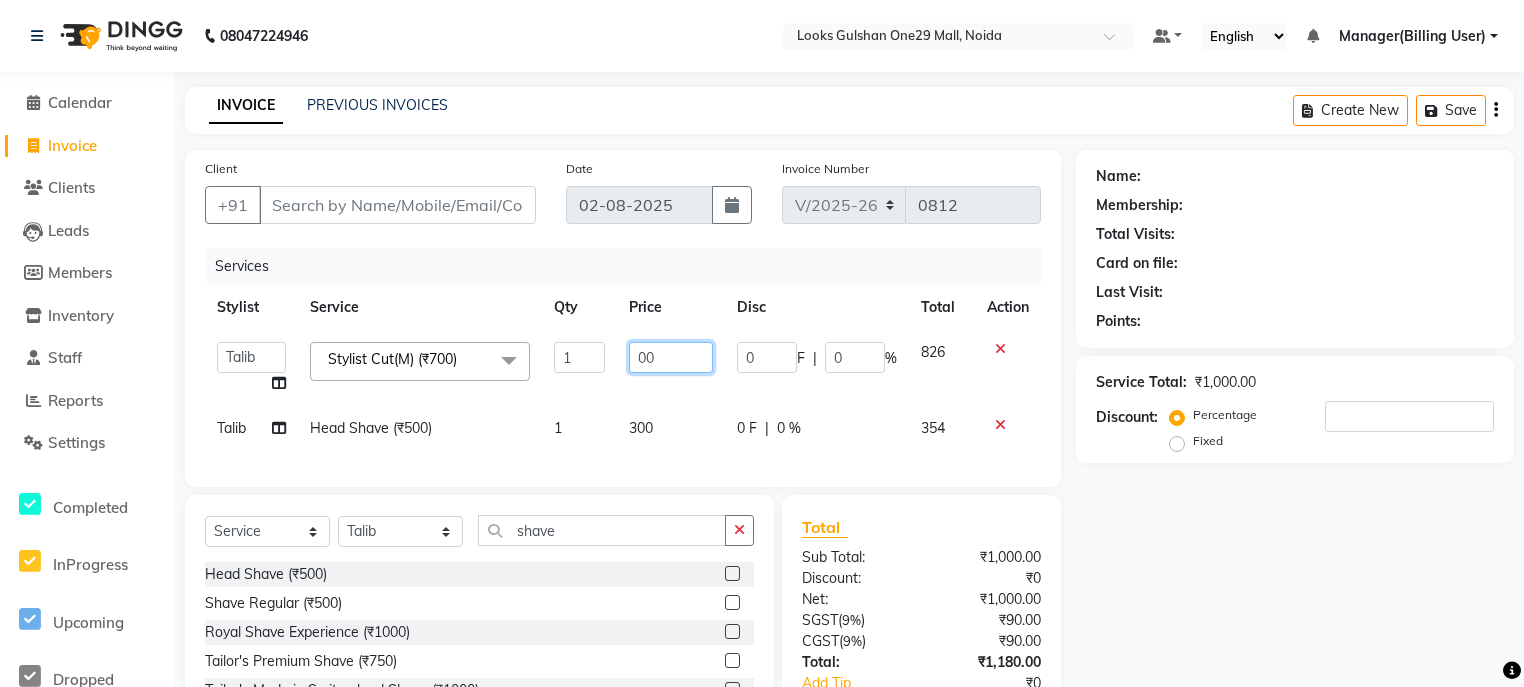 type on "500" 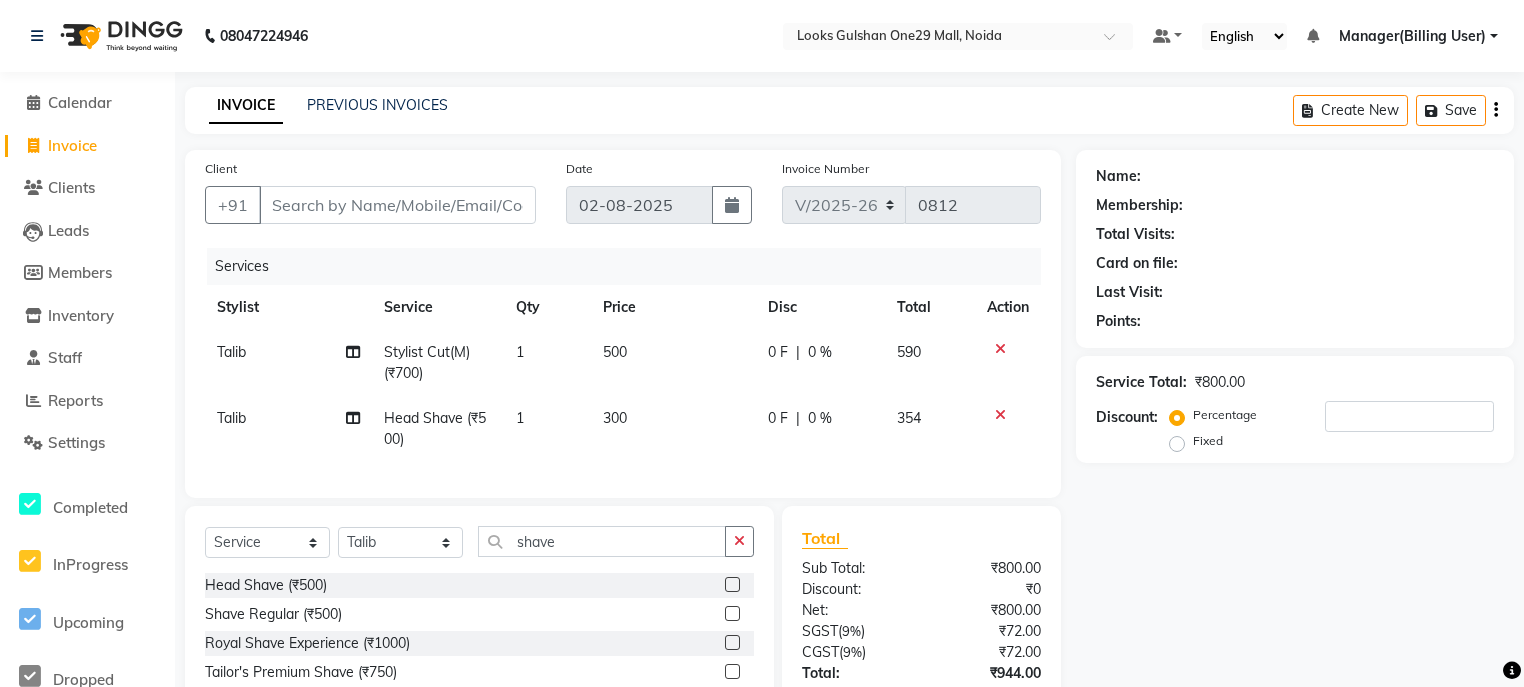 click on "500" 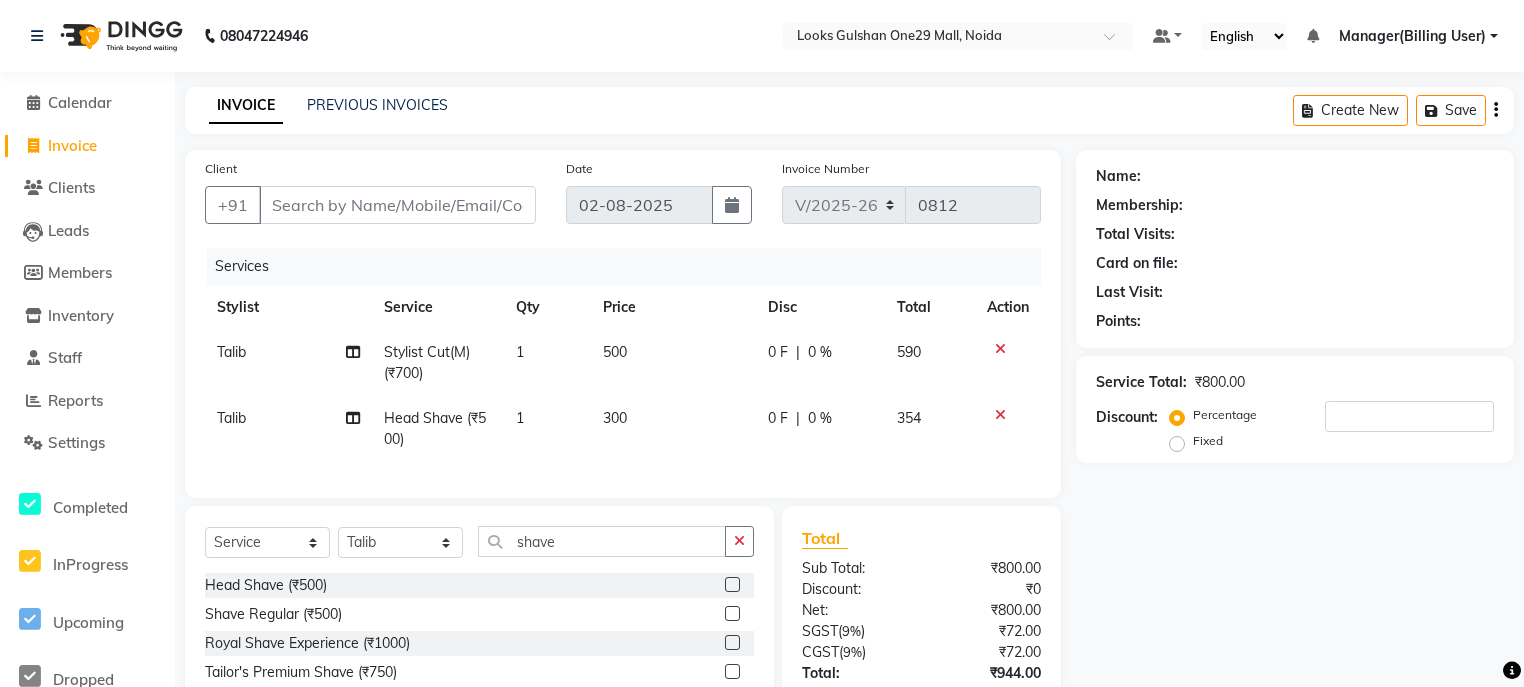 select on "81002" 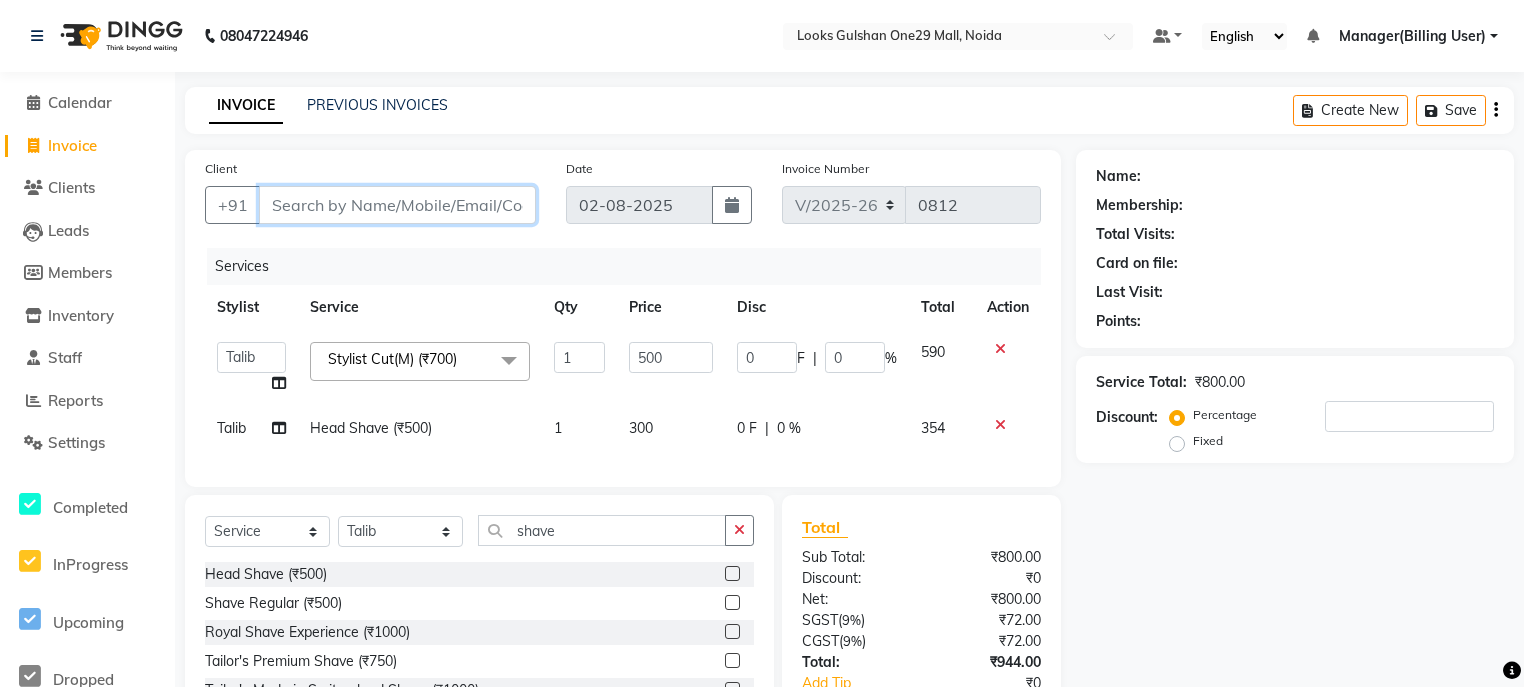 click on "Client" at bounding box center (397, 205) 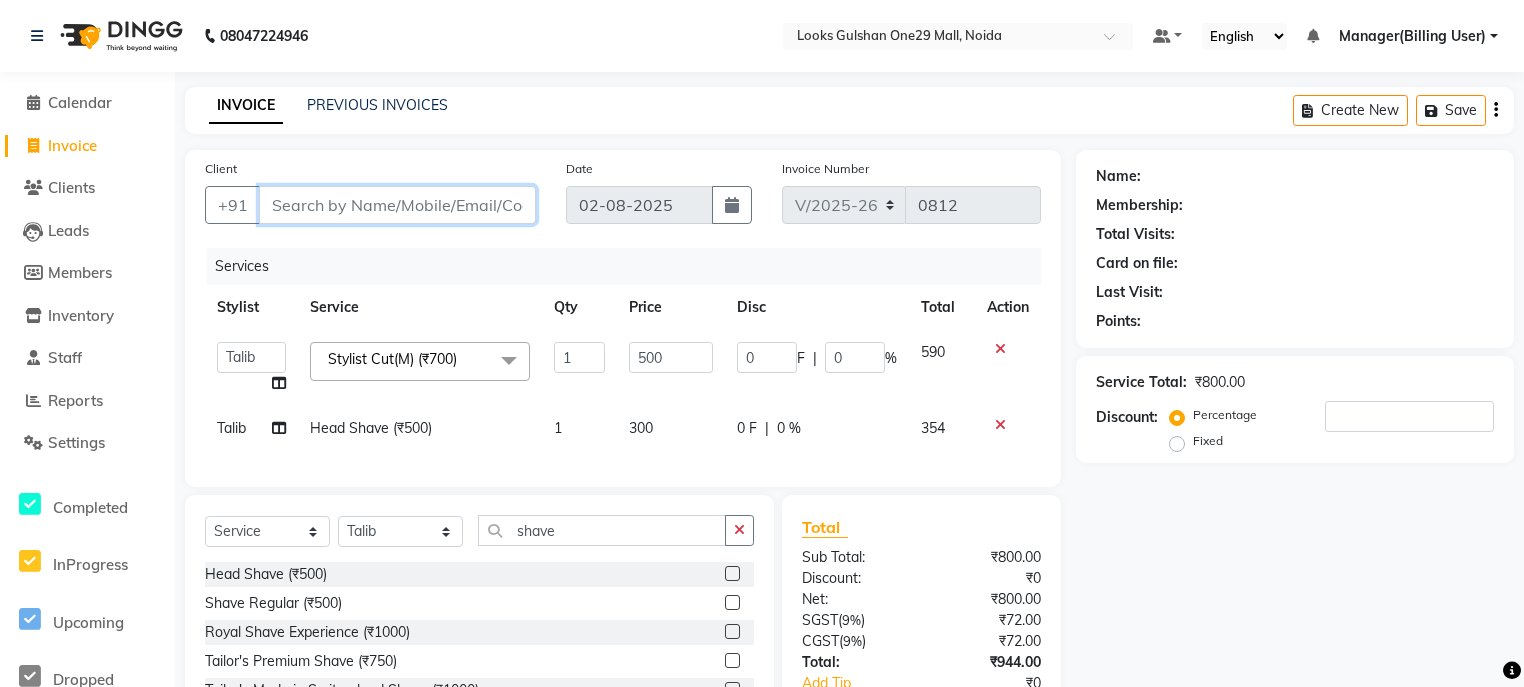 type on "9" 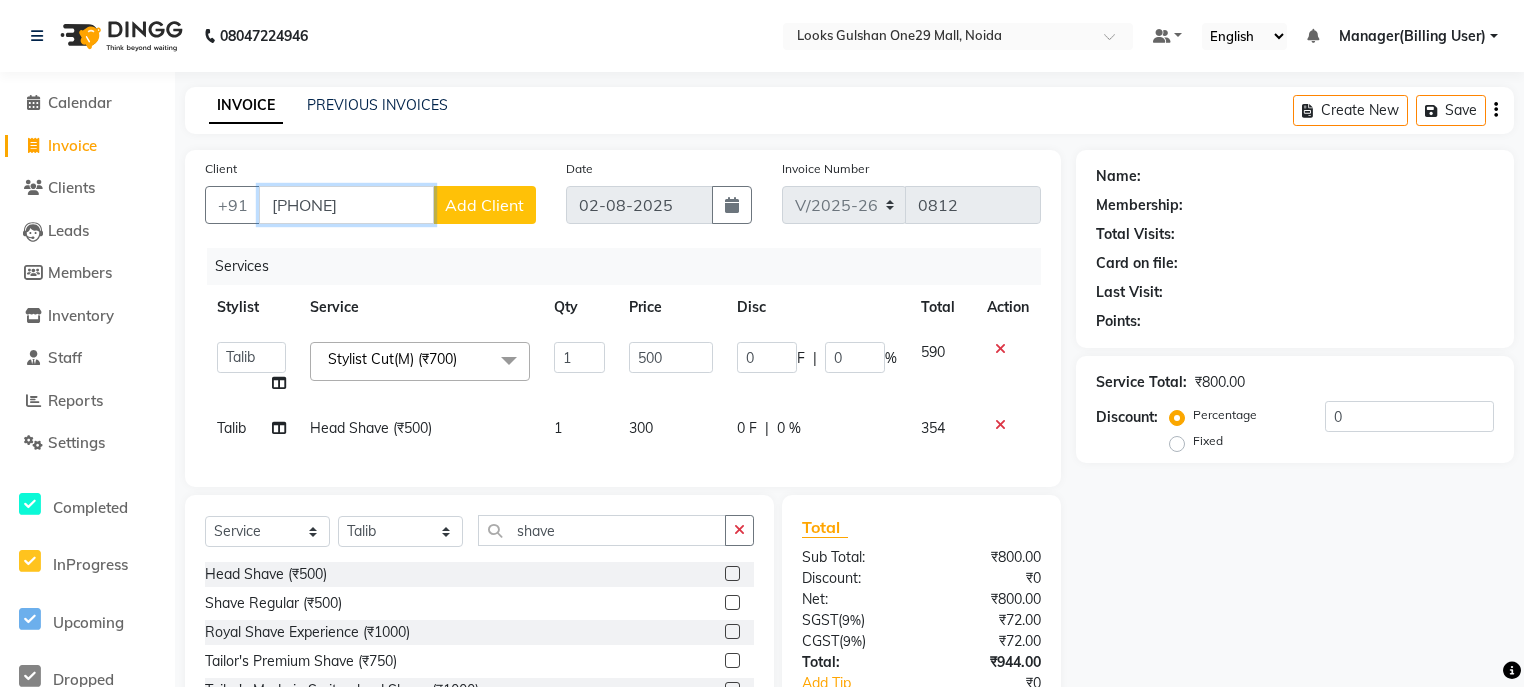 type on "[PHONE]" 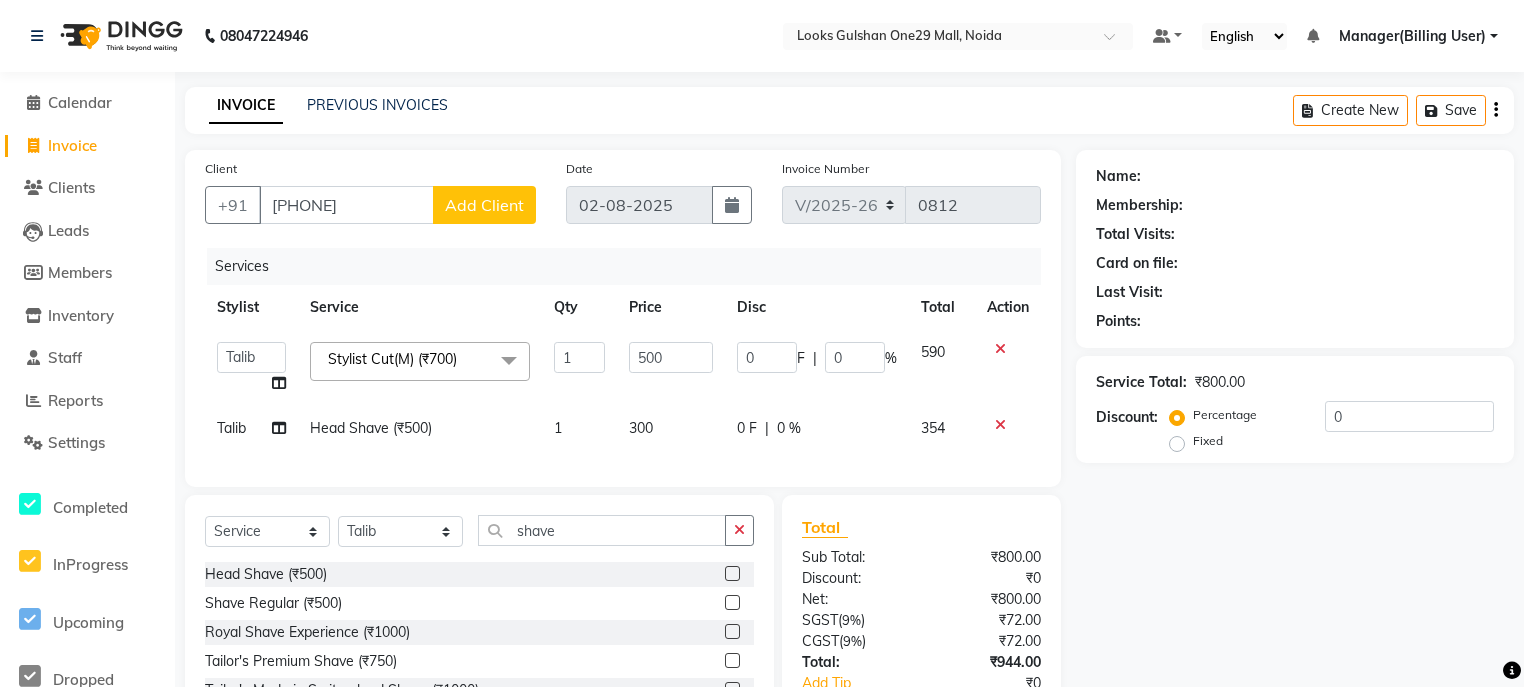 click on "INVOICE PREVIOUS INVOICES Create New   Save" 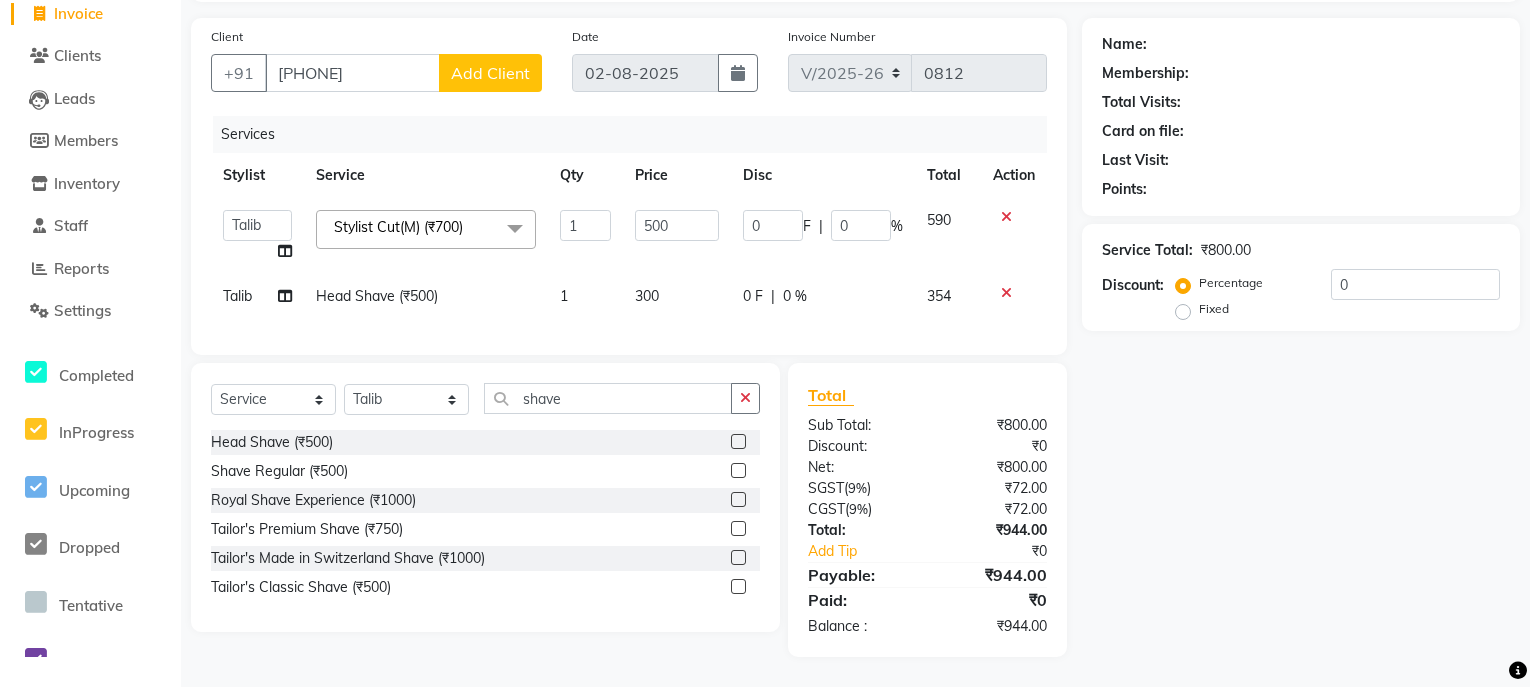 scroll, scrollTop: 144, scrollLeft: 0, axis: vertical 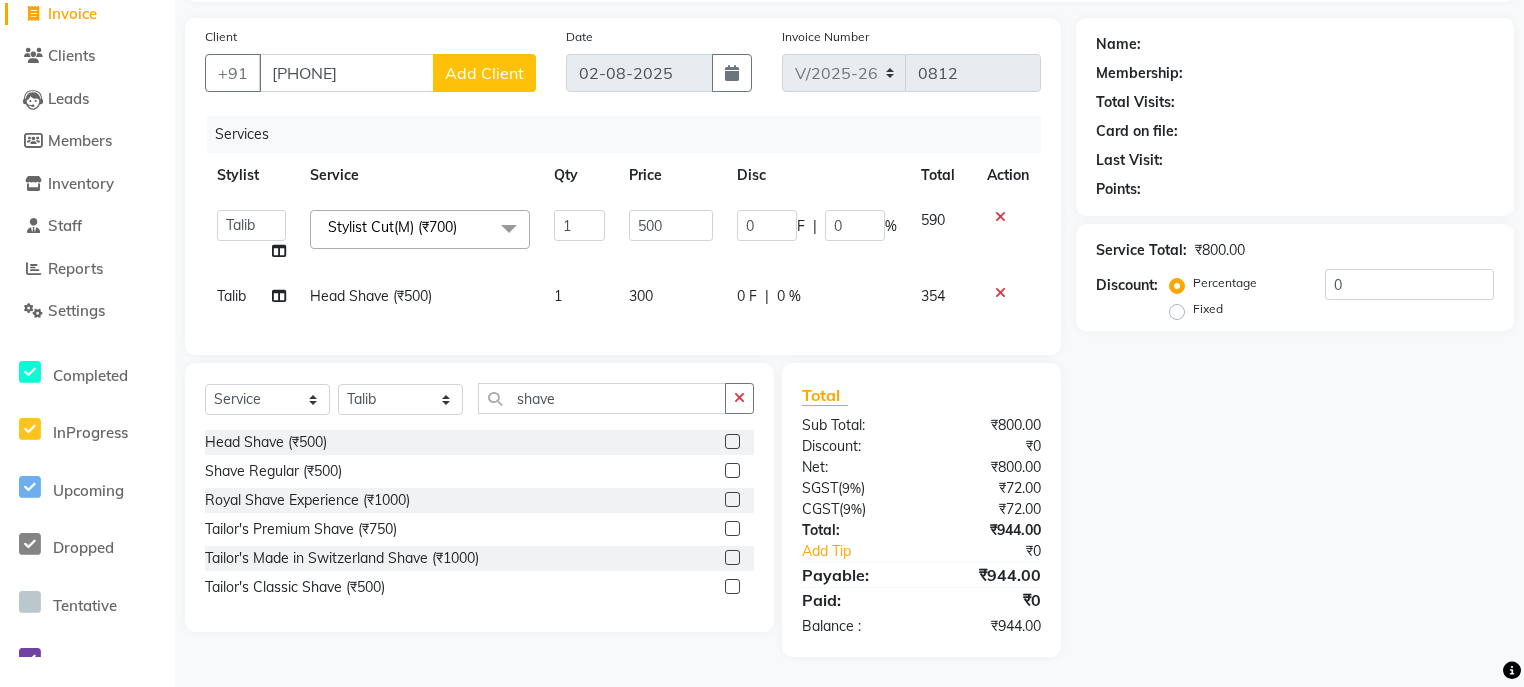 click on "Services" 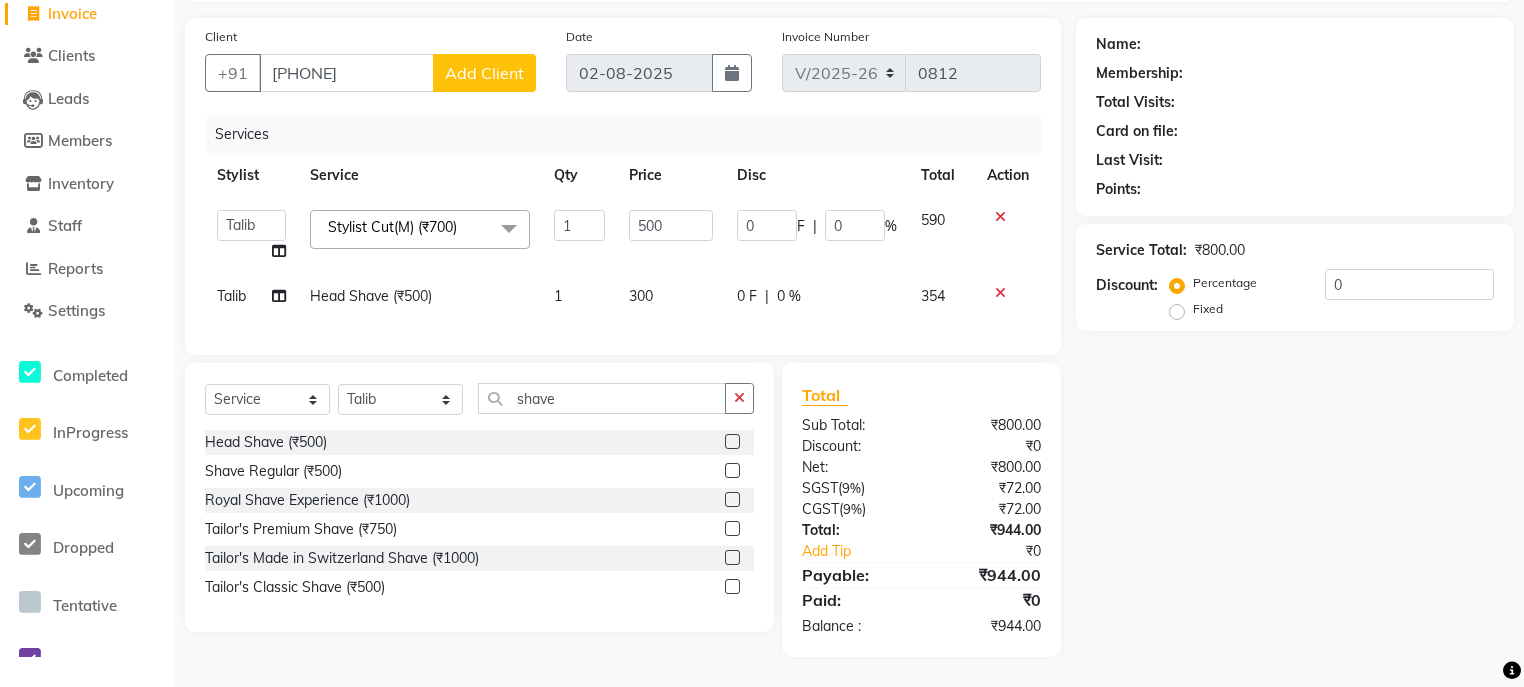 click on "Add Client" 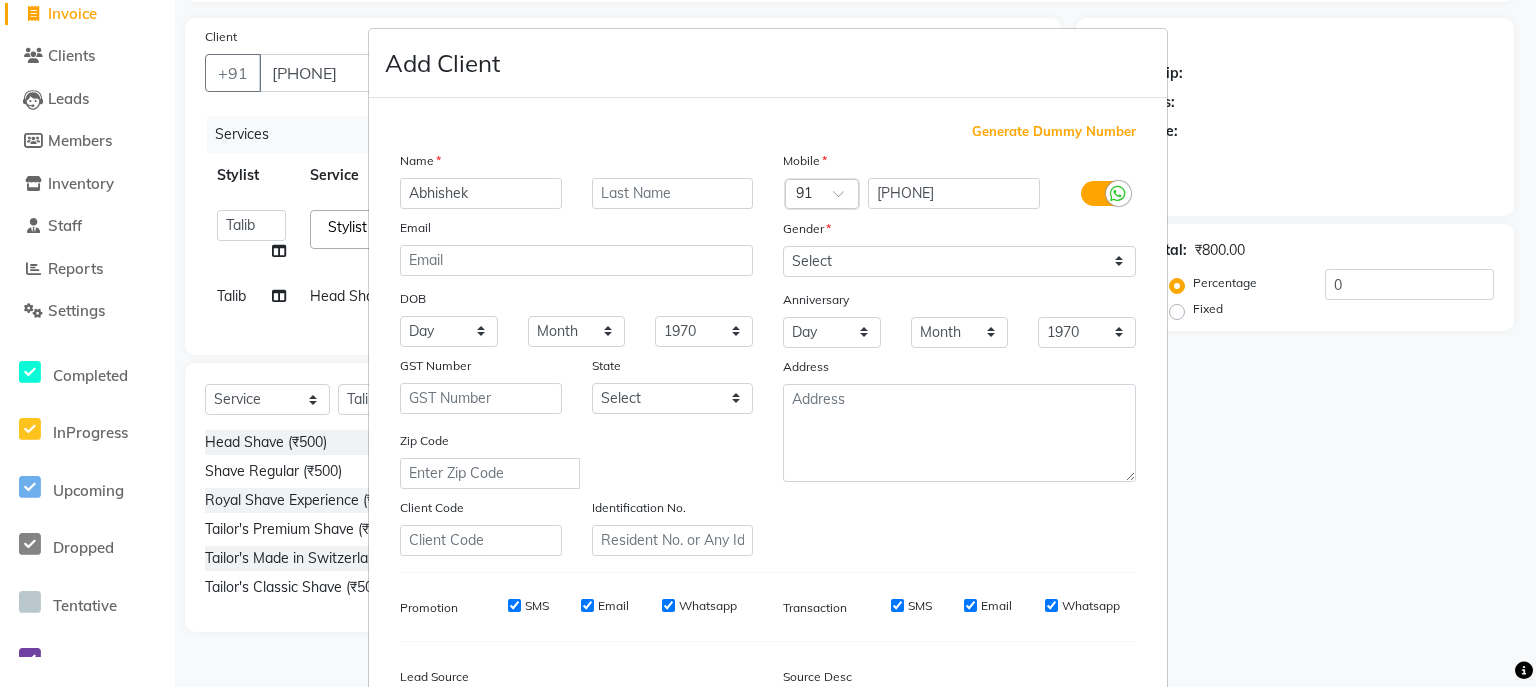 type on "Abhishek" 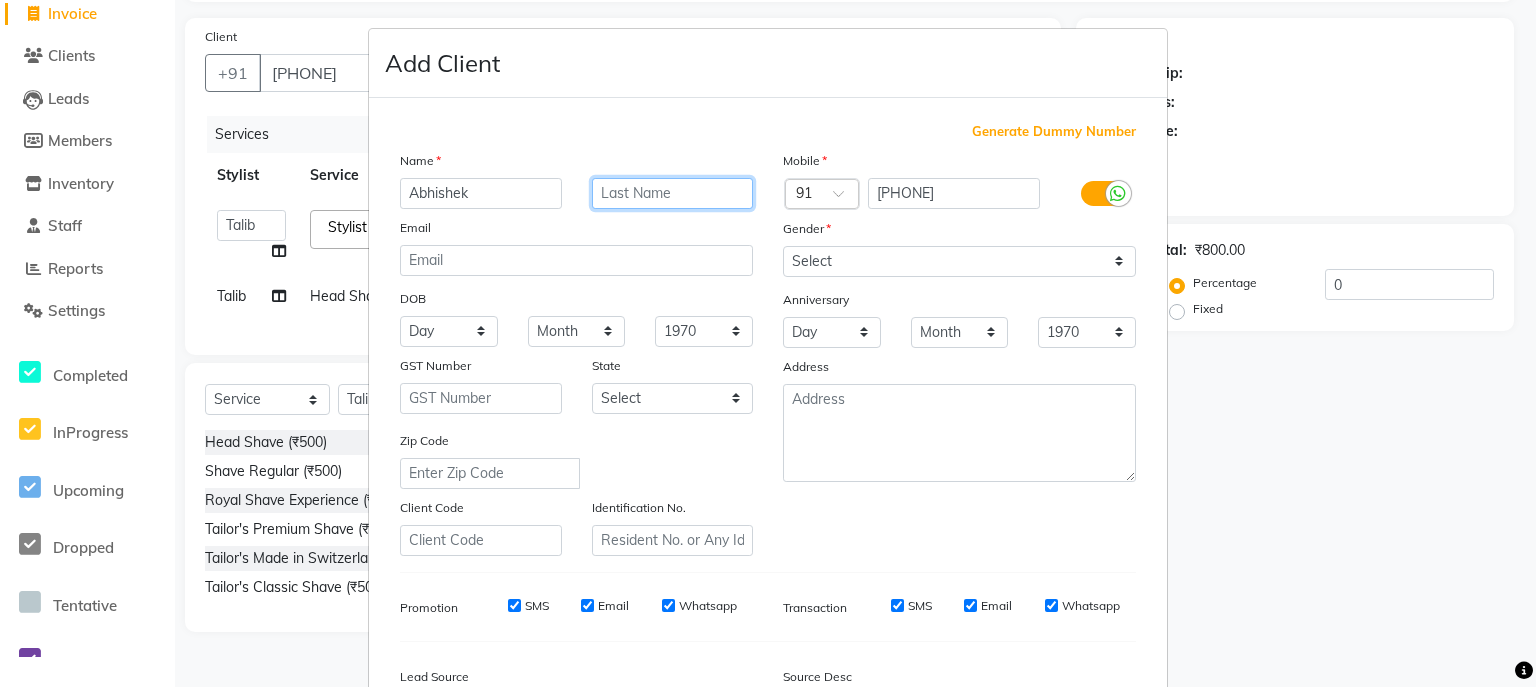 click at bounding box center [673, 193] 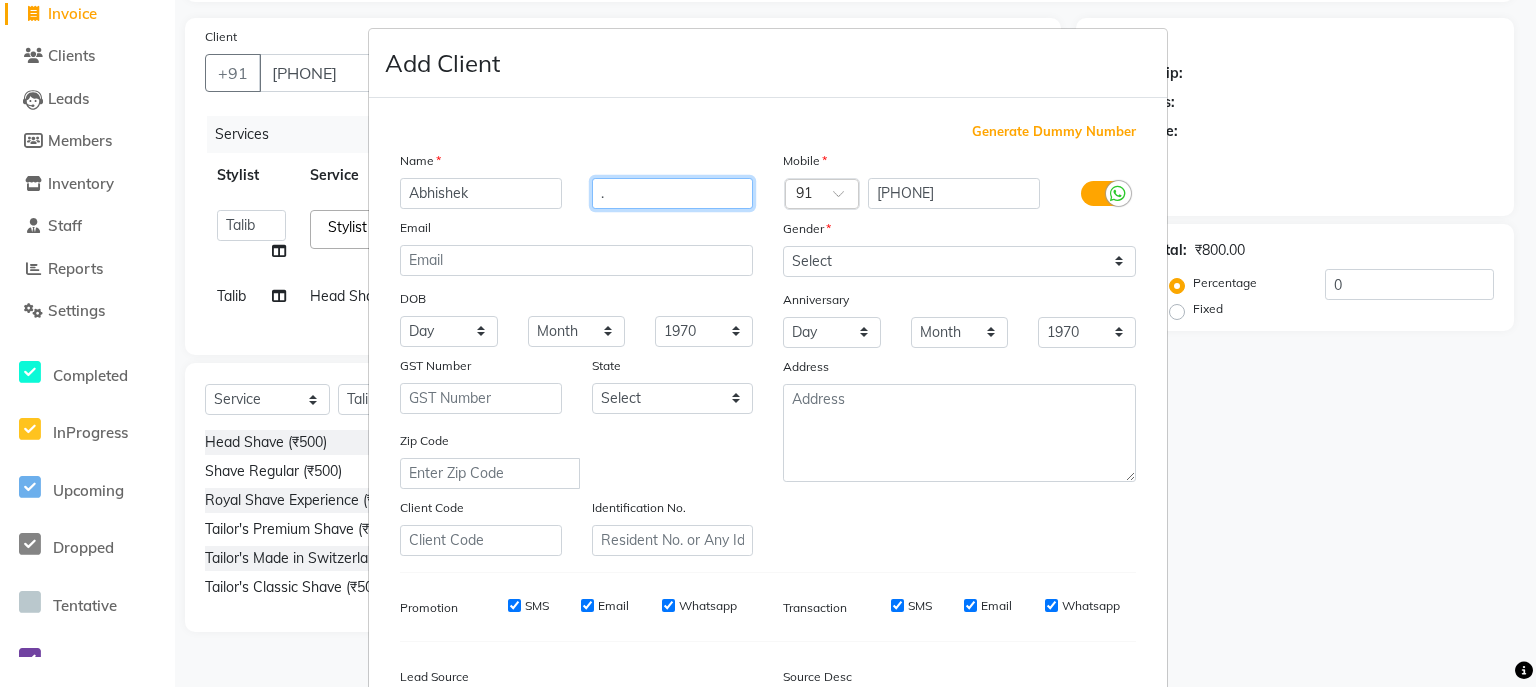 type on "." 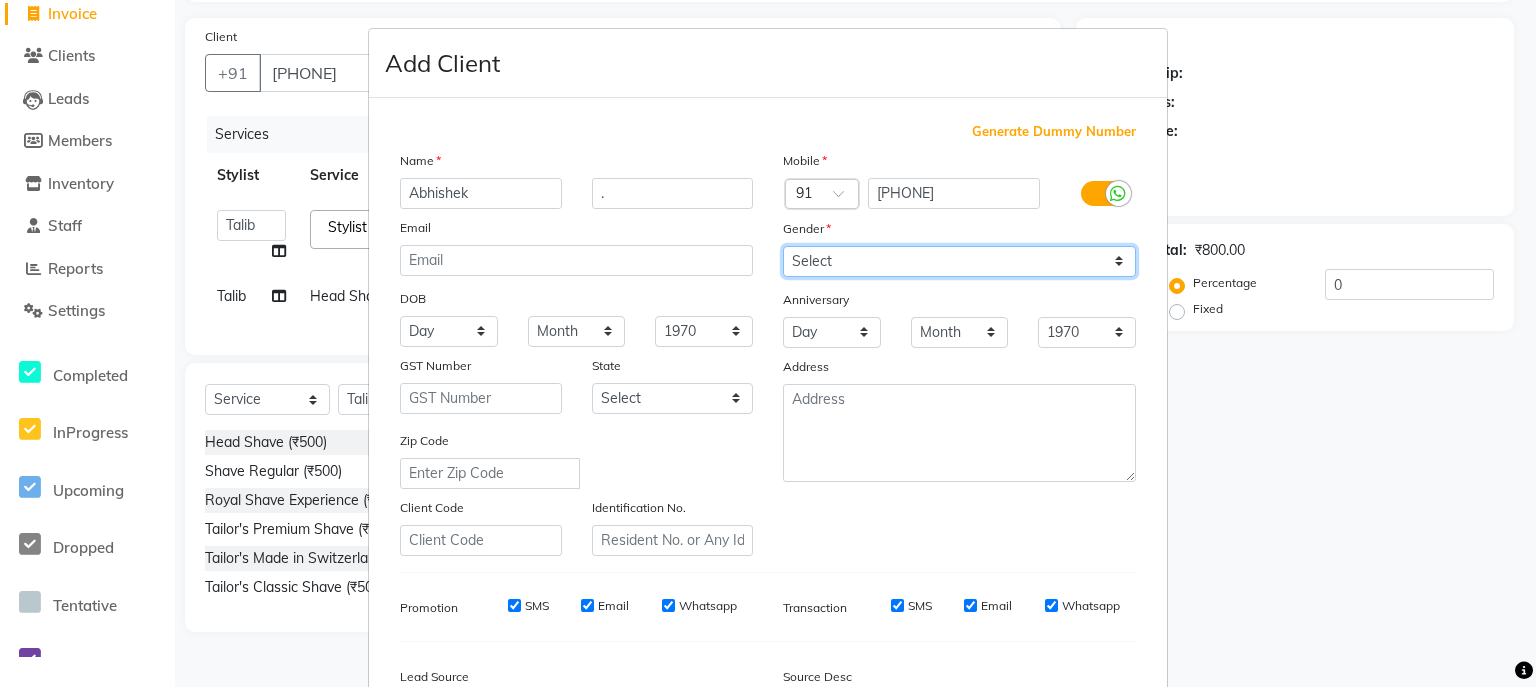 click on "Select Male Female Other Prefer Not To Say" at bounding box center [959, 261] 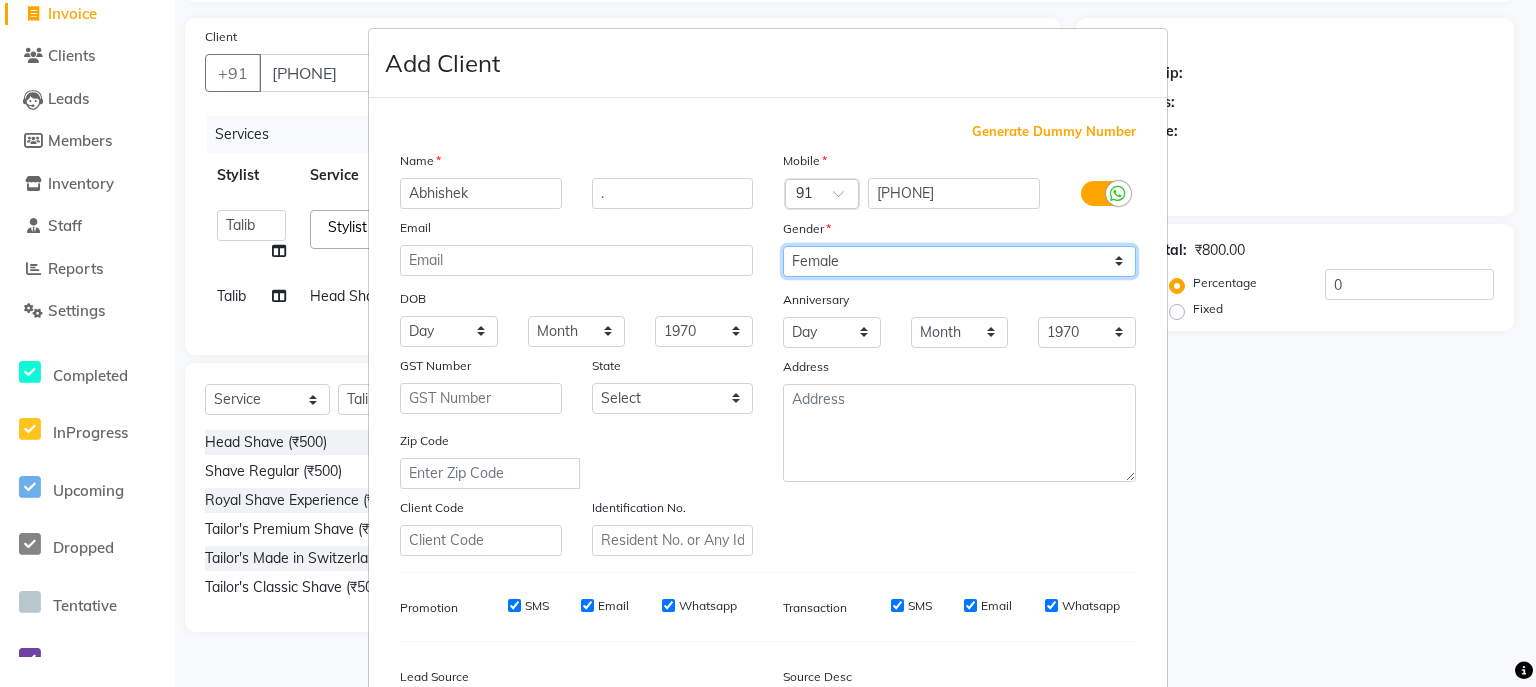 click on "Select Male Female Other Prefer Not To Say" at bounding box center [959, 261] 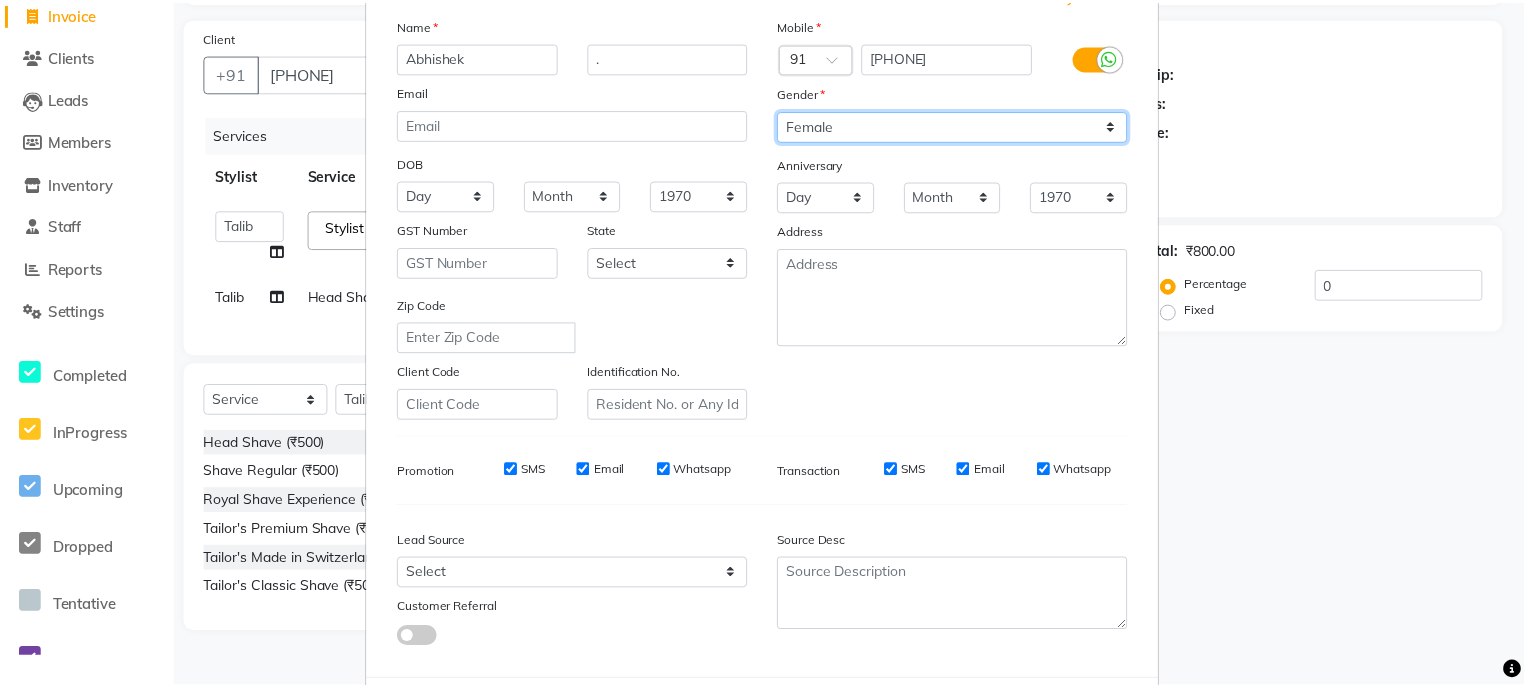 scroll, scrollTop: 245, scrollLeft: 0, axis: vertical 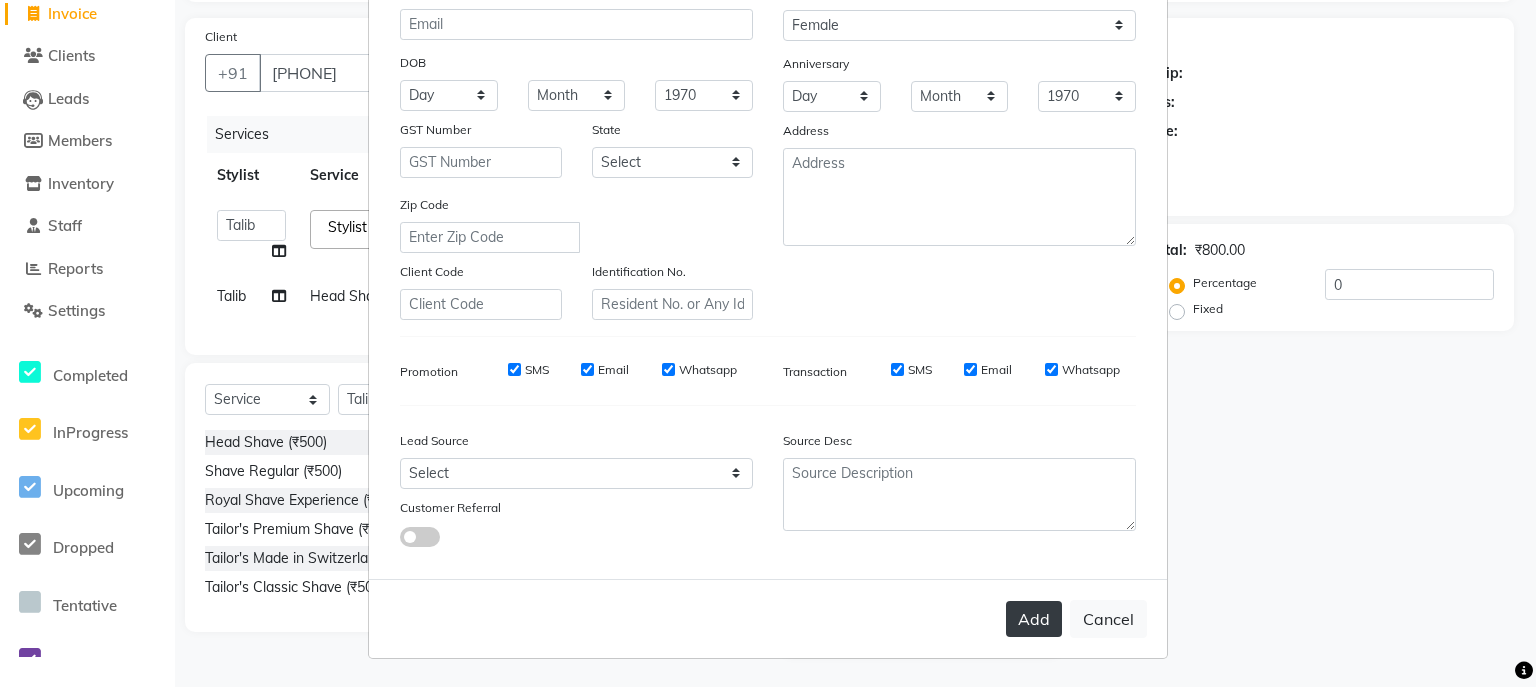 click on "Add" at bounding box center (1034, 619) 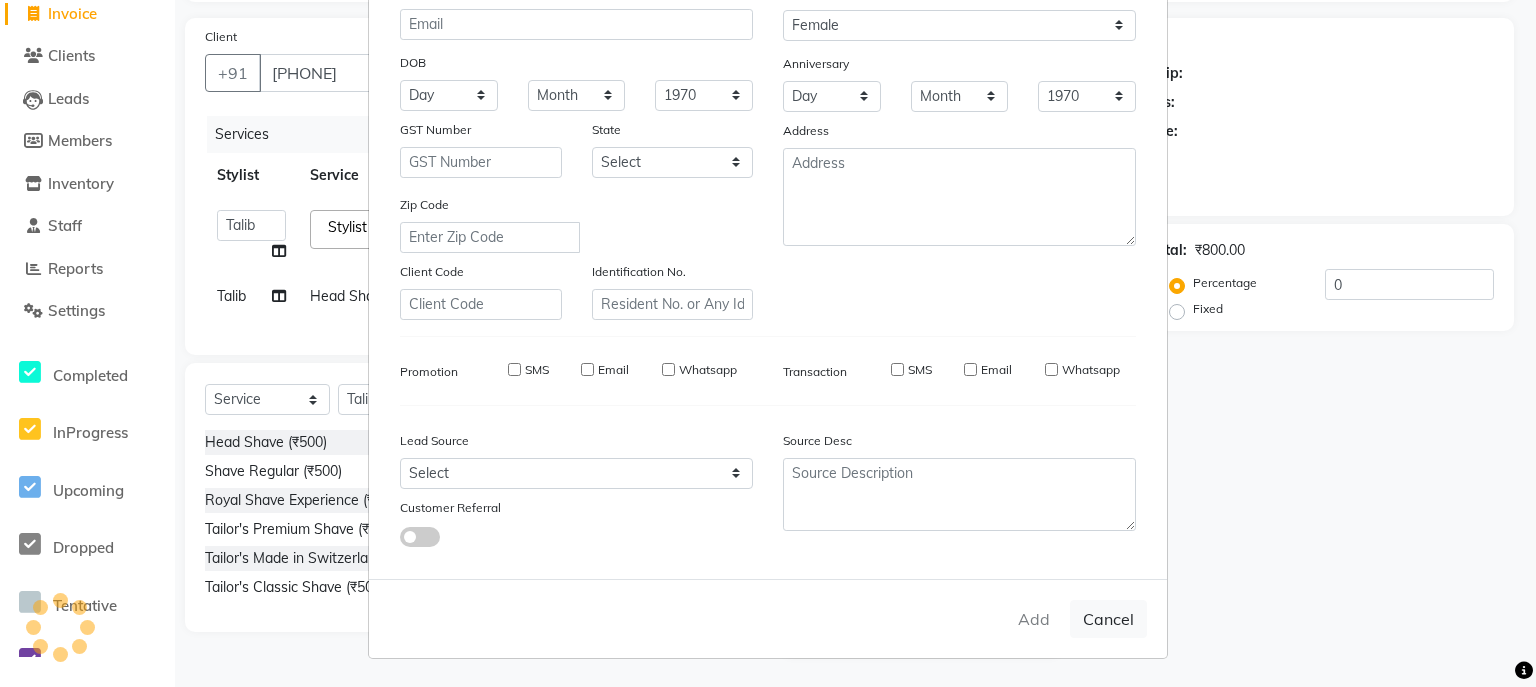 type 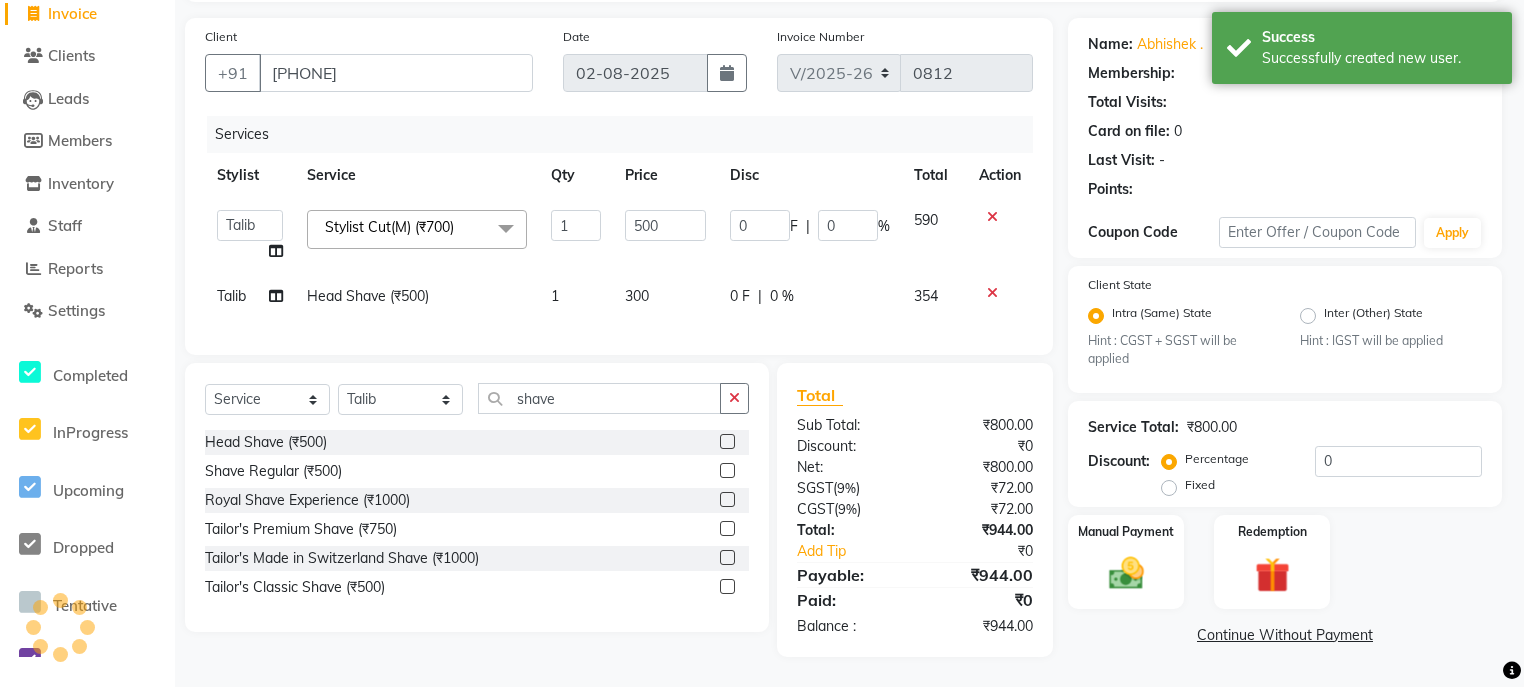 select on "1: Object" 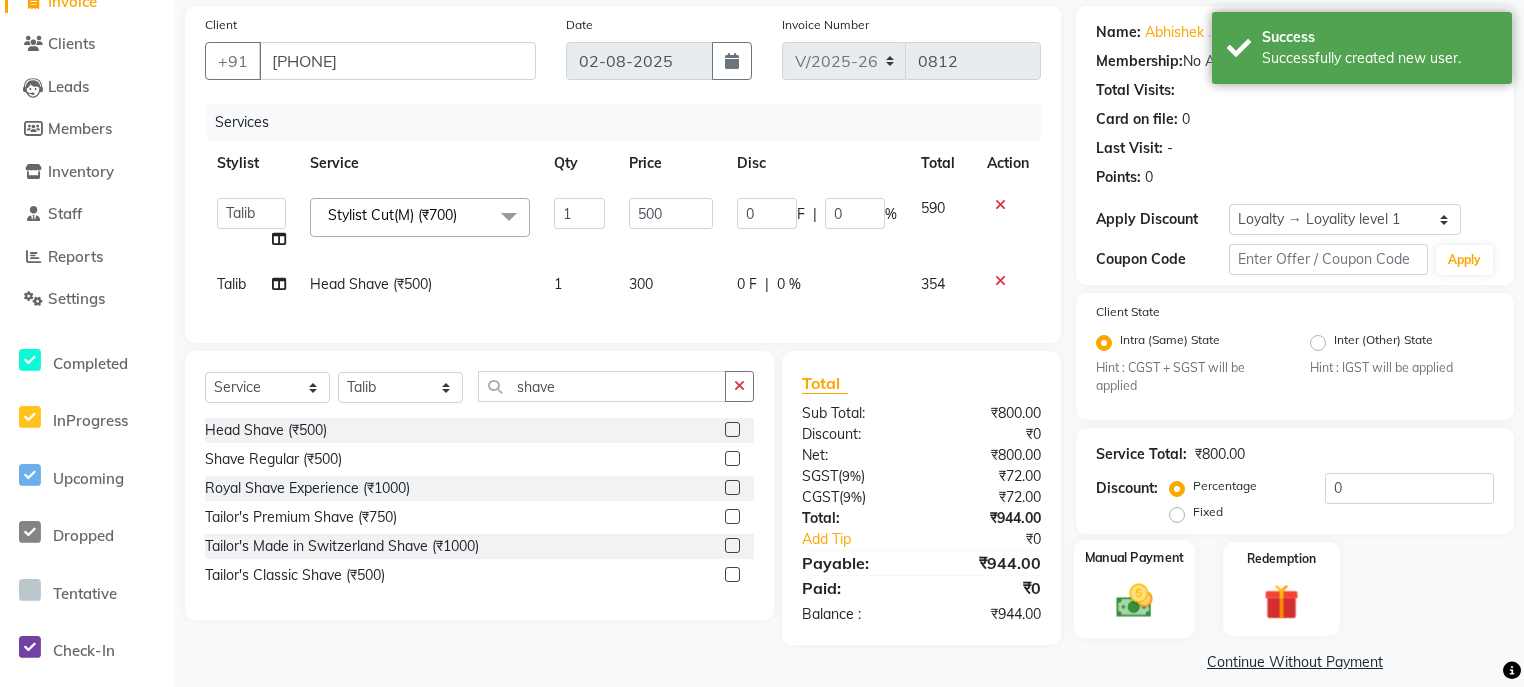 click 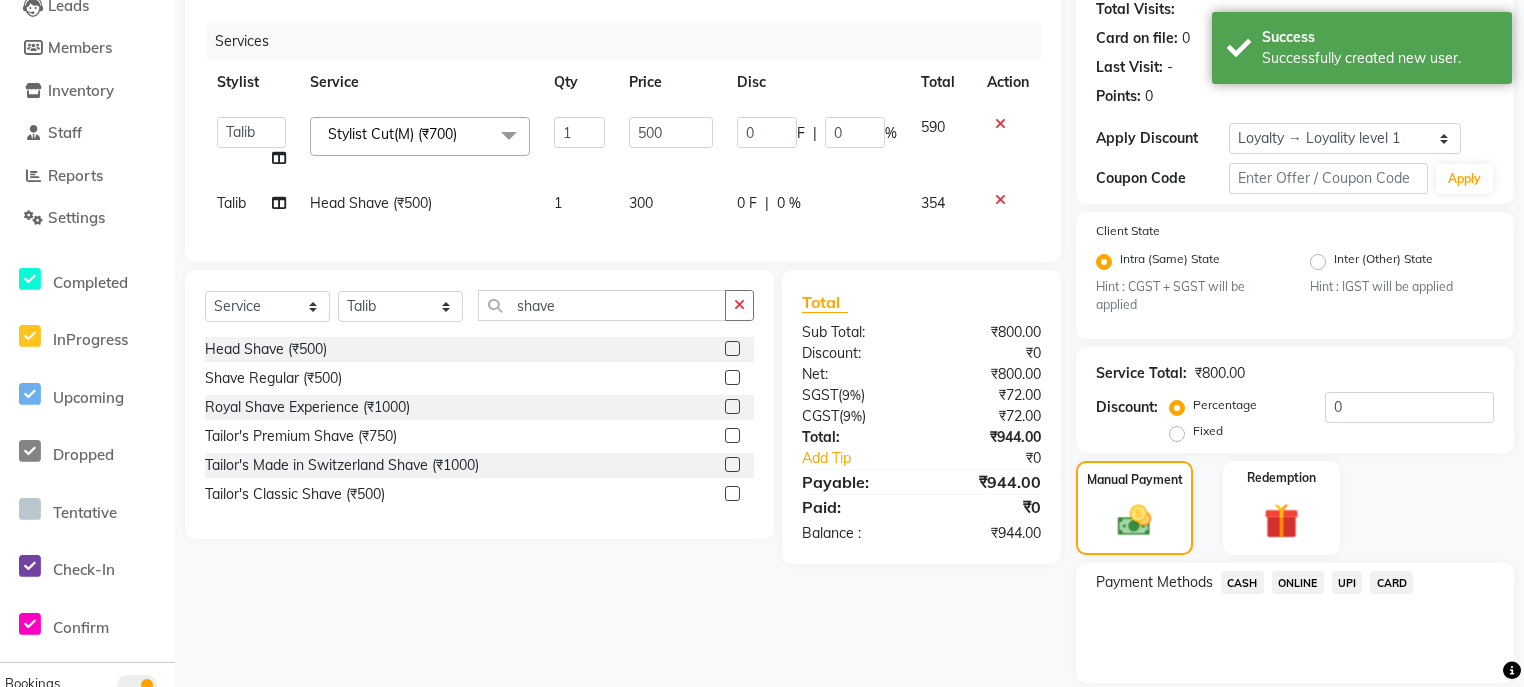scroll, scrollTop: 295, scrollLeft: 0, axis: vertical 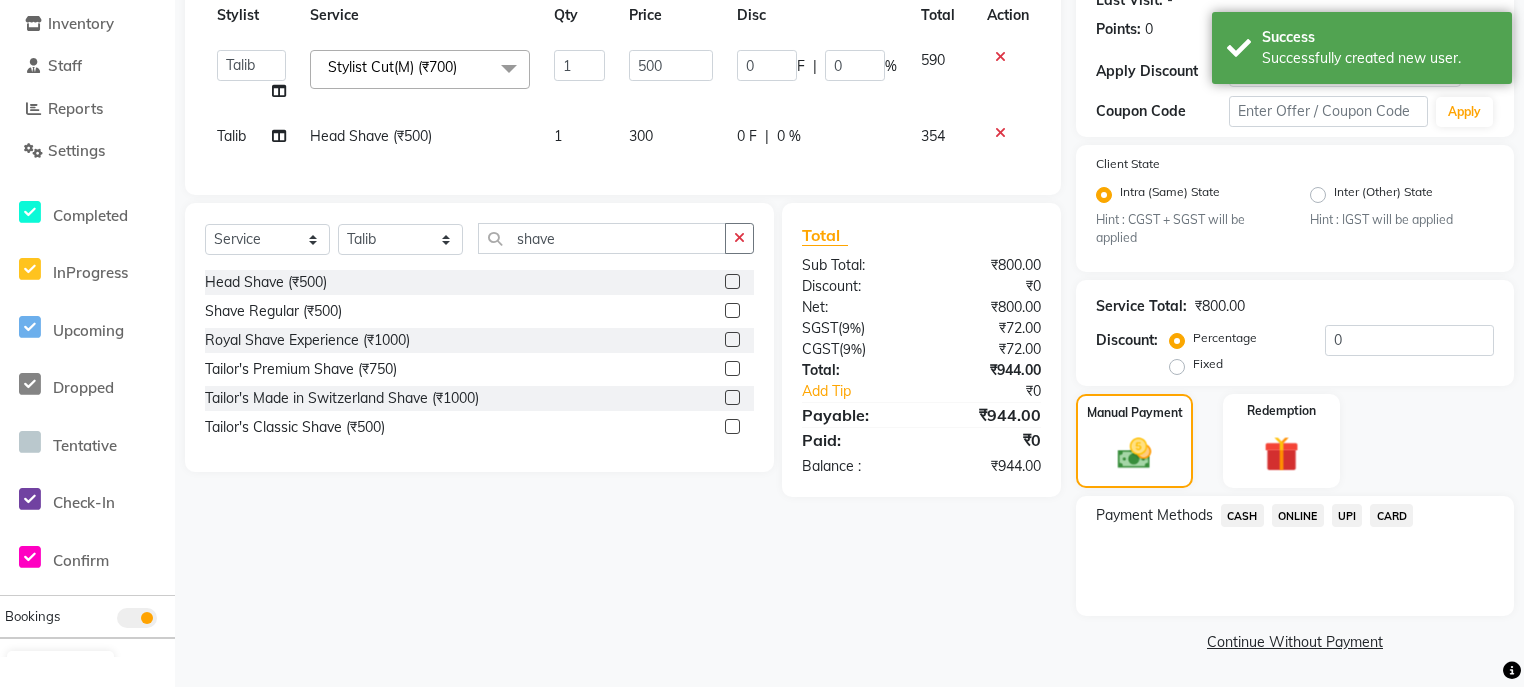 click on "UPI" 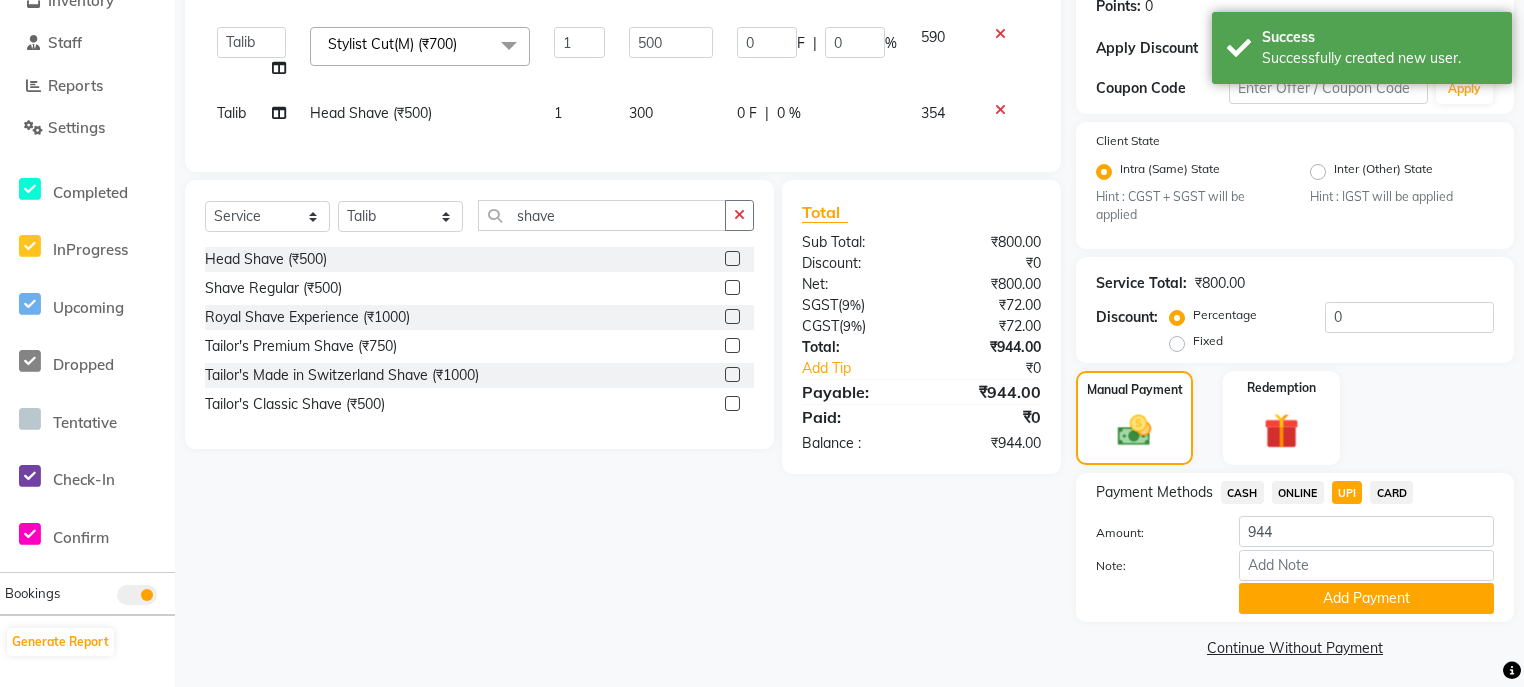 scroll, scrollTop: 326, scrollLeft: 0, axis: vertical 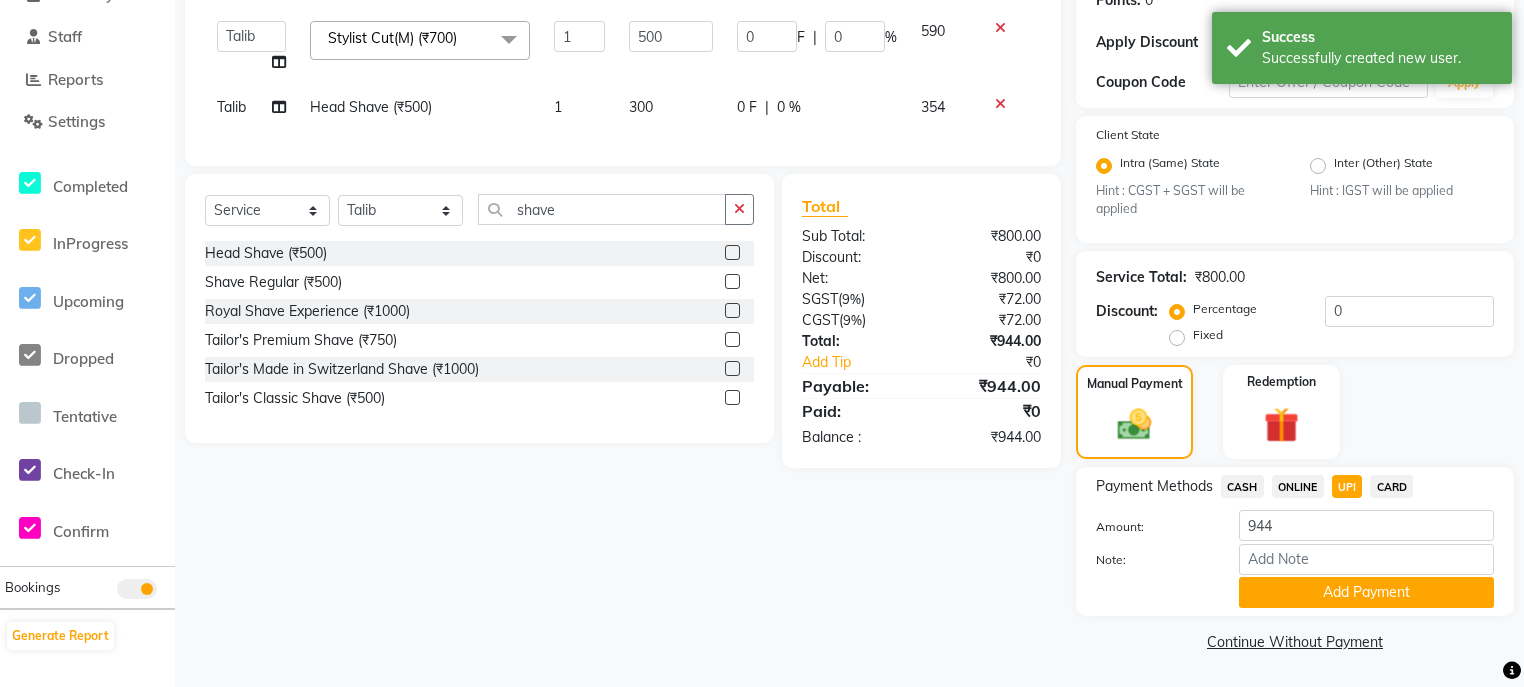 click 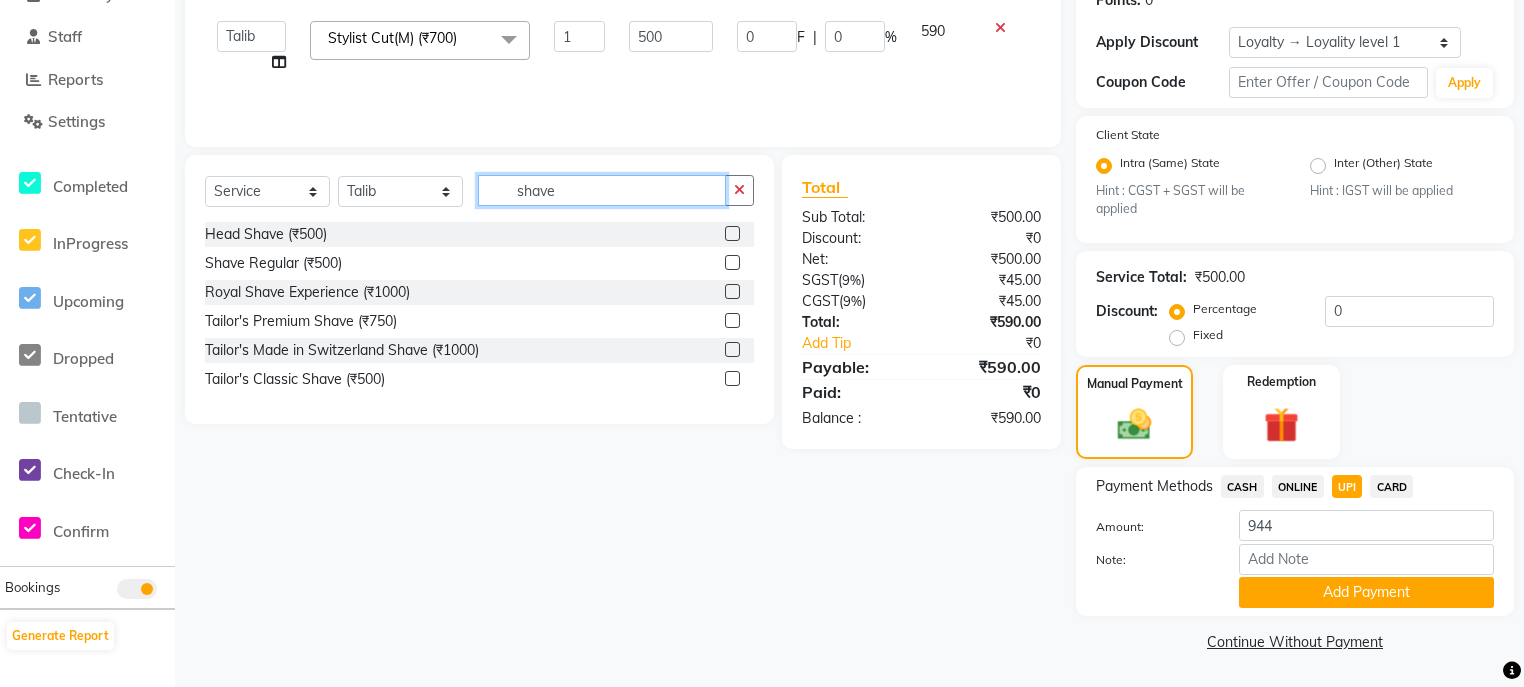 drag, startPoint x: 621, startPoint y: 182, endPoint x: 495, endPoint y: 188, distance: 126.14278 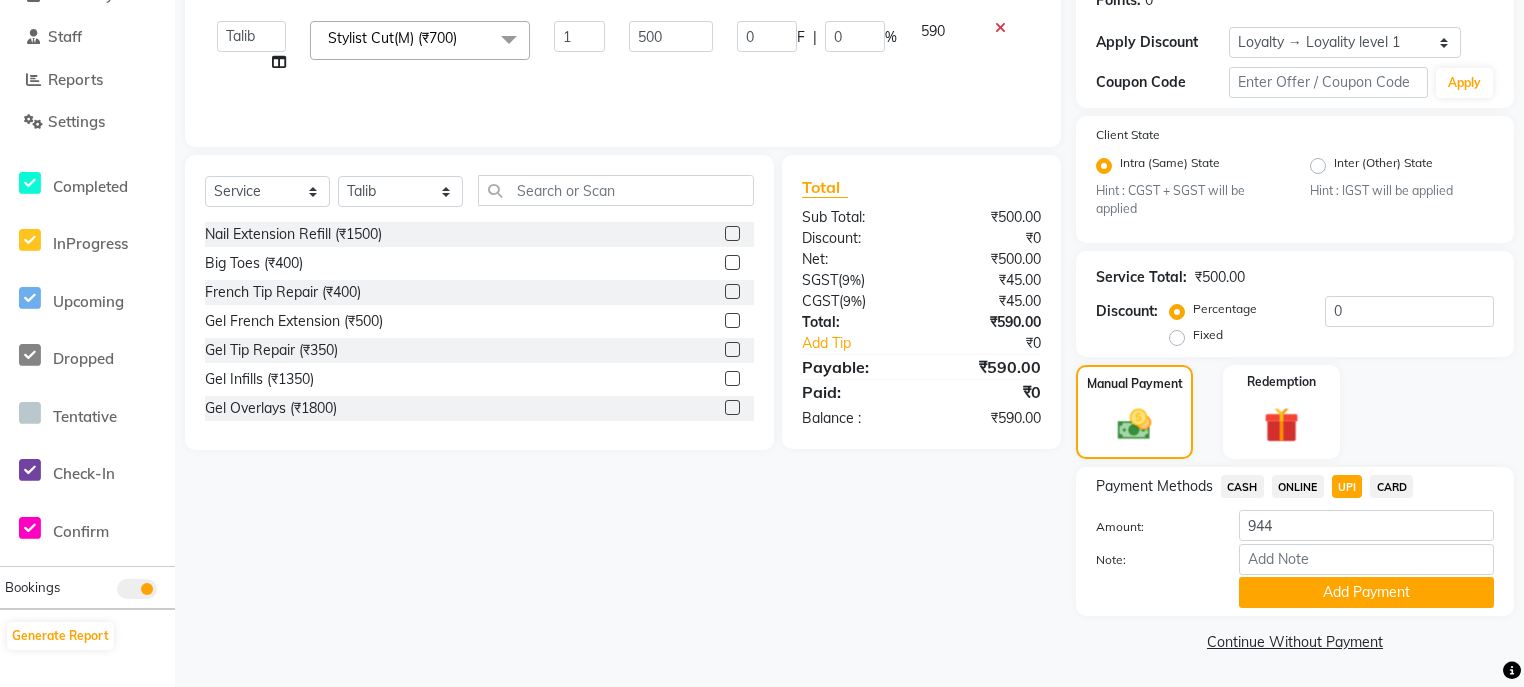 click on "Total Sub Total: ₹500.00 Discount: ₹0 Net: ₹500.00 SGST  ( 9% ) ₹45.00 CGST  ( 9% ) ₹45.00 Total: ₹590.00 Add Tip ₹0 Payable: ₹590.00 Paid: ₹0 Balance   : ₹590.00" 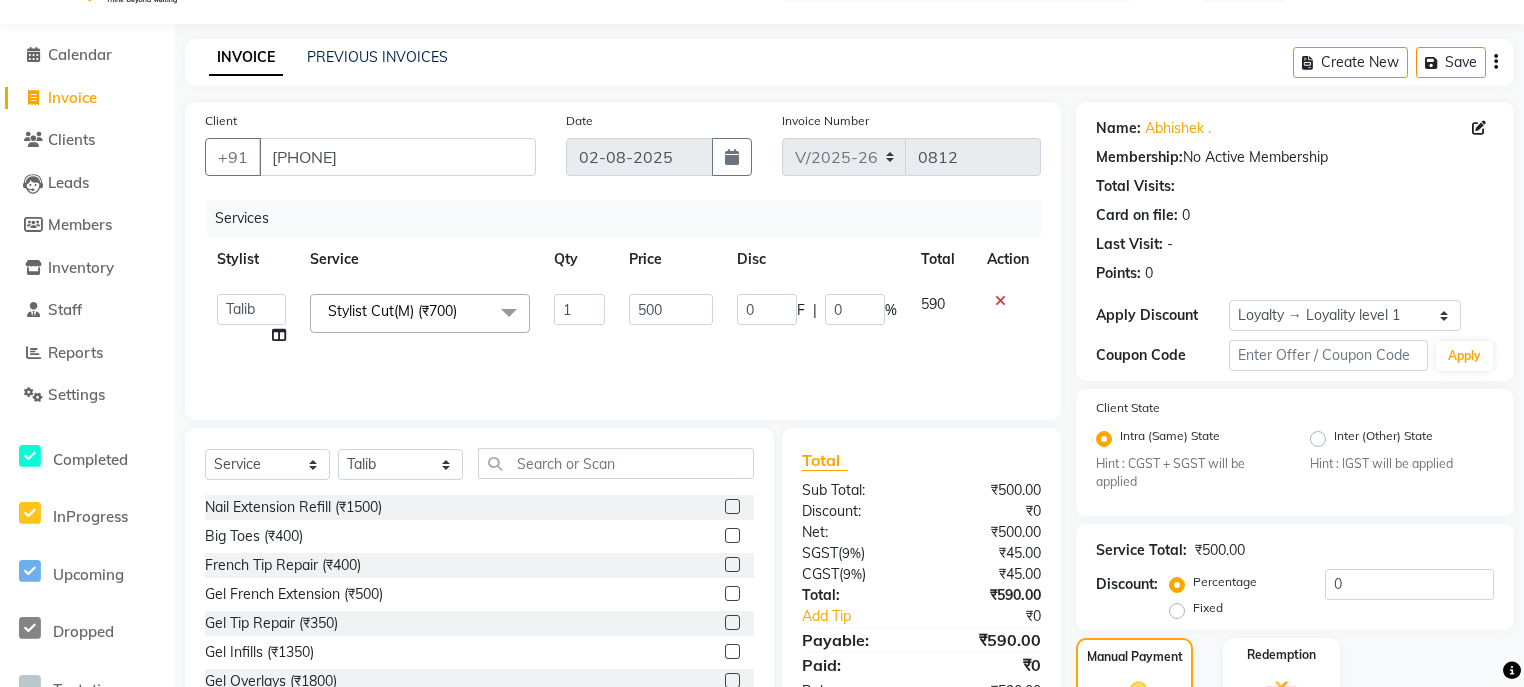 scroll, scrollTop: 240, scrollLeft: 0, axis: vertical 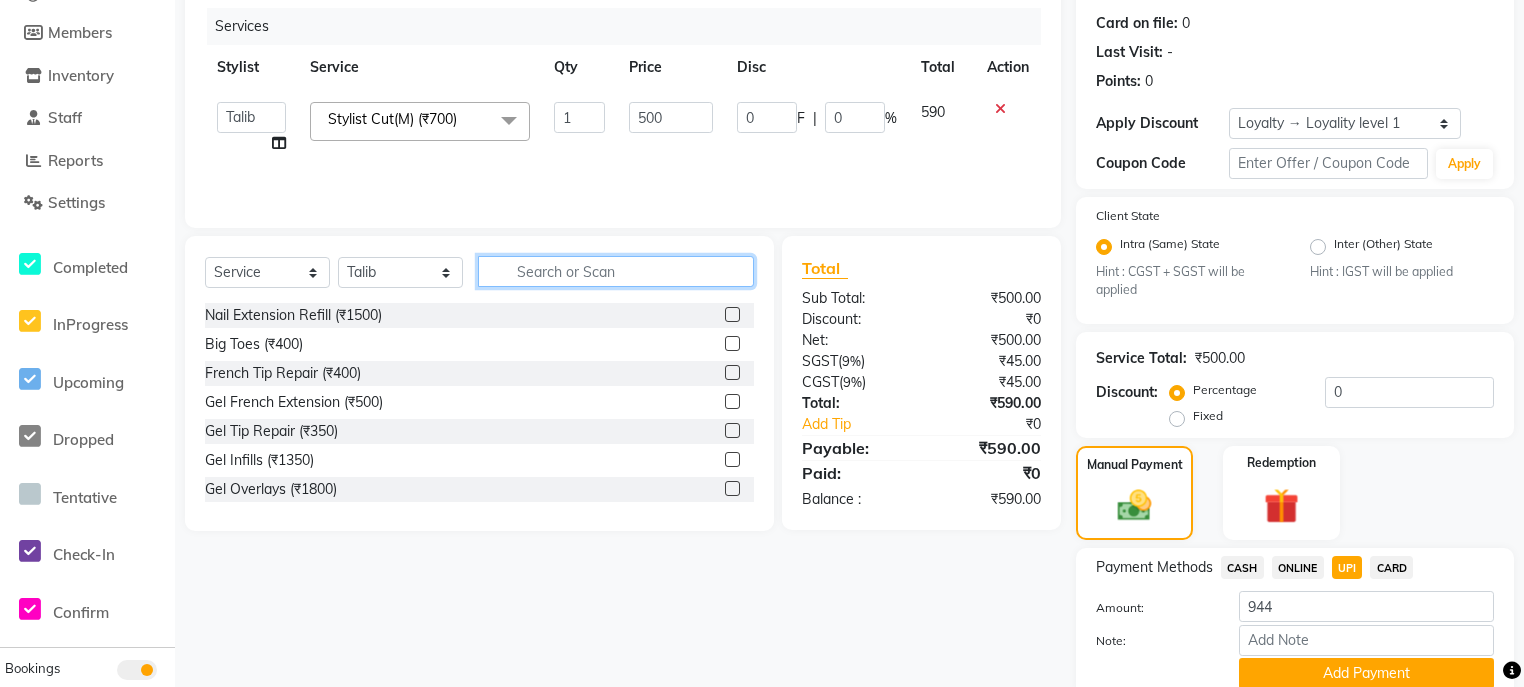 click 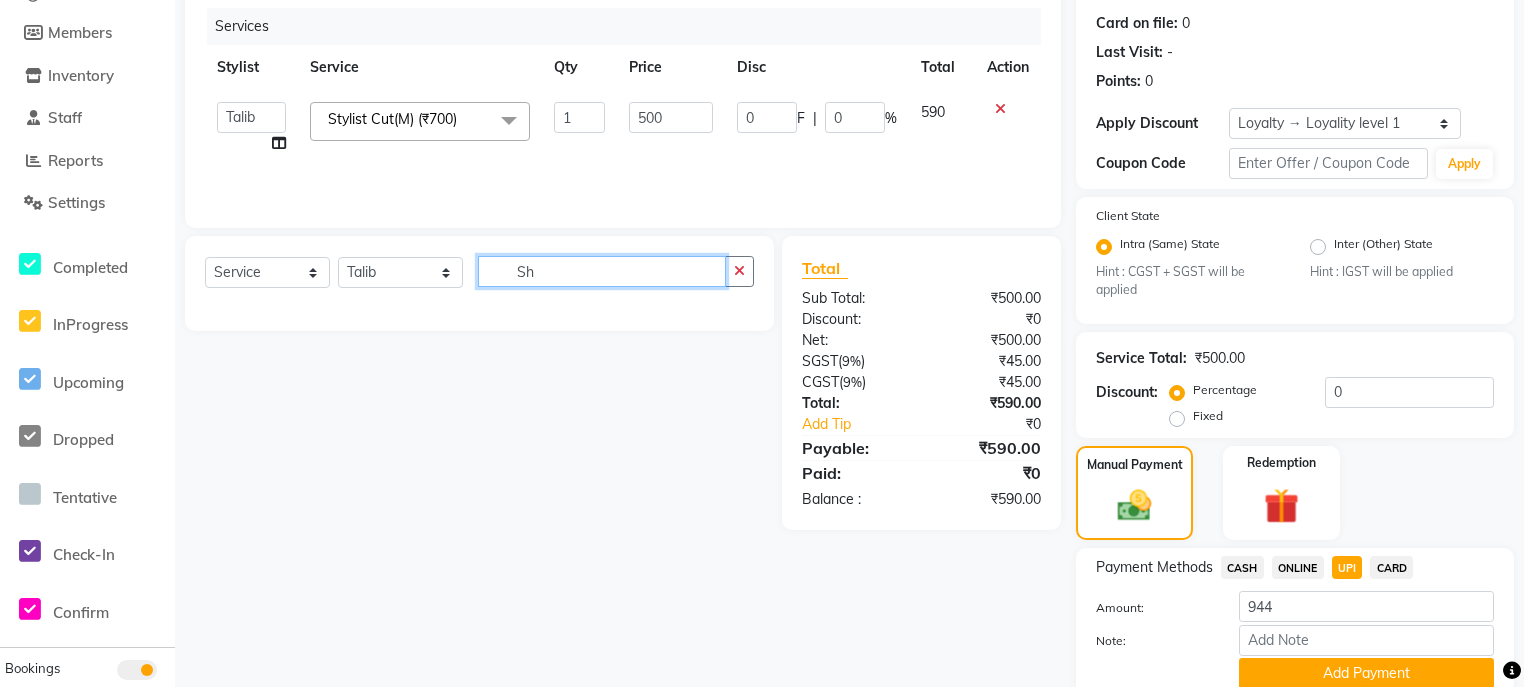 type on "S" 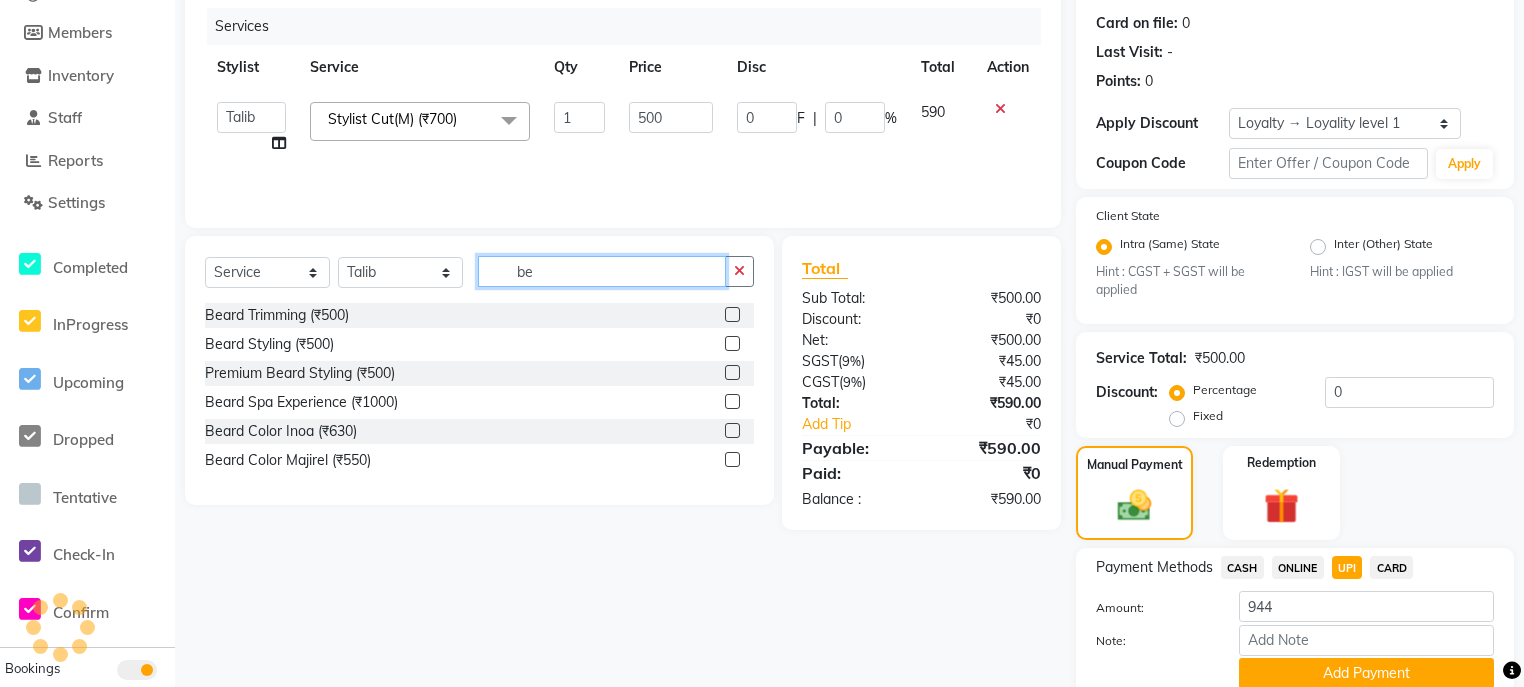 type on "b" 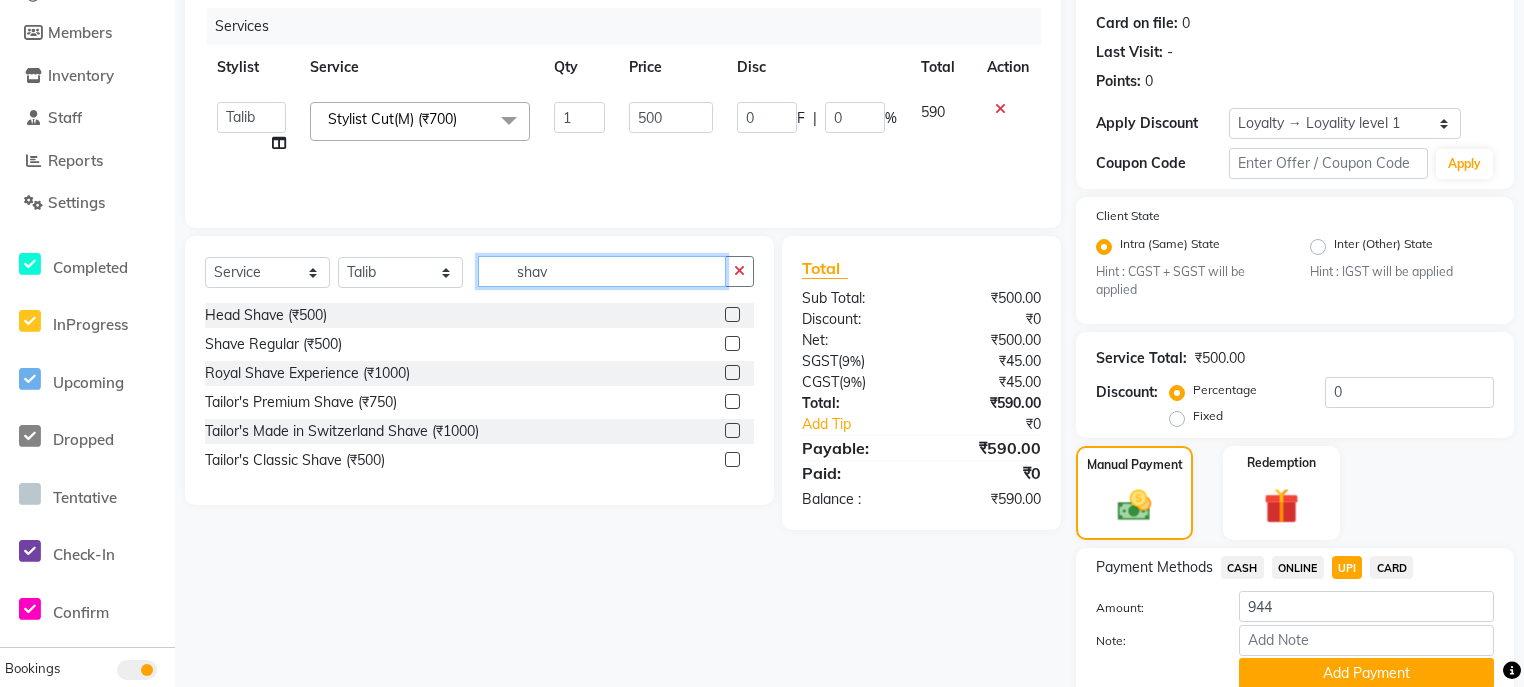 type on "shav" 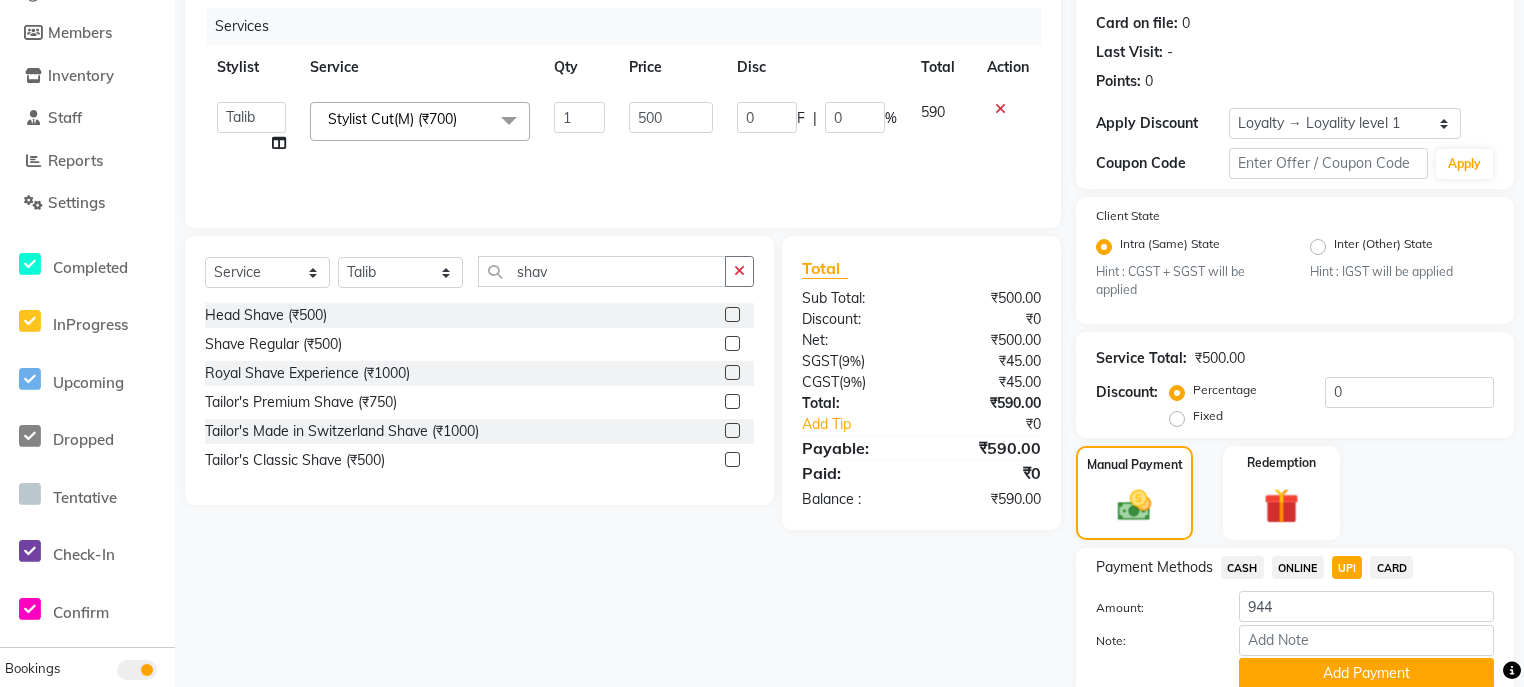 click 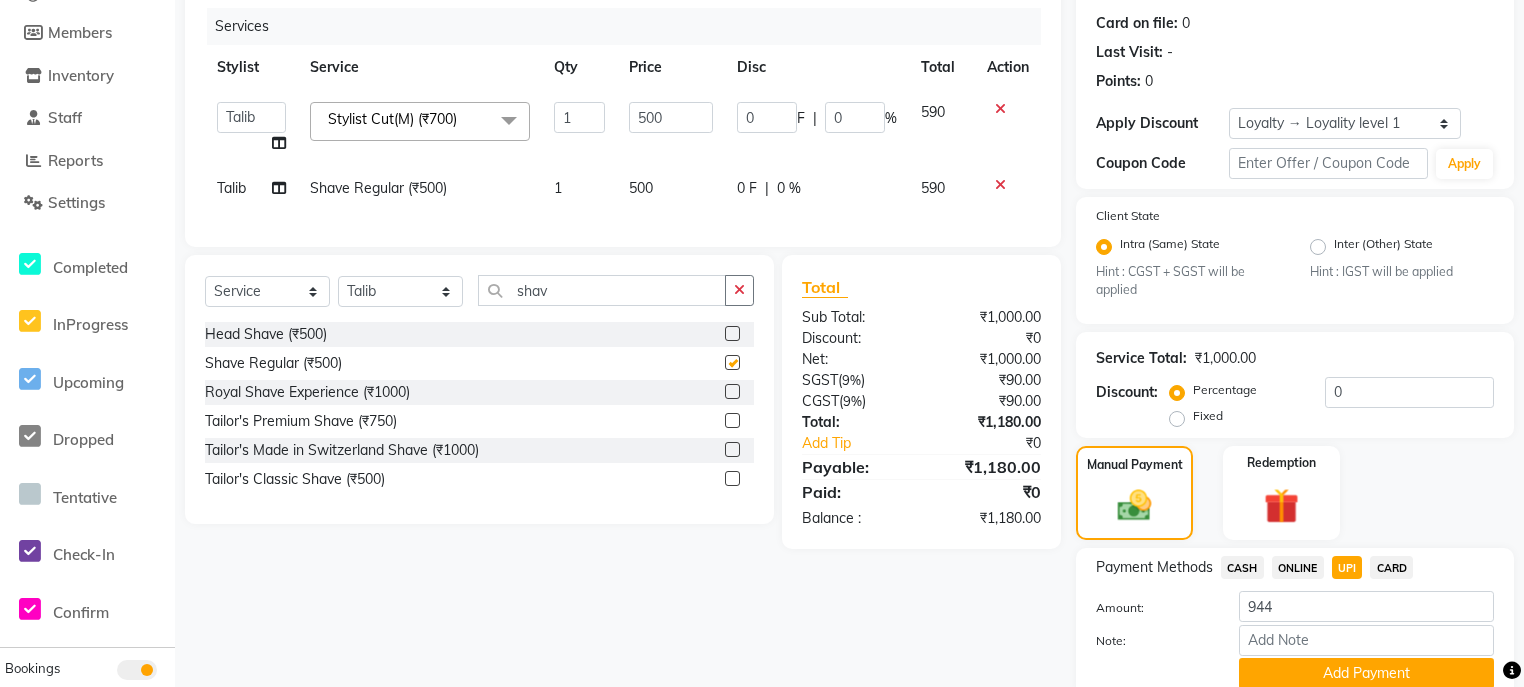 checkbox on "false" 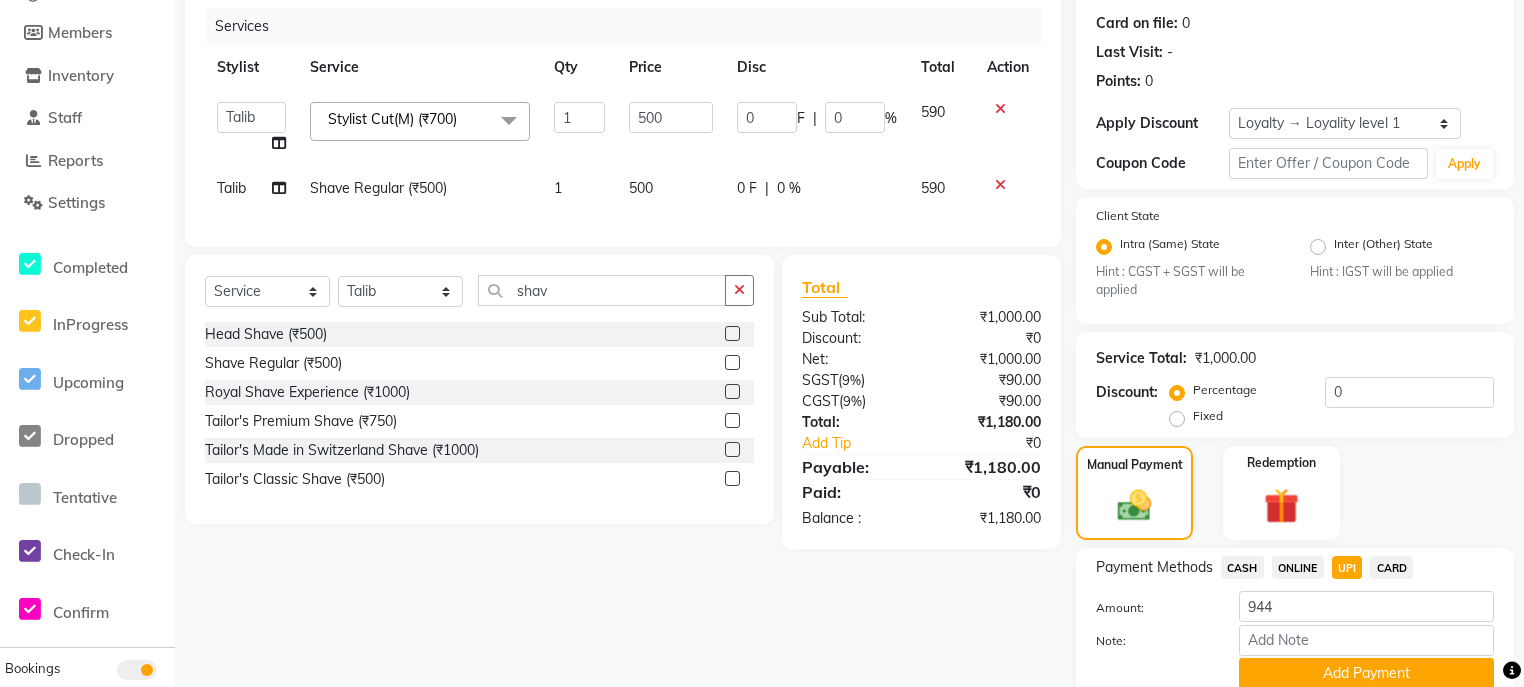 click on "500" 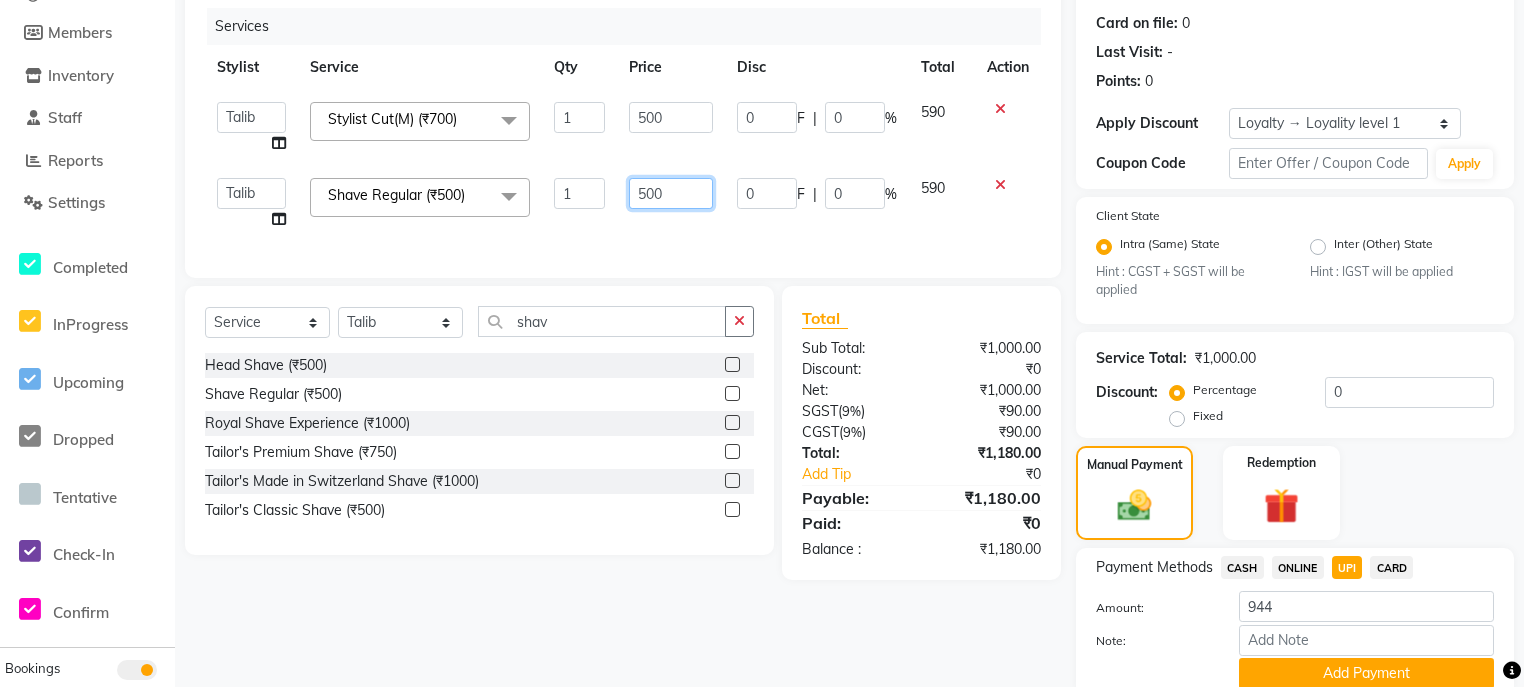 click on "500" 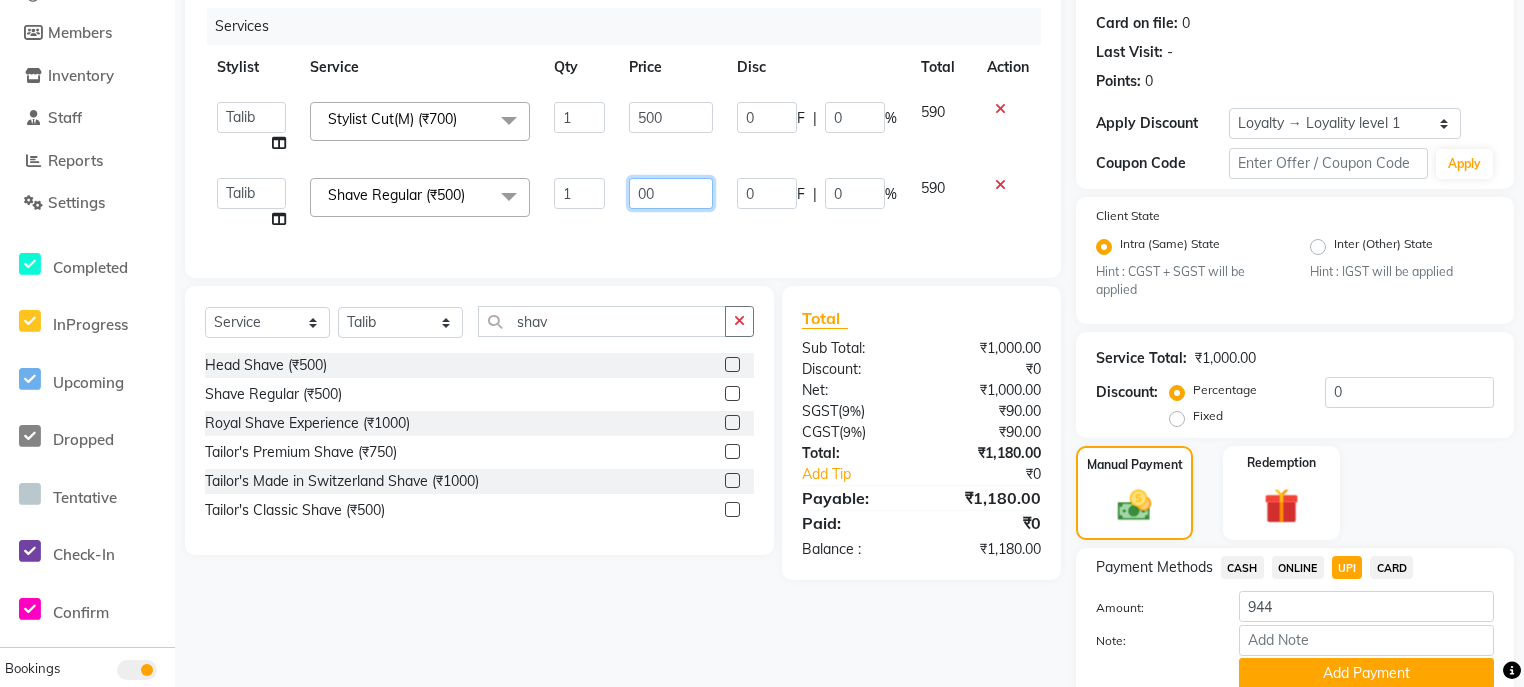 type on "300" 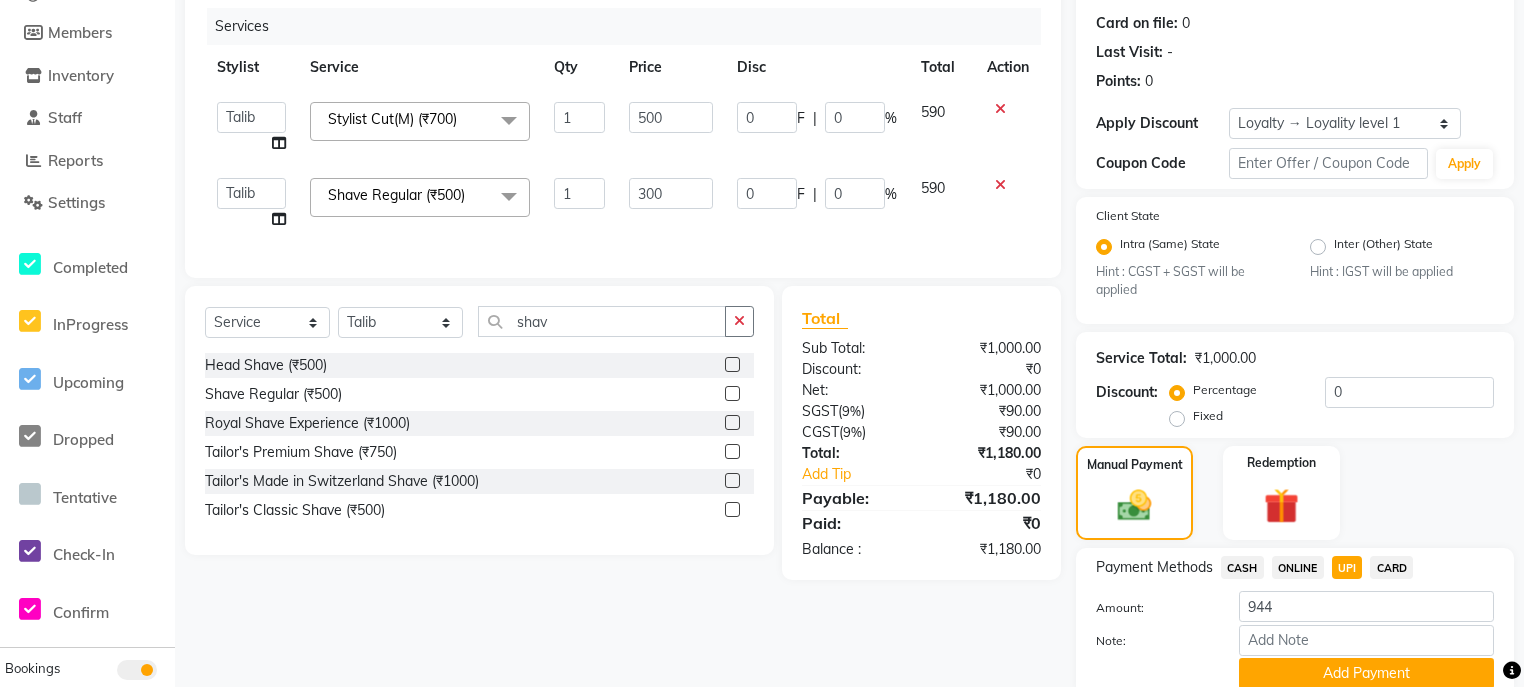 click on "Services Stylist Service Qty Price Disc Total Action ali Counter_Sales Deepak Eram_nail art Farmaan Manager(Billing User) Mashel Nisha Rinki Ritu Mittal Shiva Shiva(Cherry) Shivam_pdct Talib vardan Vikash_Pdct Stylist Cut(M) (₹700)  x Nail Extension Refill (₹1500) Big Toes (₹400) French Tip Repair (₹400) Gel French Extension (₹500) Gel Tip Repair (₹350) Gel Infills (₹1350) Gel Overlays (₹1800) Gel Extension (₹500) Gel Nail Removal (₹150) Natural Nail Extensions (₹3300) French Nail Extensions (₹3500) Gel Polish Removal (₹600) Extension Removal (₹1000) Nail Art Recruiter (₹500) French Ombre Gel Polish (₹2500) Nail Art Nedle (₹600) Cutical Care (₹250) Nail Art Brush (₹500) French Gel Polish (₹2000) French Glitter Gel Polish (₹2500) Gel Polish Touchup                                   (₹1200) Nail Art Per Finger(F)* (₹400) 3D Nail Art Recruiter (₹600) Nail Art with Stones/Foil/Stickers per Finger (₹500) Acrylic Overlays (₹1000) 1" 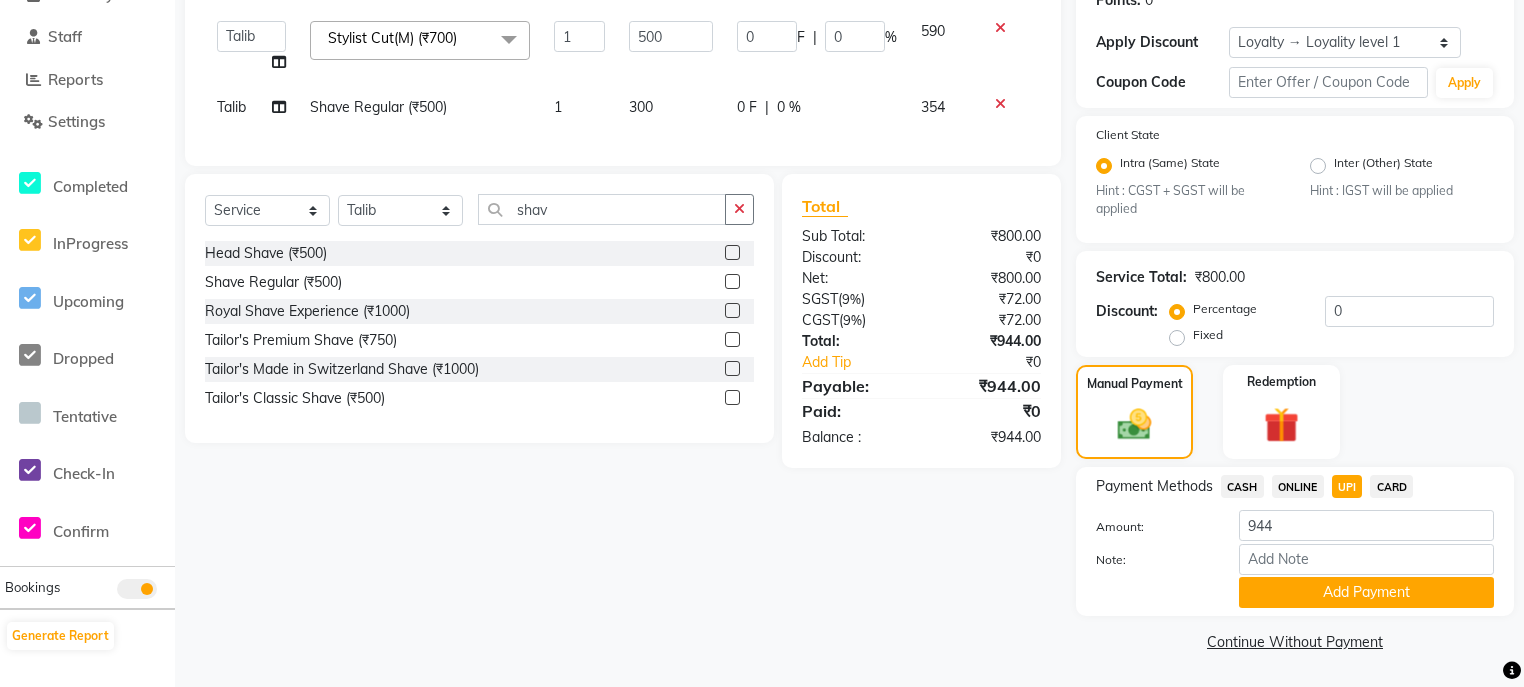 scroll, scrollTop: 326, scrollLeft: 0, axis: vertical 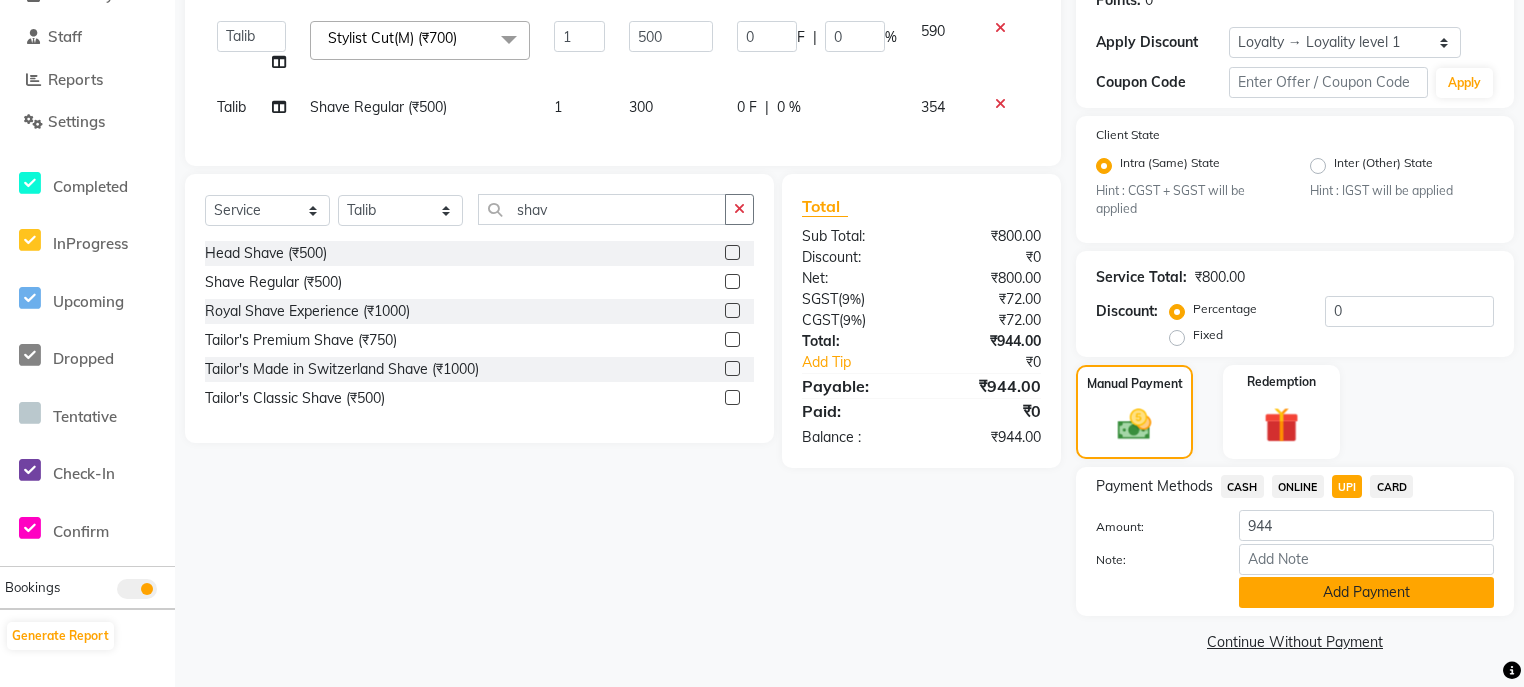 click on "Add Payment" 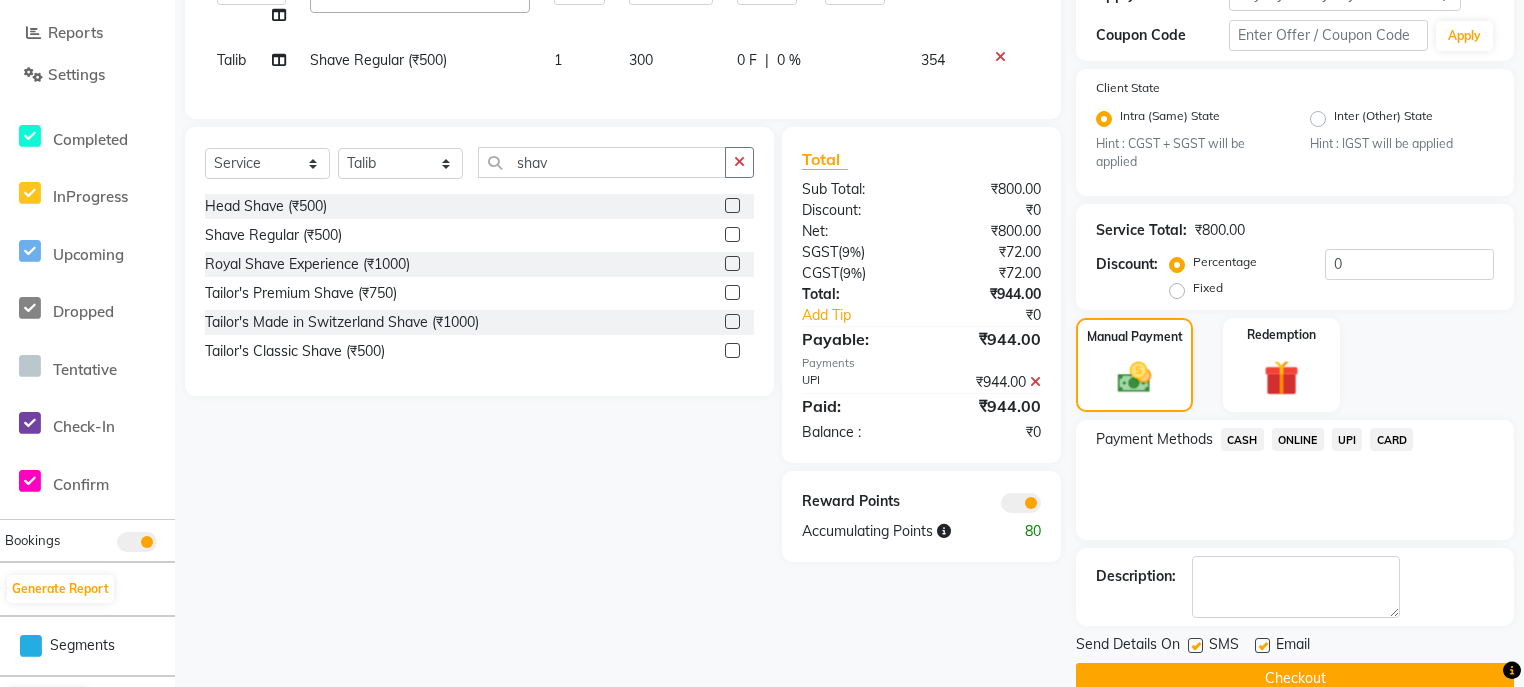 scroll, scrollTop: 407, scrollLeft: 0, axis: vertical 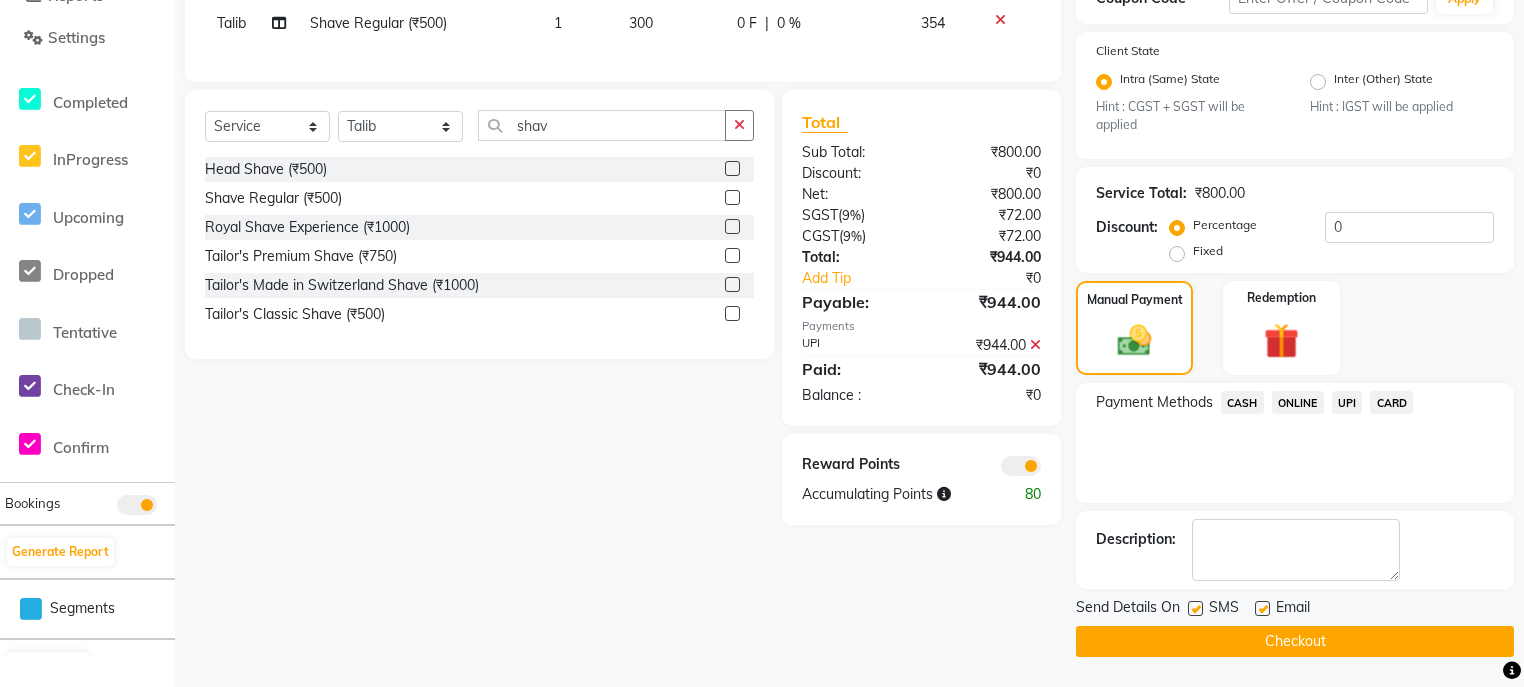 click 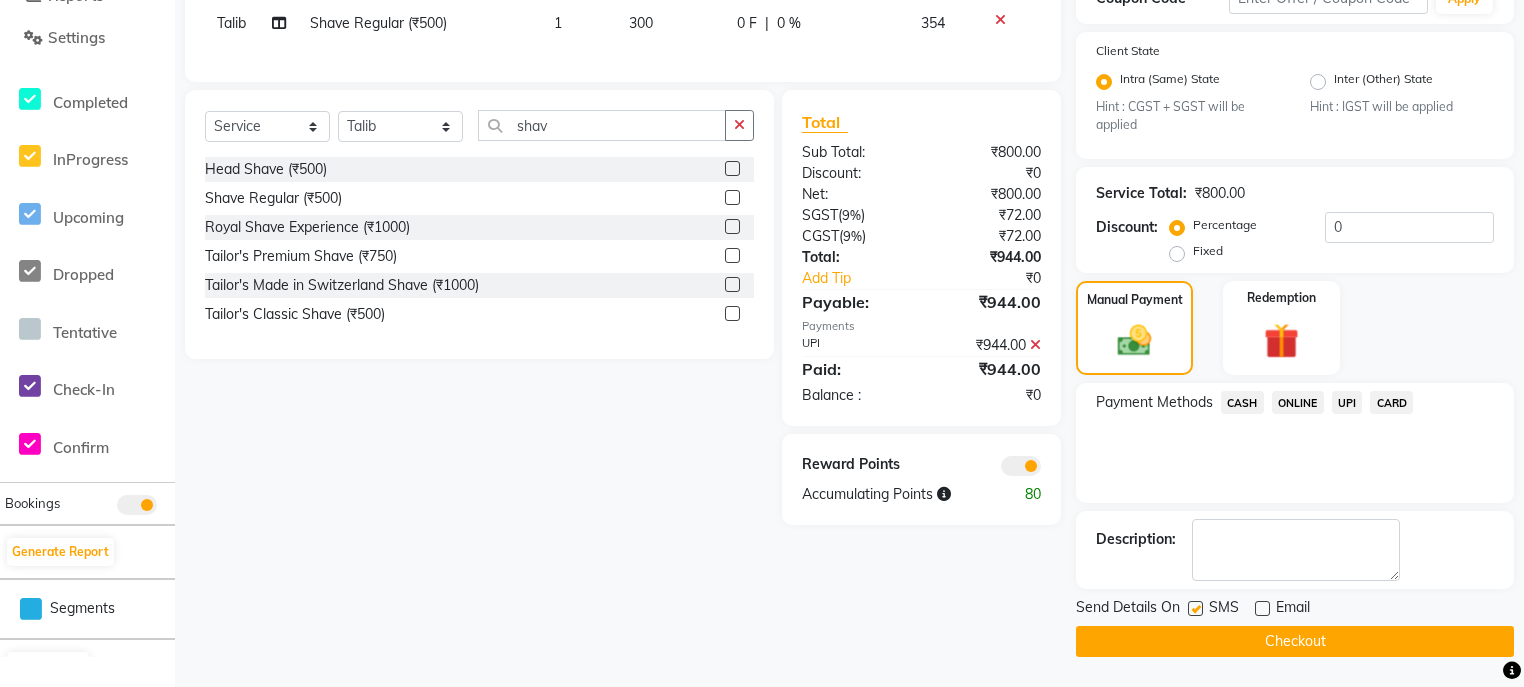 click on "Checkout" 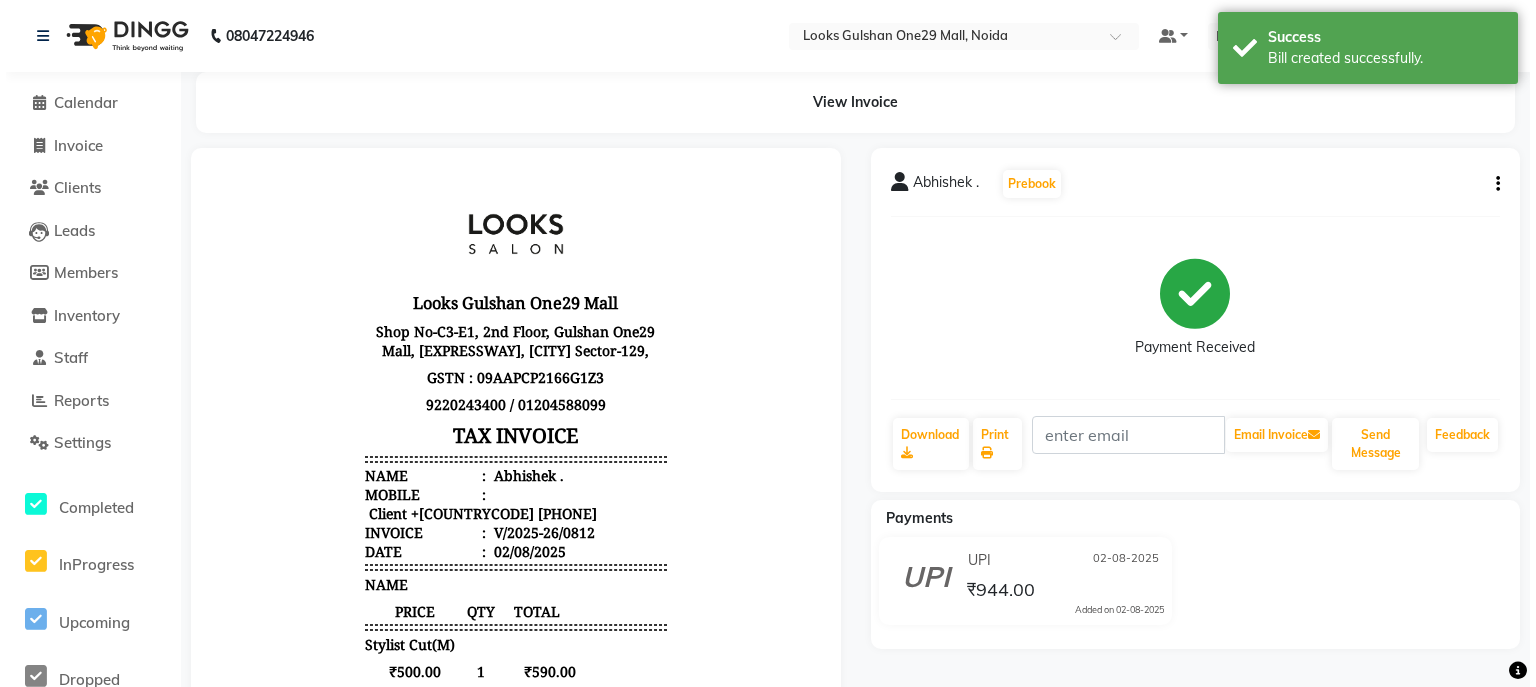 scroll, scrollTop: 0, scrollLeft: 0, axis: both 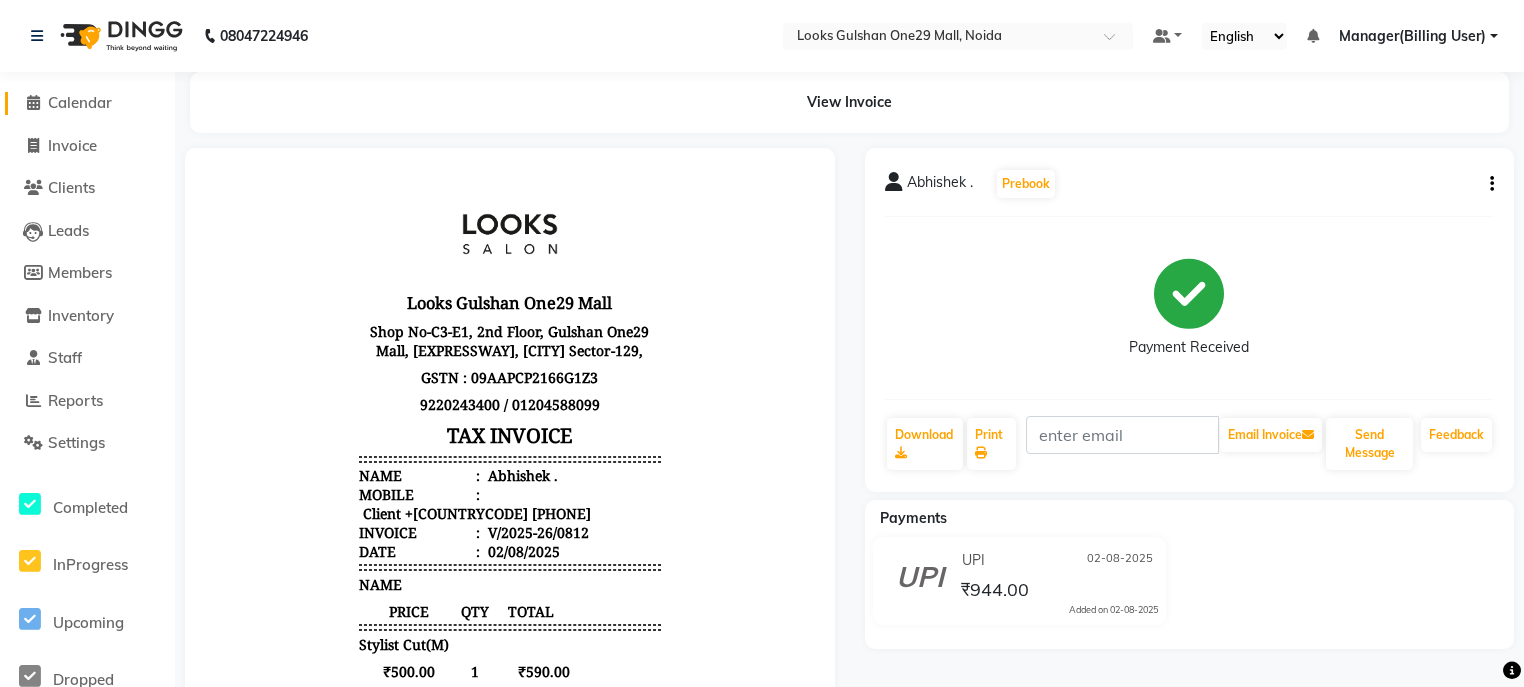 click on "Calendar" 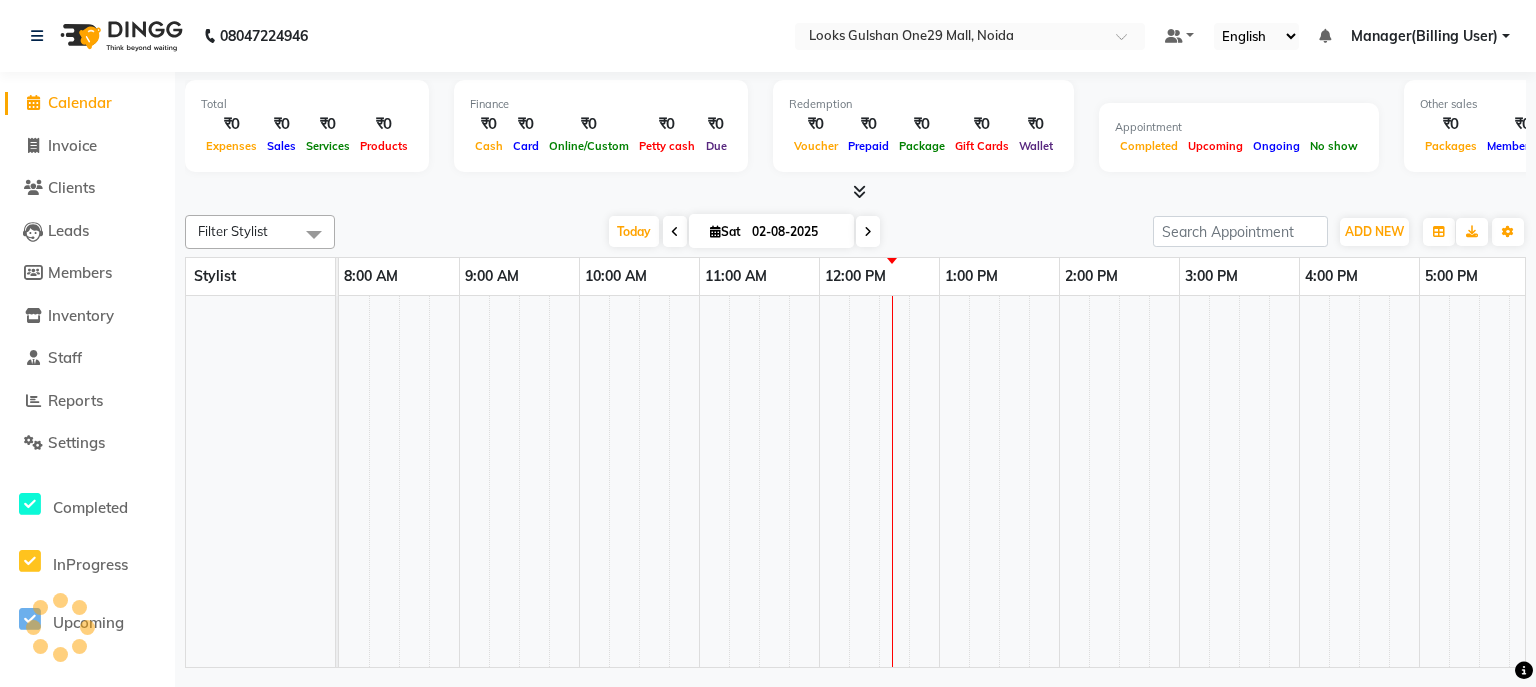 scroll, scrollTop: 0, scrollLeft: 0, axis: both 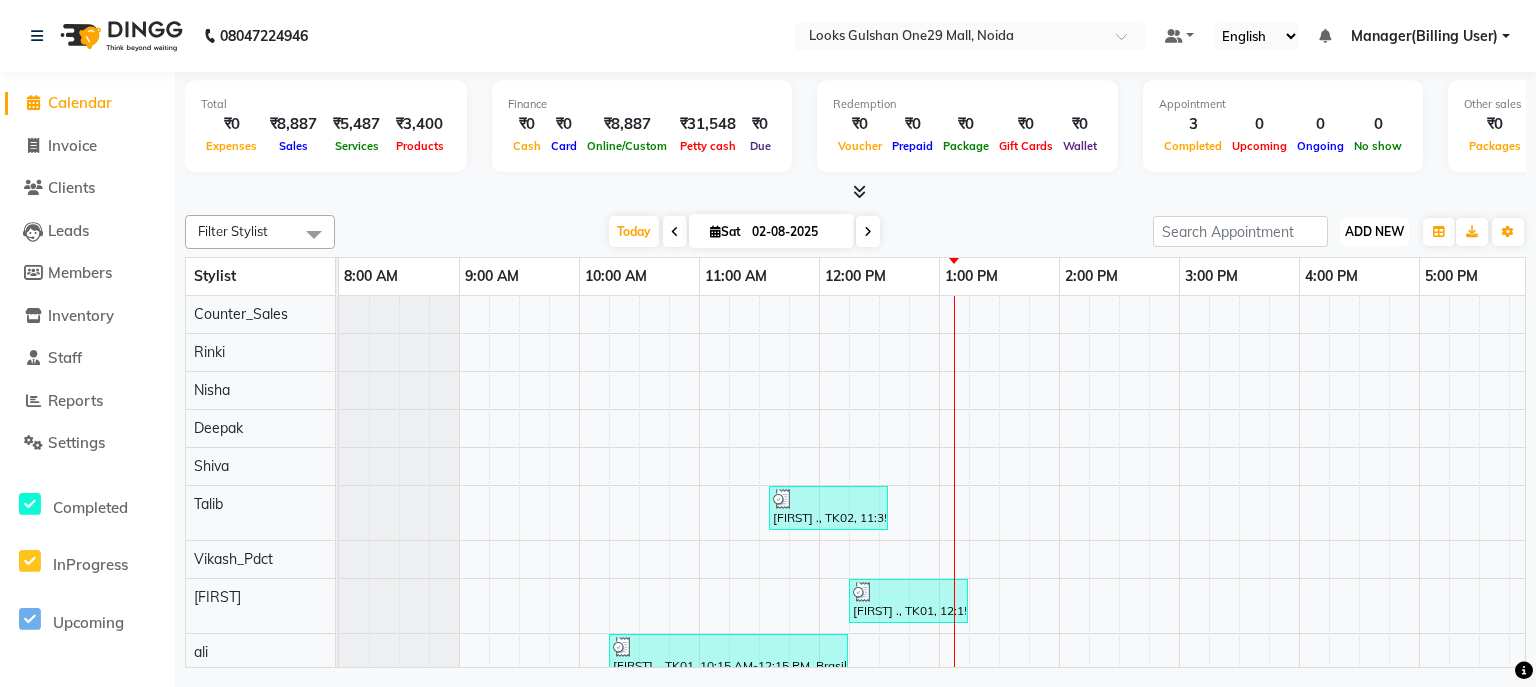 click on "ADD NEW Toggle Dropdown" at bounding box center [1374, 232] 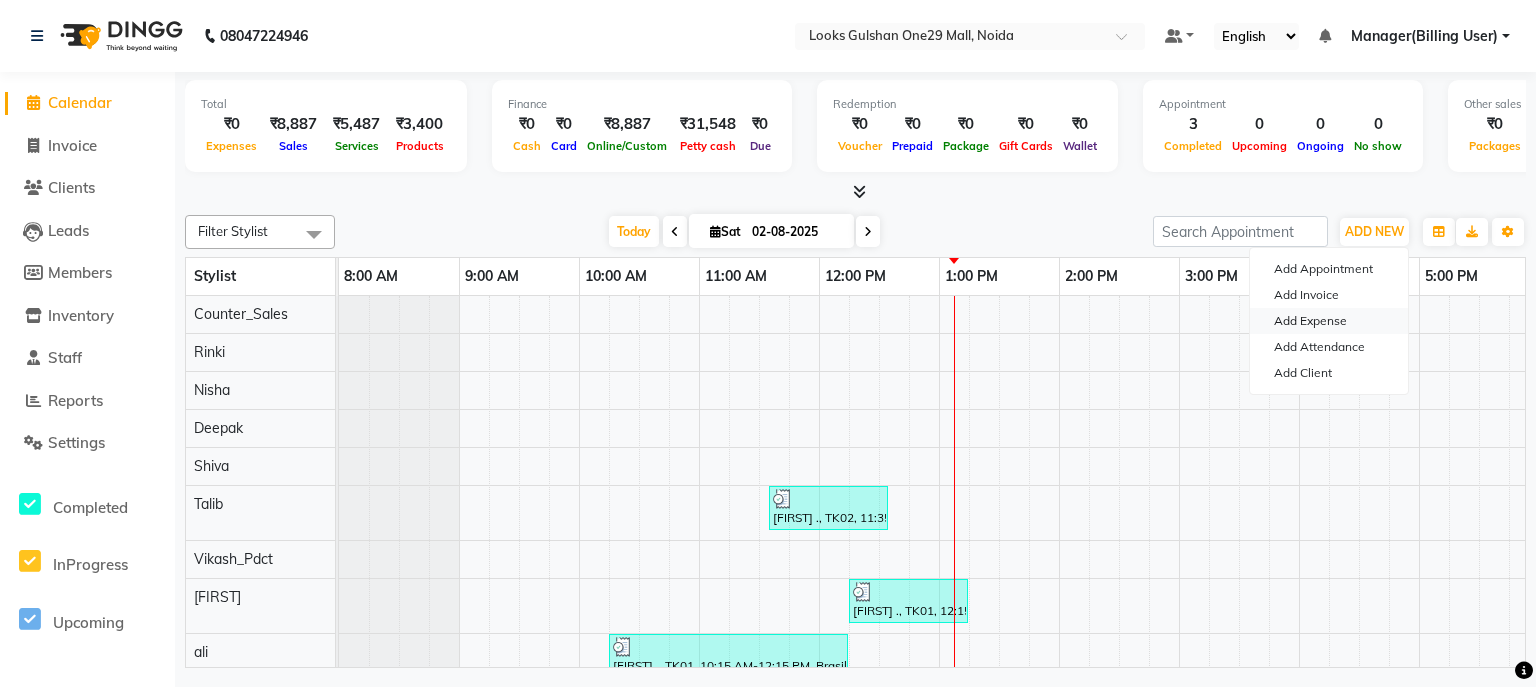 click on "Add Expense" at bounding box center (1329, 321) 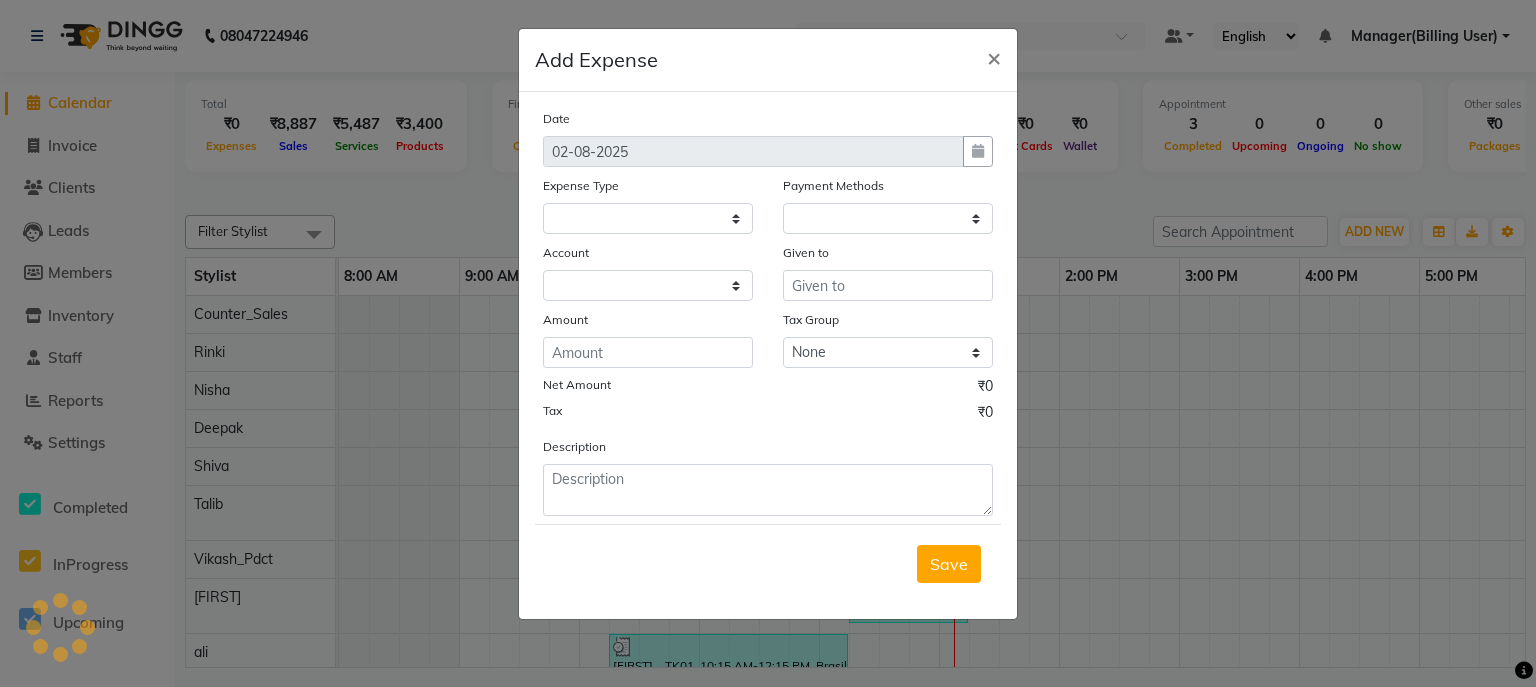 select on "1" 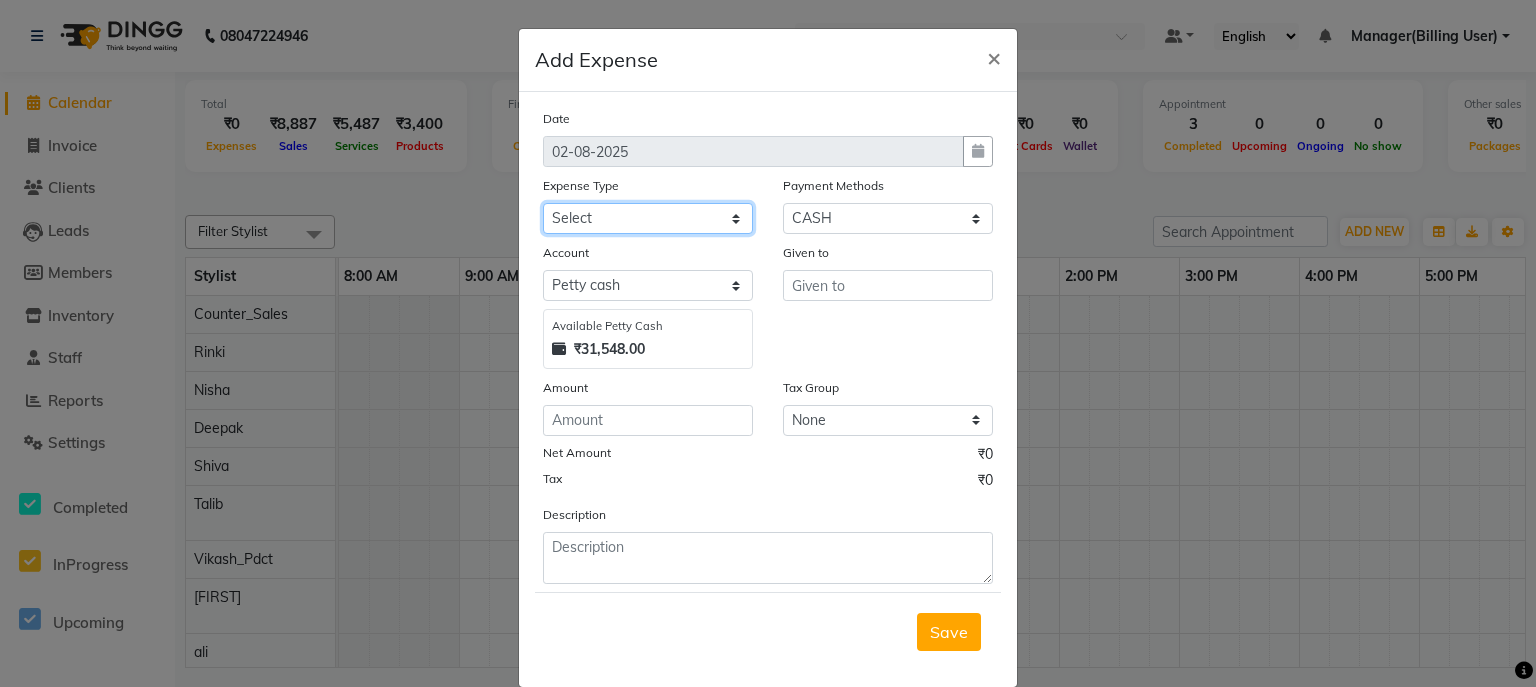 click on "Select BANK DEPOSIT Cash change Cash Handover Client Refund Agnst Bill CLIENT WELFARE CONSUMABLES Convyance to staff Counter sale Entertainment General Expense INTERNET WIFI BILL Laundry Bill Laundry Service milk Miscellaneous Office Upkeep Pantry Payment Pedicure Incentive PORTER Prepaid Card Incentives Printing And Stationery Product Incentive purchase Refferal Incentive Repair And Maintenance Salary Salary advance Service incentive staff accommodation STAFF WELFARE TIP CREDIT CARD TIP UPI Travelling And Conveyance WATER BILL" 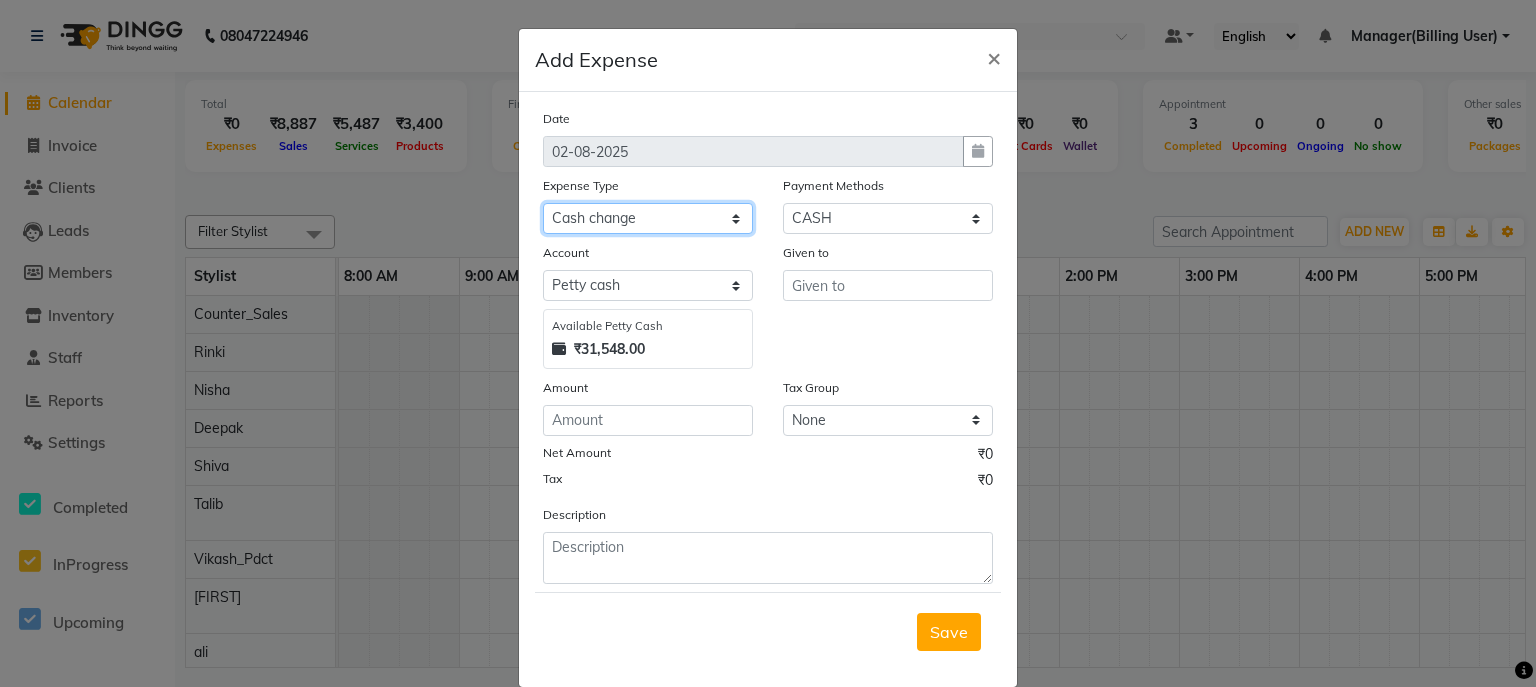 click on "Select BANK DEPOSIT Cash change Cash Handover Client Refund Agnst Bill CLIENT WELFARE CONSUMABLES Convyance to staff Counter sale Entertainment General Expense INTERNET WIFI BILL Laundry Bill Laundry Service milk Miscellaneous Office Upkeep Pantry Payment Pedicure Incentive PORTER Prepaid Card Incentives Printing And Stationery Product Incentive purchase Refferal Incentive Repair And Maintenance Salary Salary advance Service incentive staff accommodation STAFF WELFARE TIP CREDIT CARD TIP UPI Travelling And Conveyance WATER BILL" 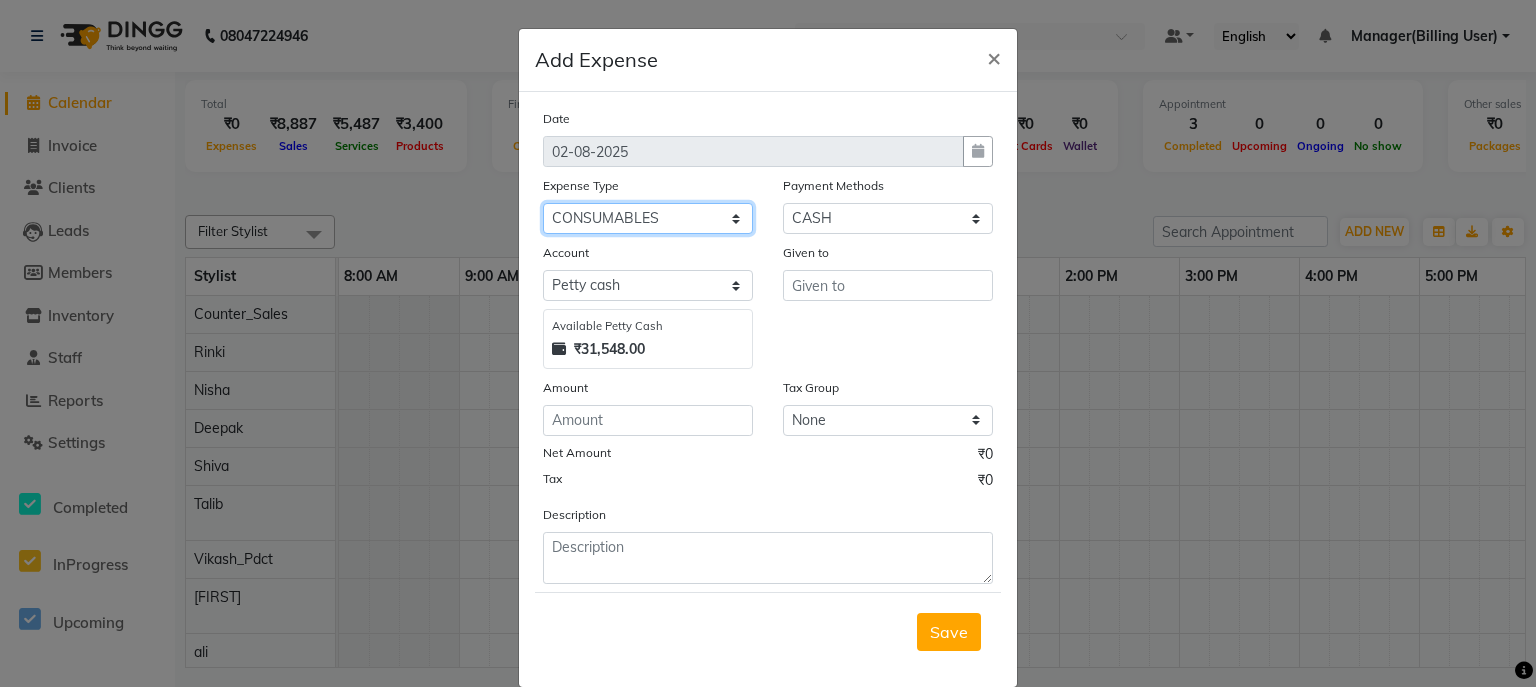 click on "Select BANK DEPOSIT Cash change Cash Handover Client Refund Agnst Bill CLIENT WELFARE CONSUMABLES Convyance to staff Counter sale Entertainment General Expense INTERNET WIFI BILL Laundry Bill Laundry Service milk Miscellaneous Office Upkeep Pantry Payment Pedicure Incentive PORTER Prepaid Card Incentives Printing And Stationery Product Incentive purchase Refferal Incentive Repair And Maintenance Salary Salary advance Service incentive staff accommodation STAFF WELFARE TIP CREDIT CARD TIP UPI Travelling And Conveyance WATER BILL" 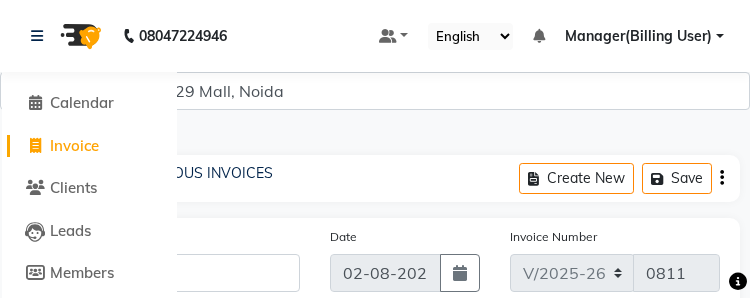 select on "8337" 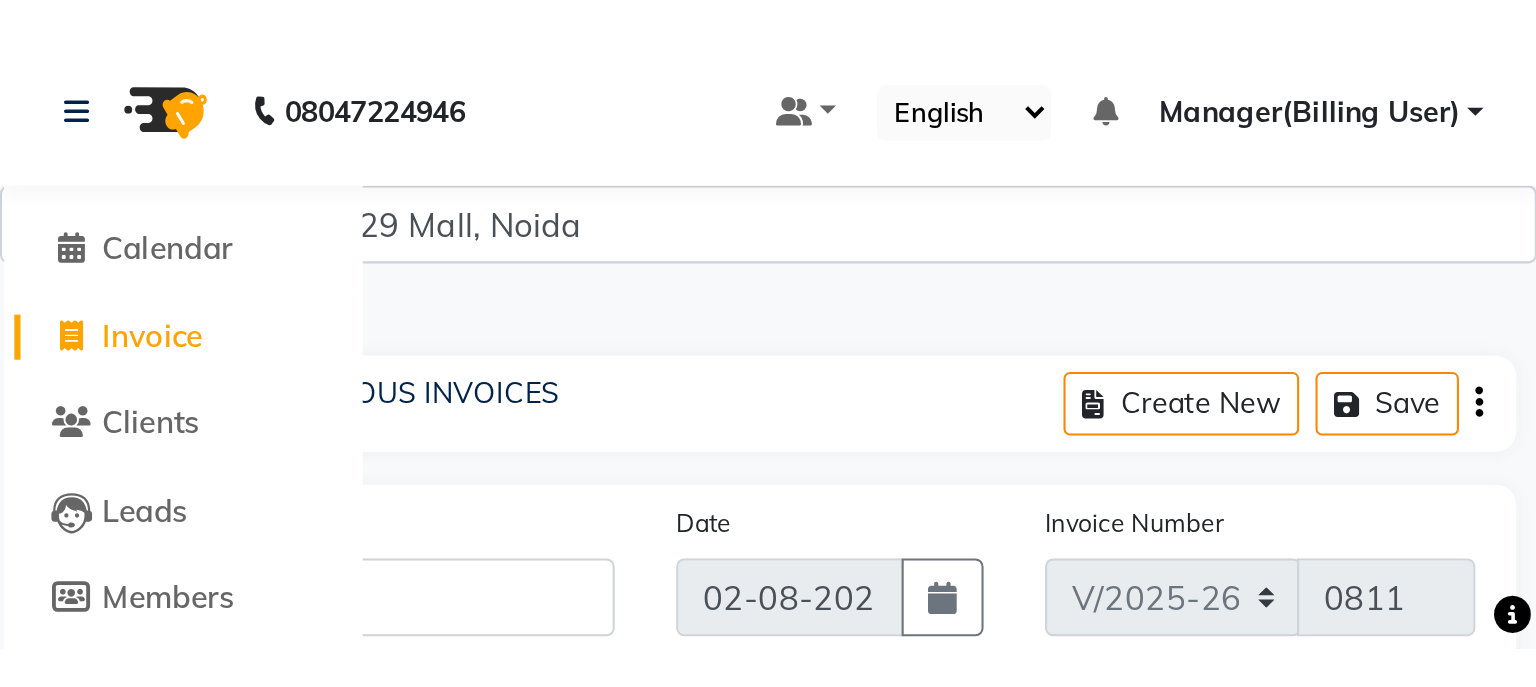 scroll, scrollTop: 0, scrollLeft: 0, axis: both 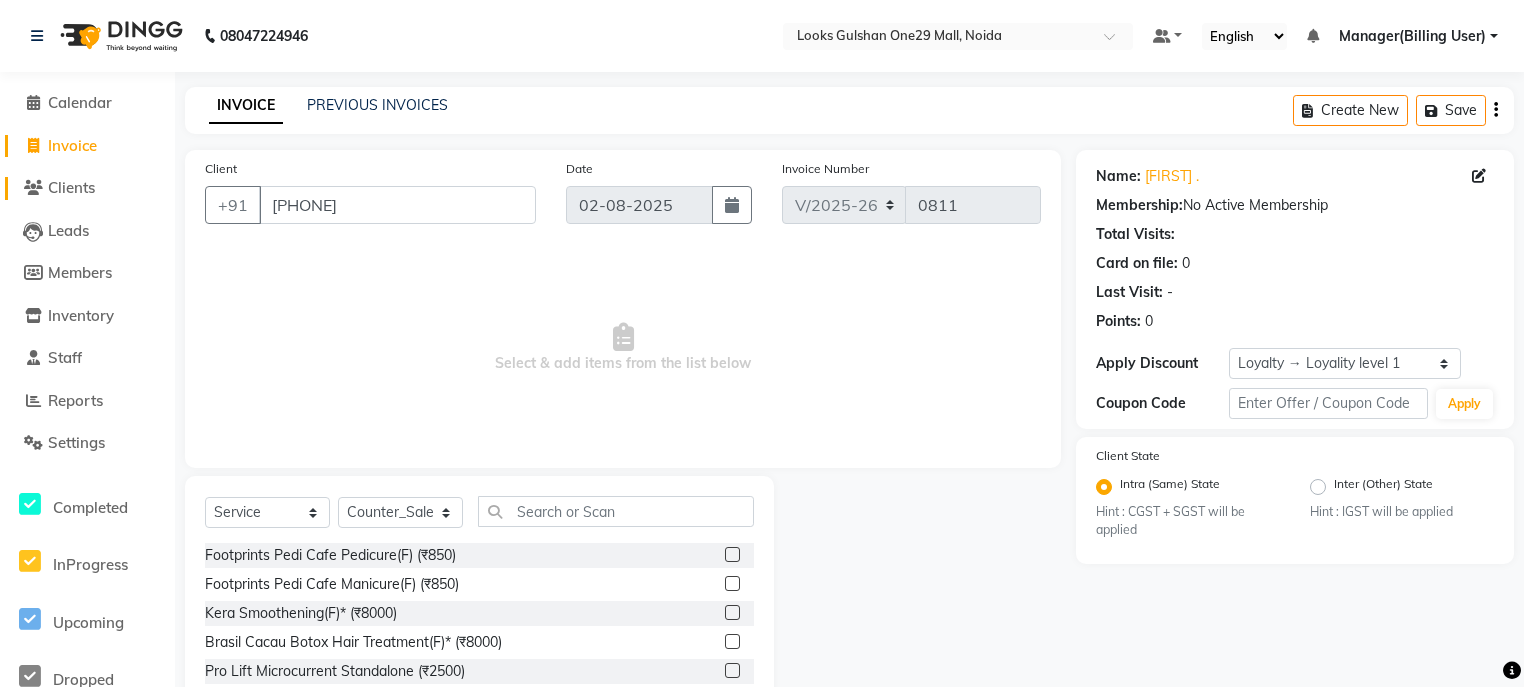 click on "Clients" 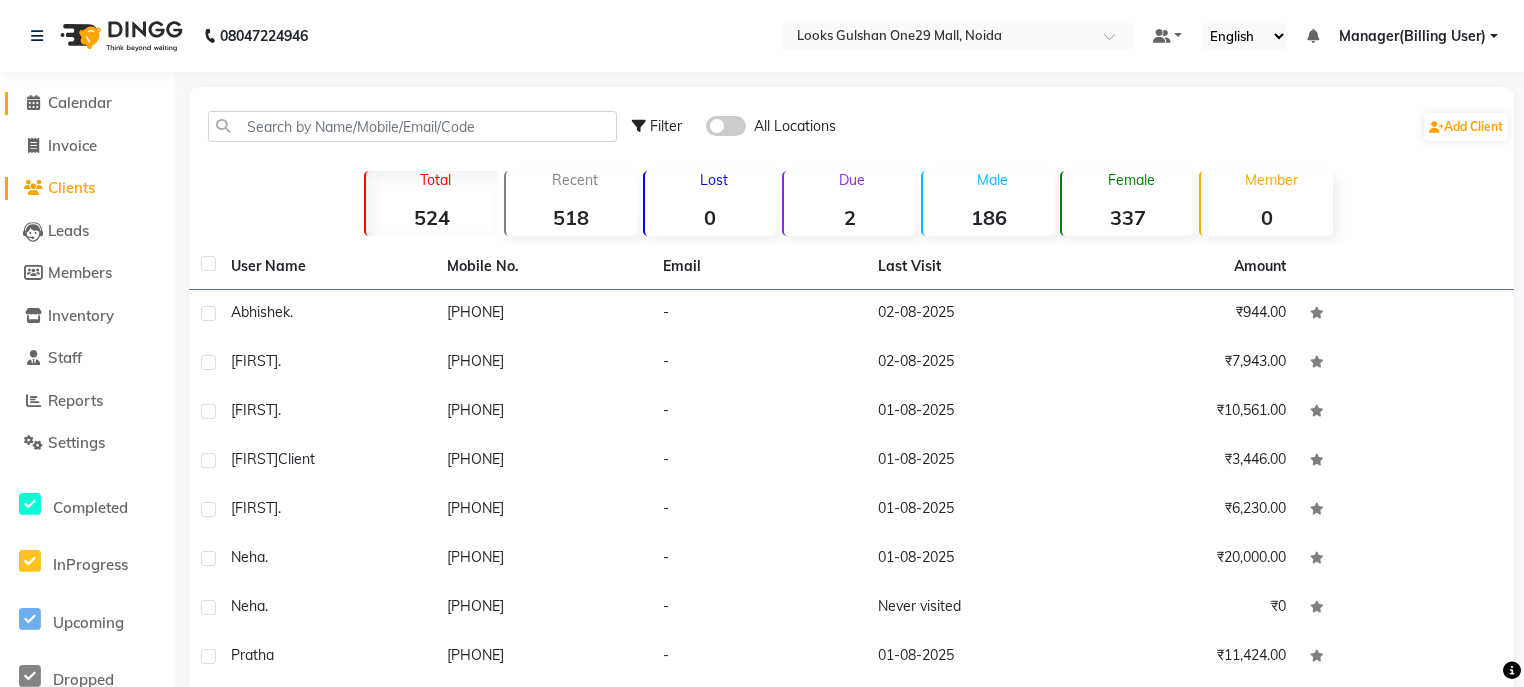 click on "Calendar" 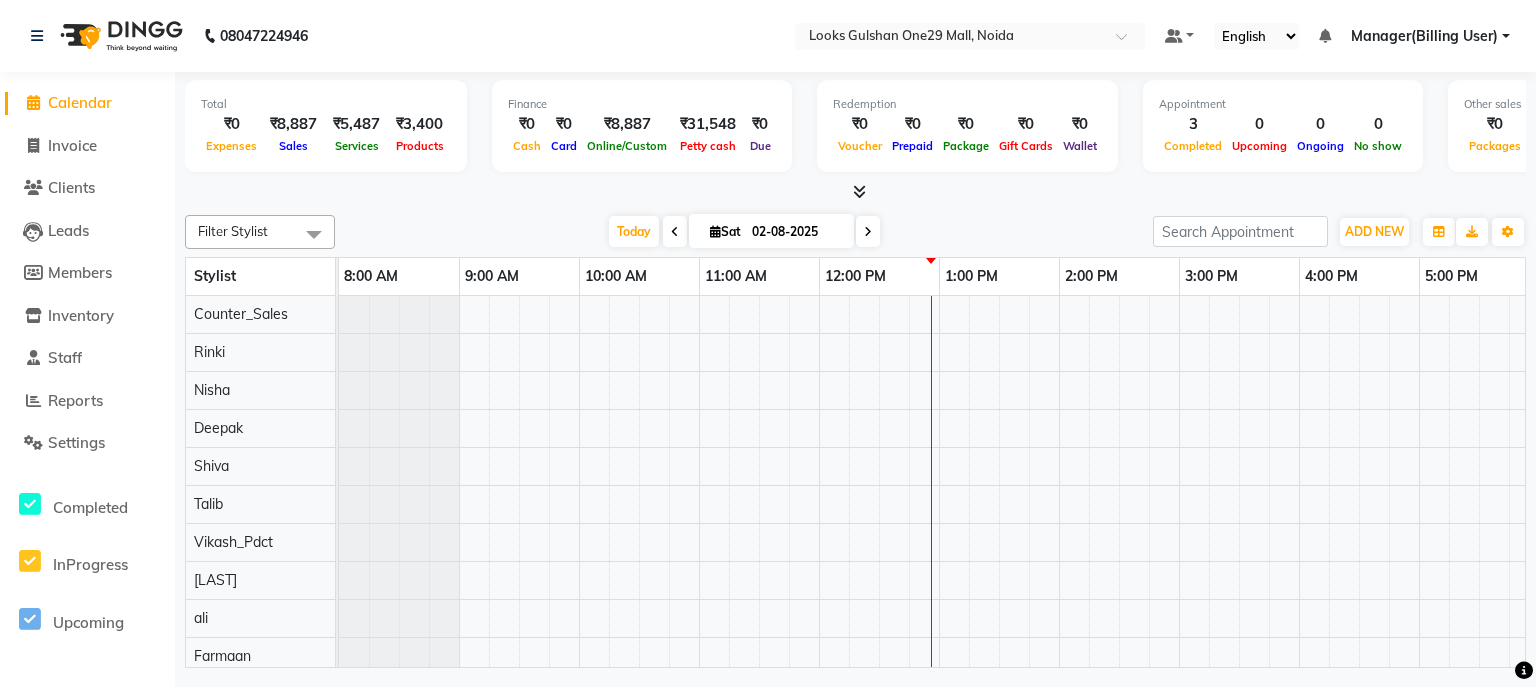 scroll, scrollTop: 0, scrollLeft: 0, axis: both 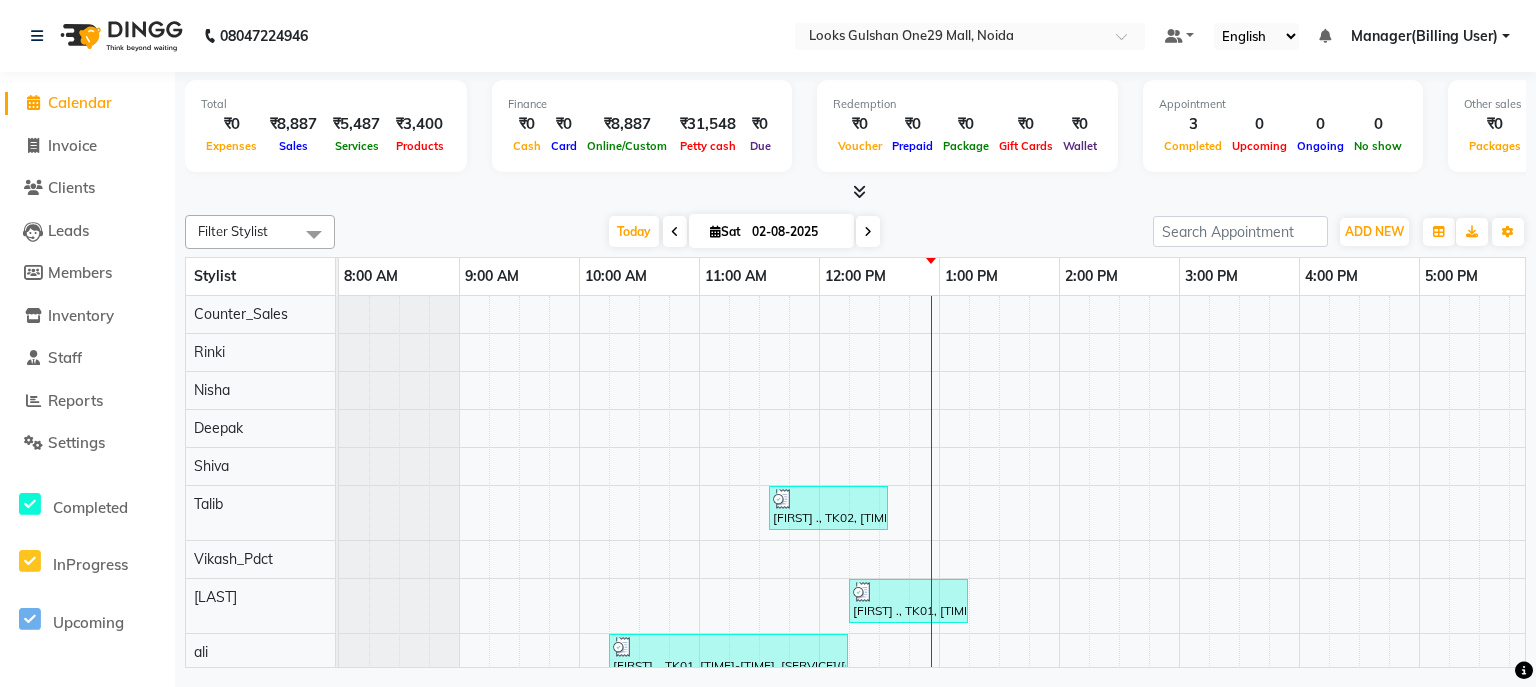 click at bounding box center [855, 192] 